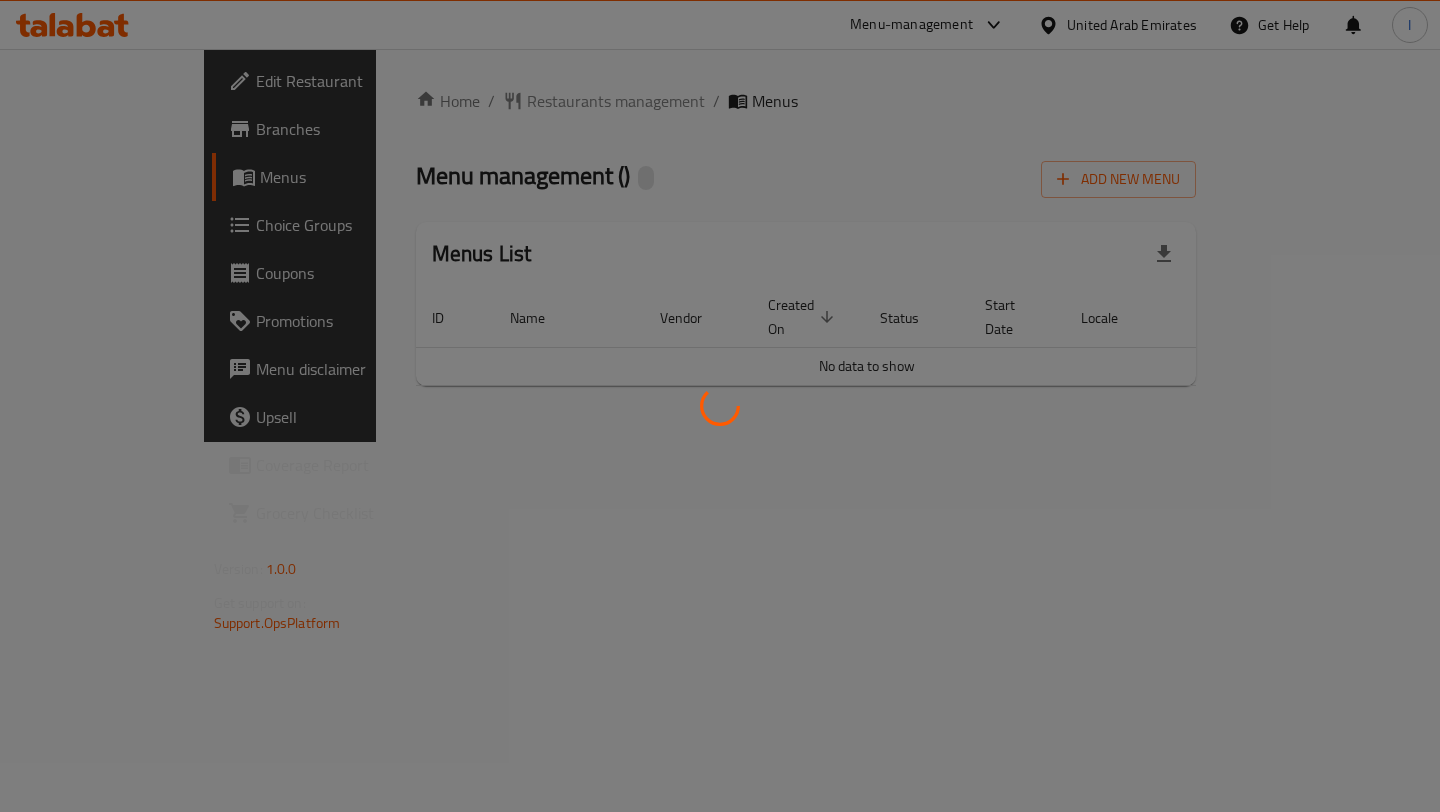 scroll, scrollTop: 0, scrollLeft: 0, axis: both 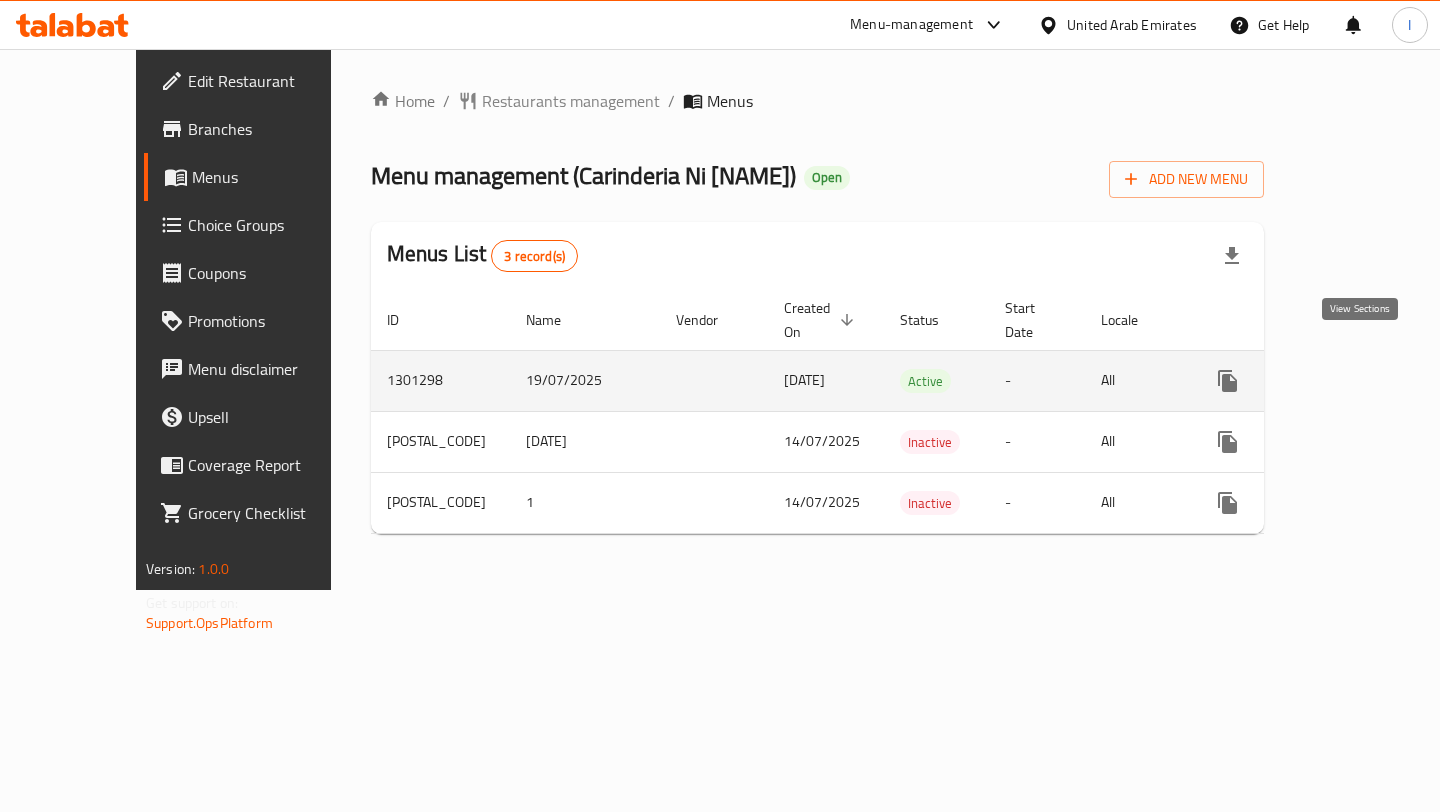 click 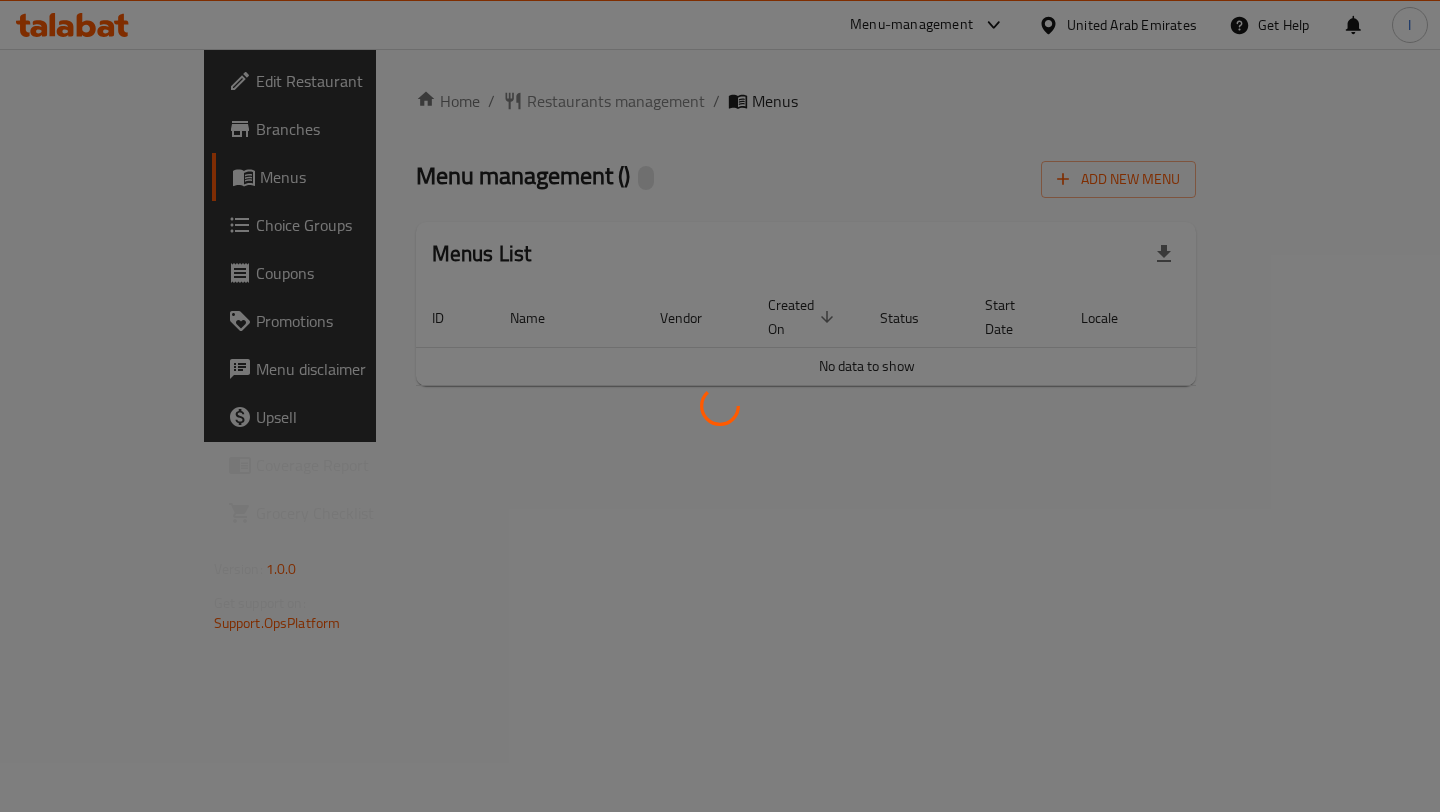 scroll, scrollTop: 0, scrollLeft: 0, axis: both 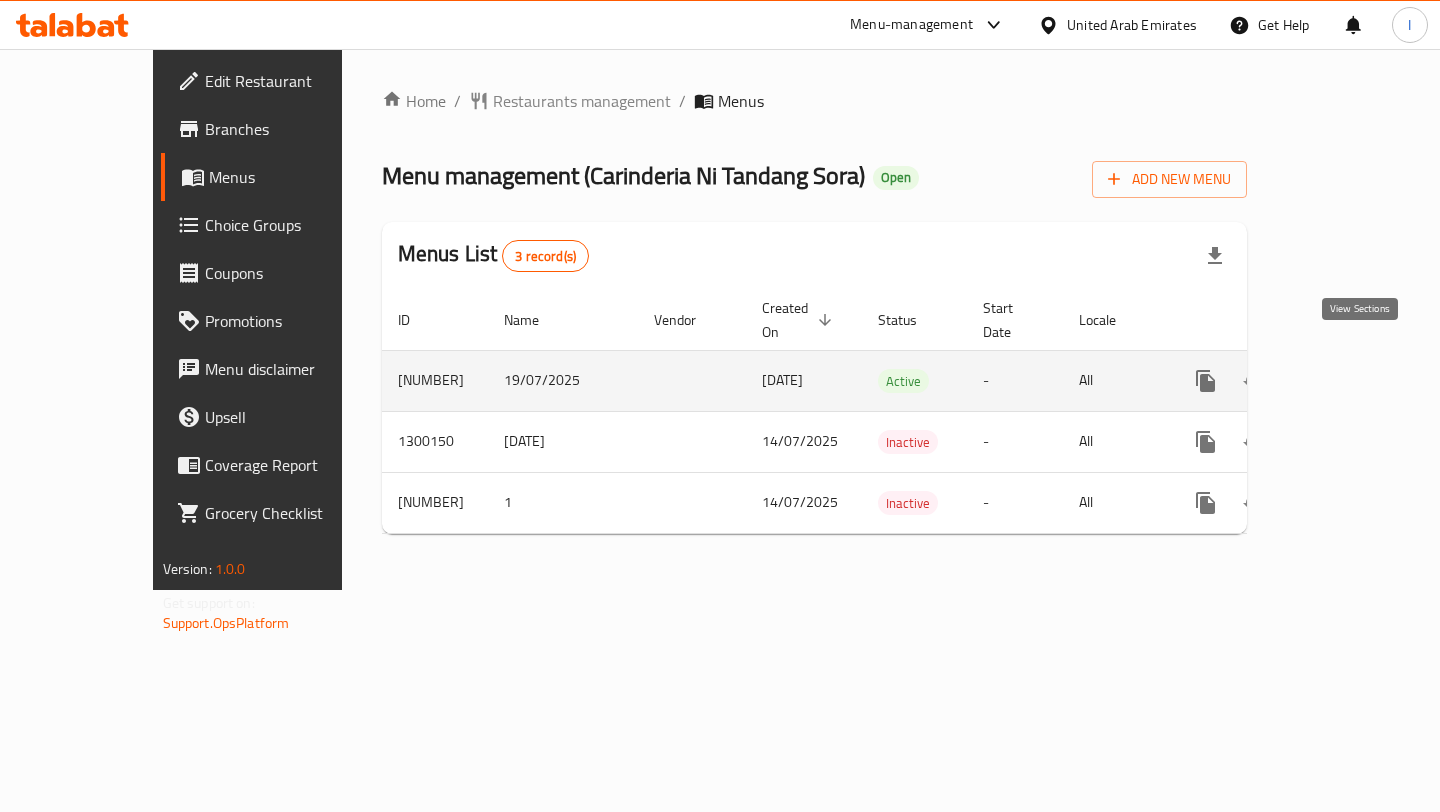 click 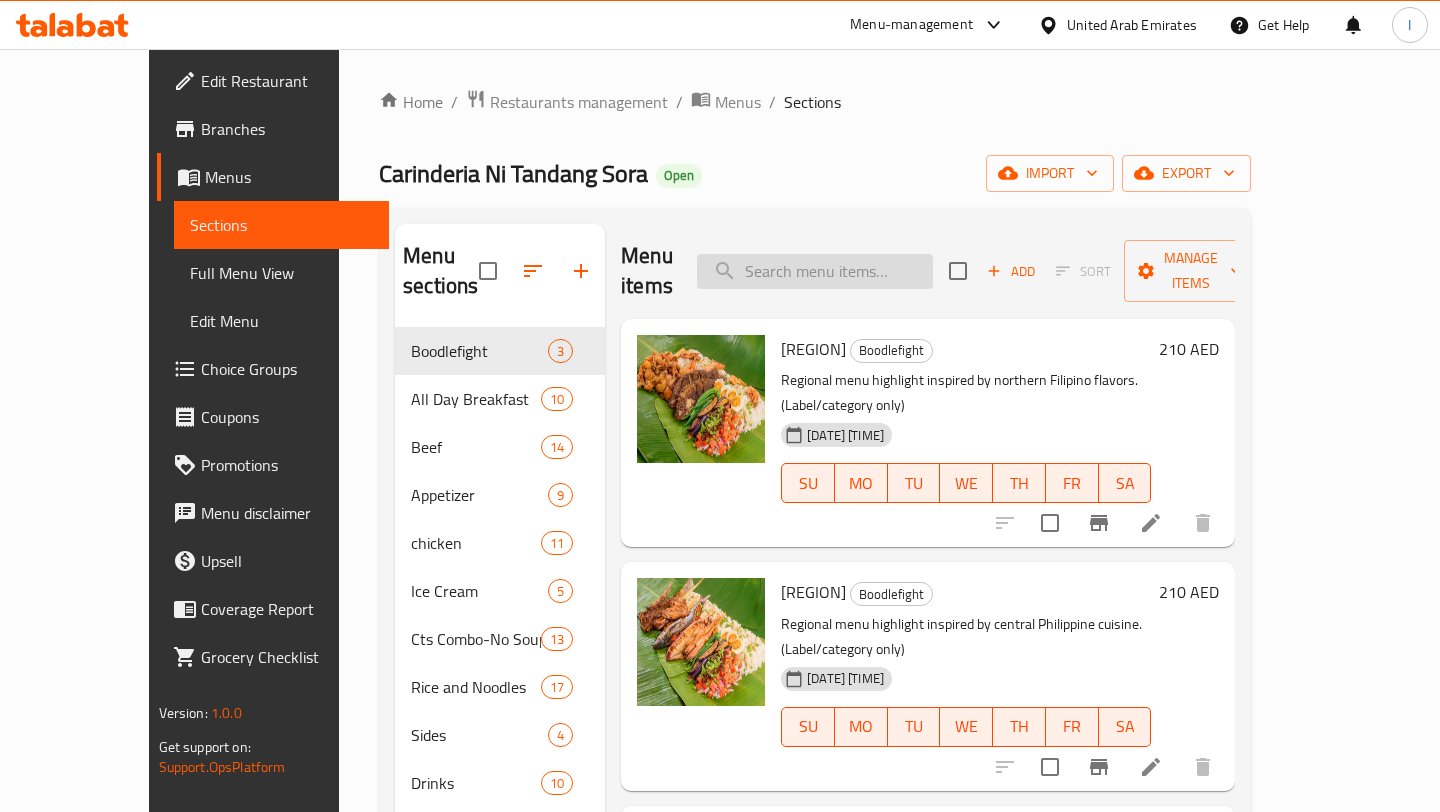 click at bounding box center (815, 271) 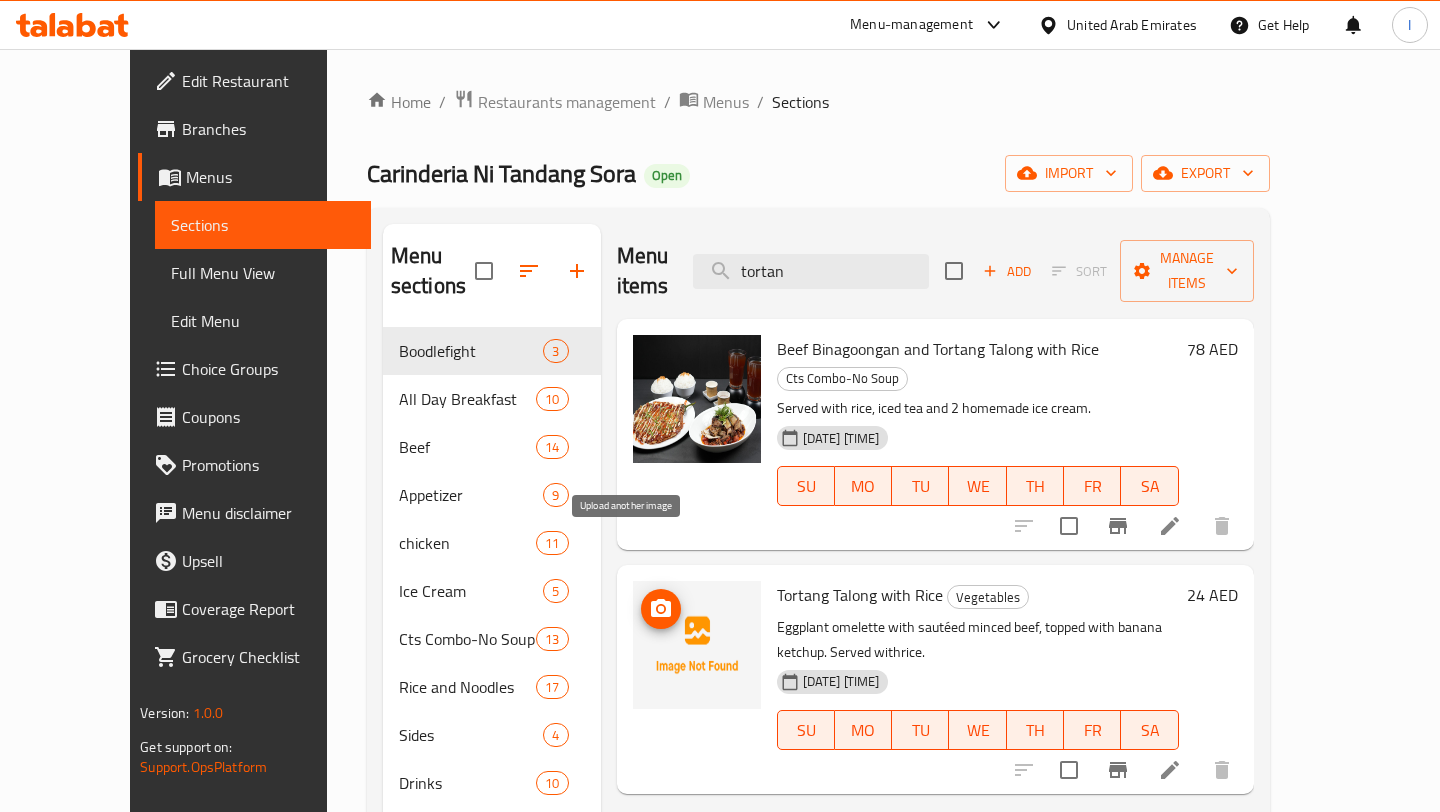 click at bounding box center [661, 609] 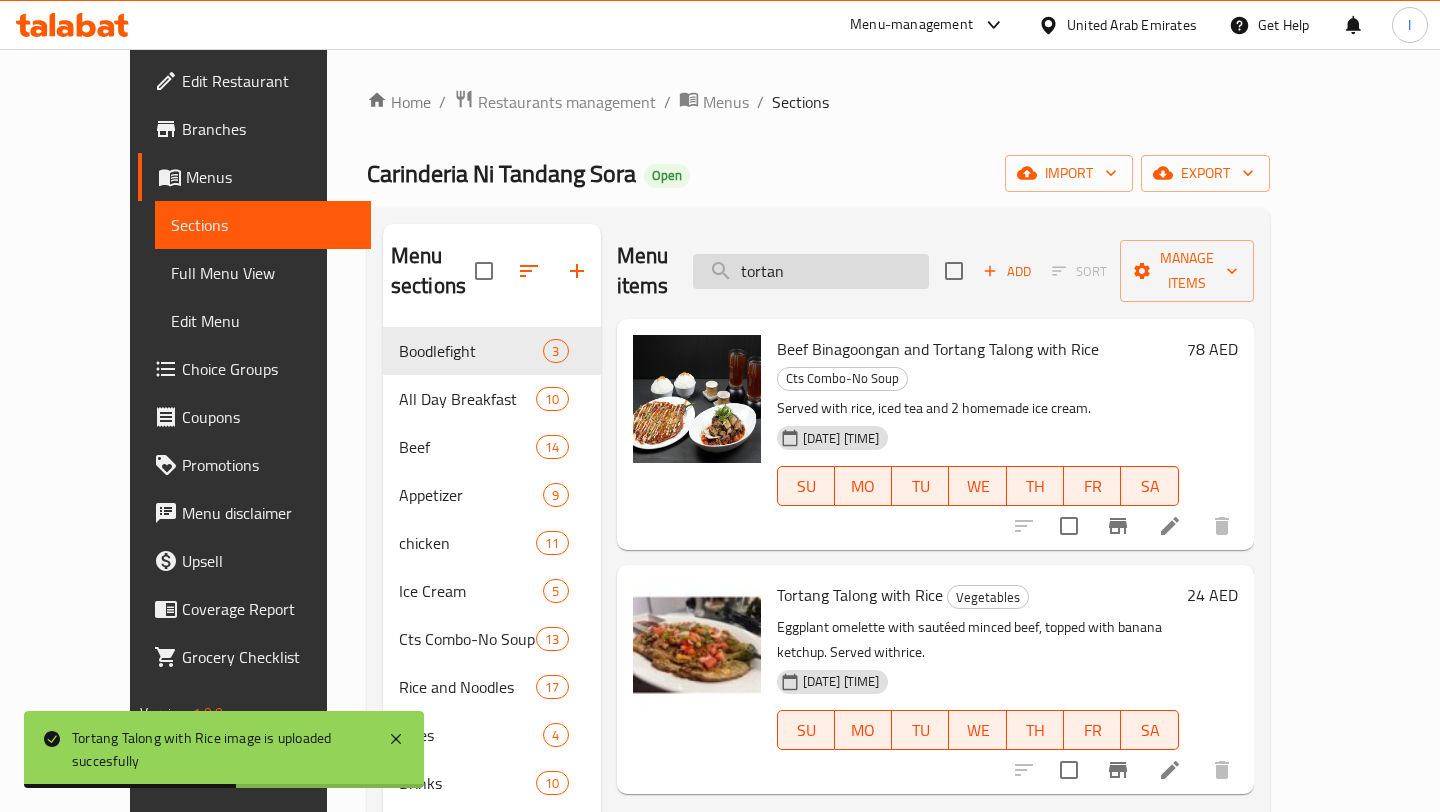 click on "tortan" at bounding box center (811, 271) 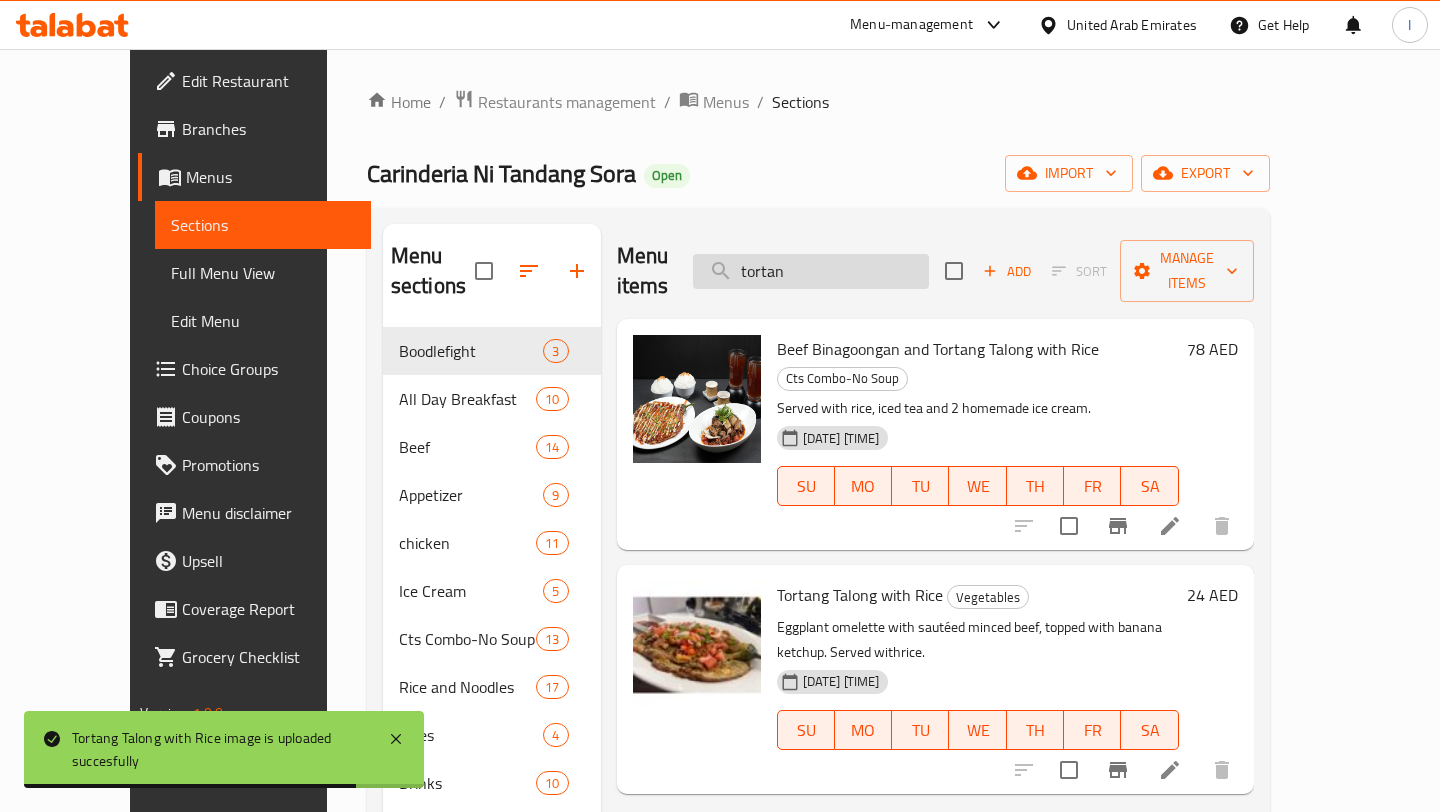 click on "tortan" at bounding box center (811, 271) 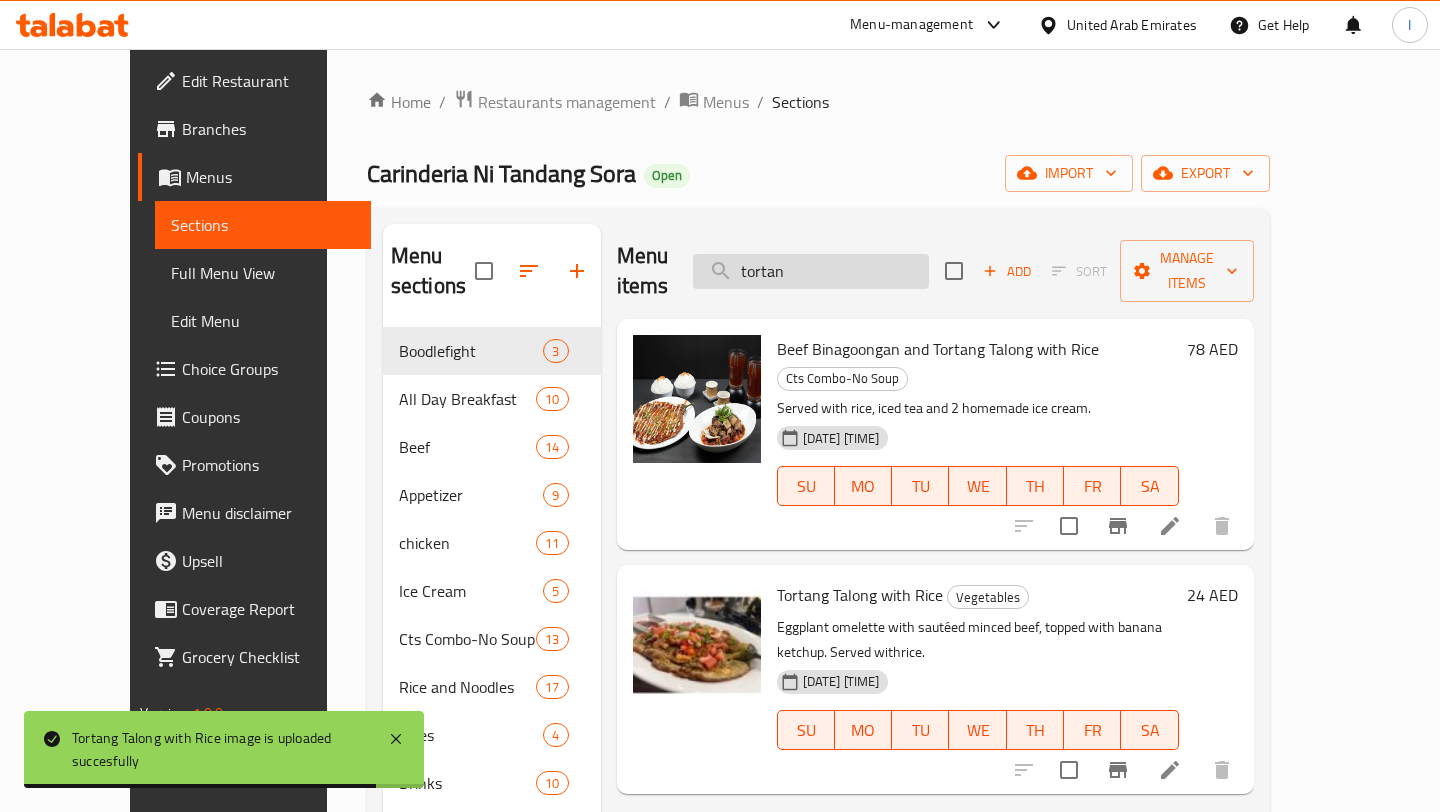 click on "tortan" at bounding box center [811, 271] 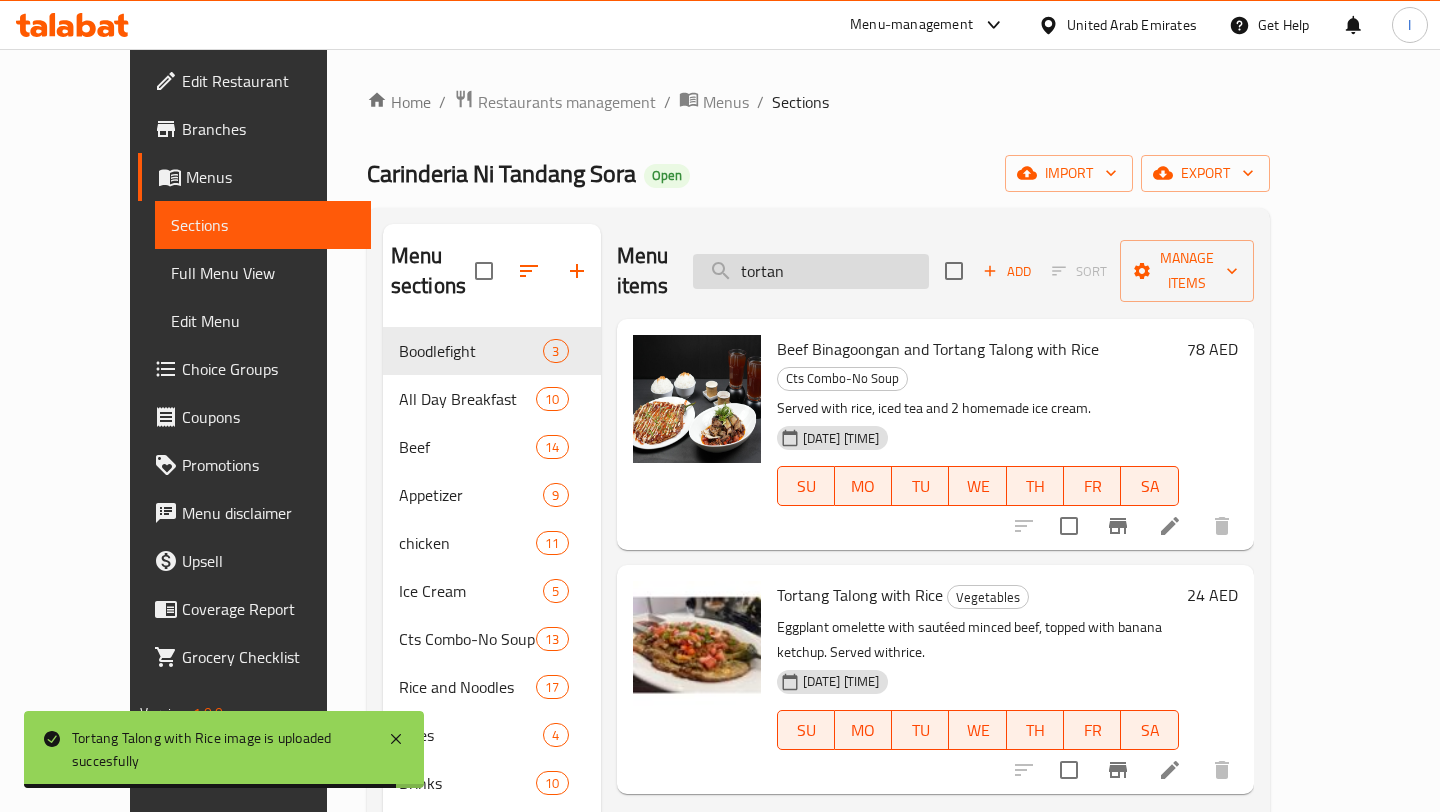 click on "tortan" at bounding box center [811, 271] 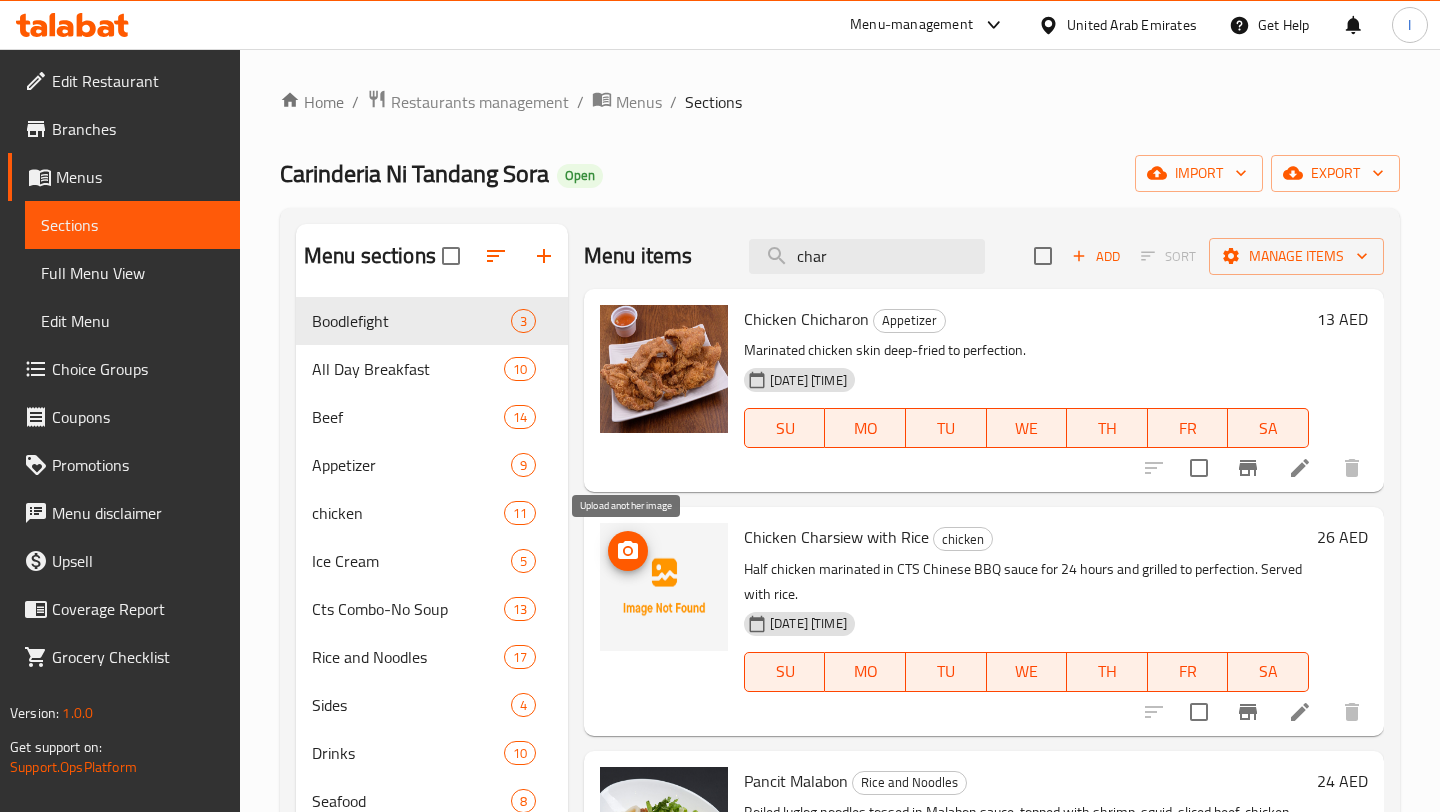 type on "char" 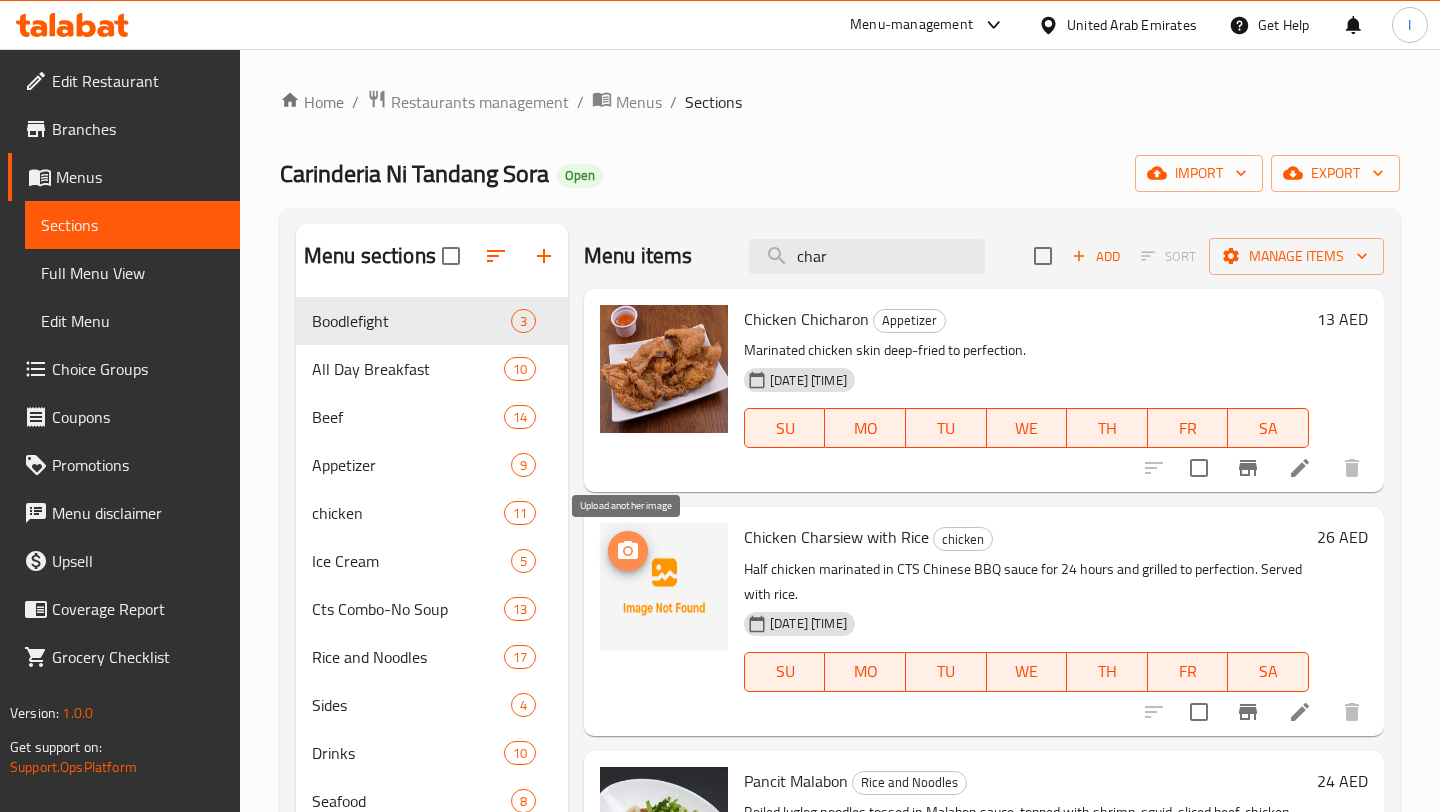 click 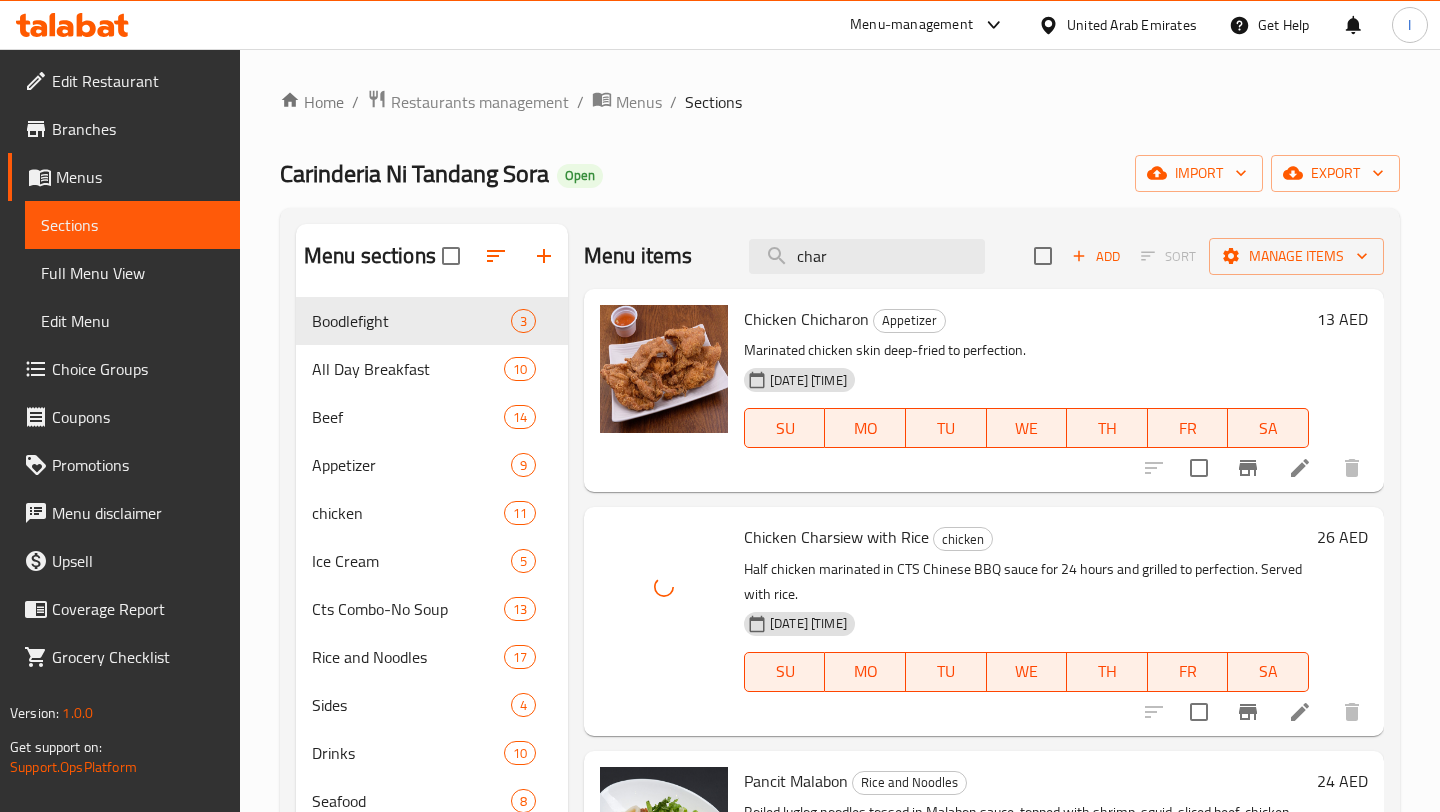 scroll, scrollTop: 76, scrollLeft: 0, axis: vertical 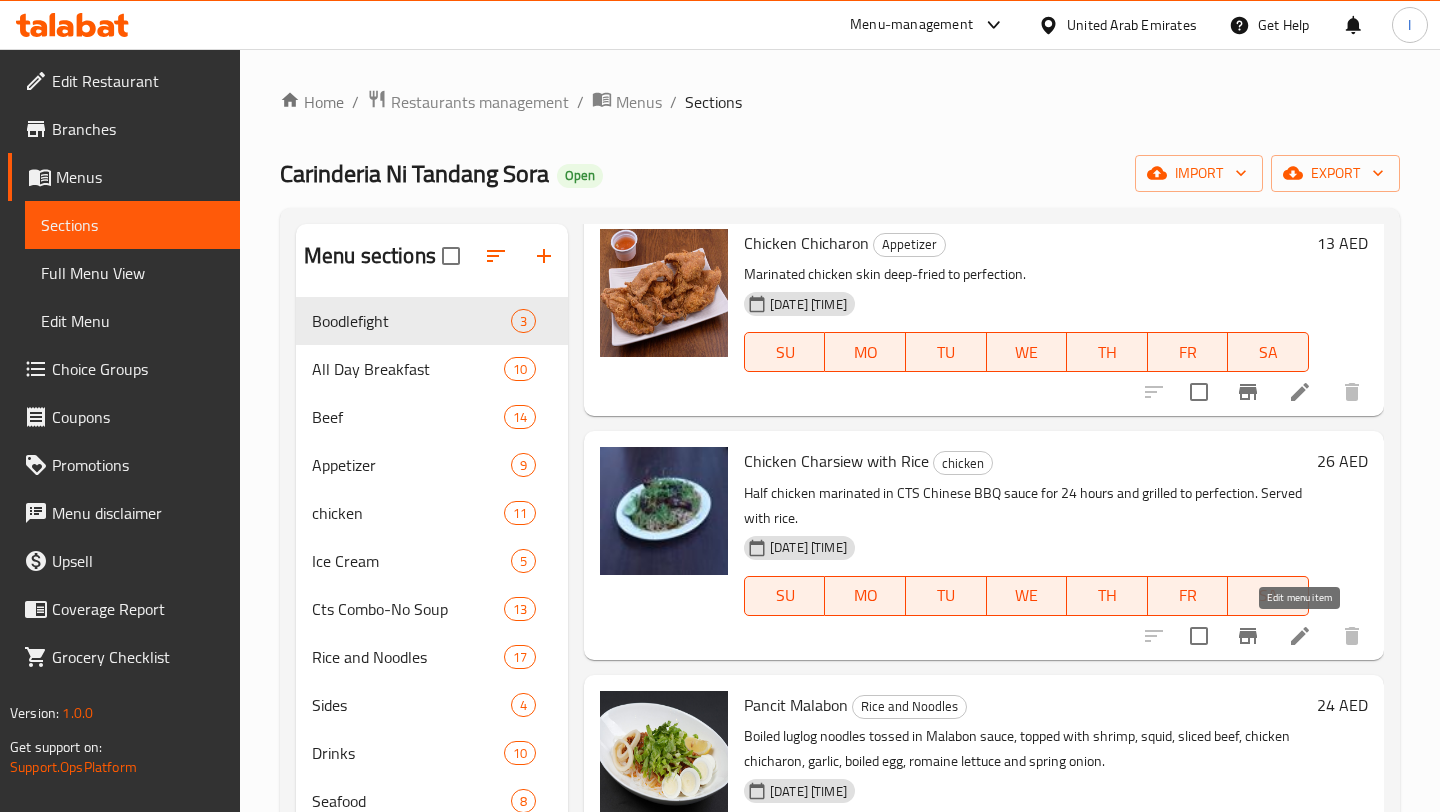 click 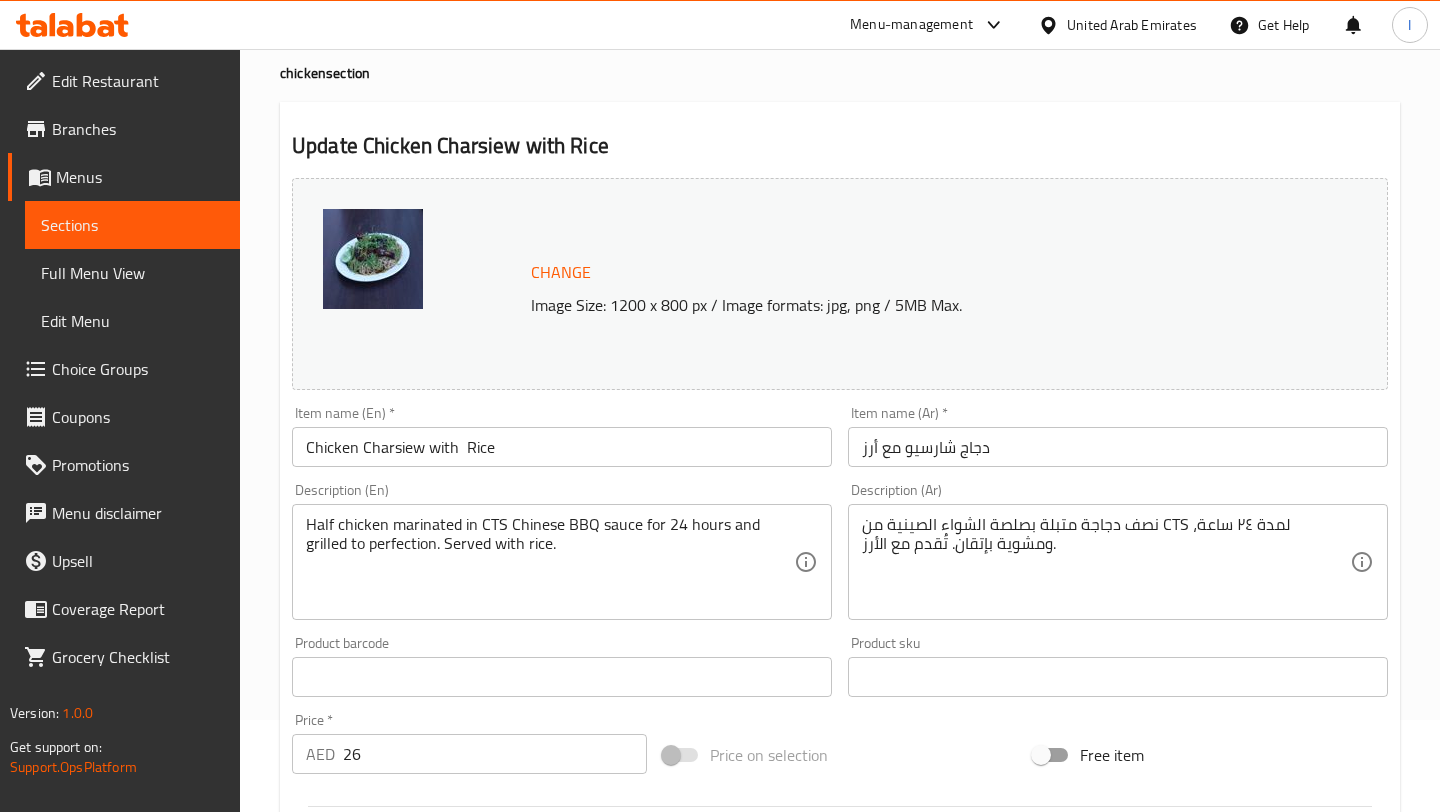 scroll, scrollTop: 37, scrollLeft: 0, axis: vertical 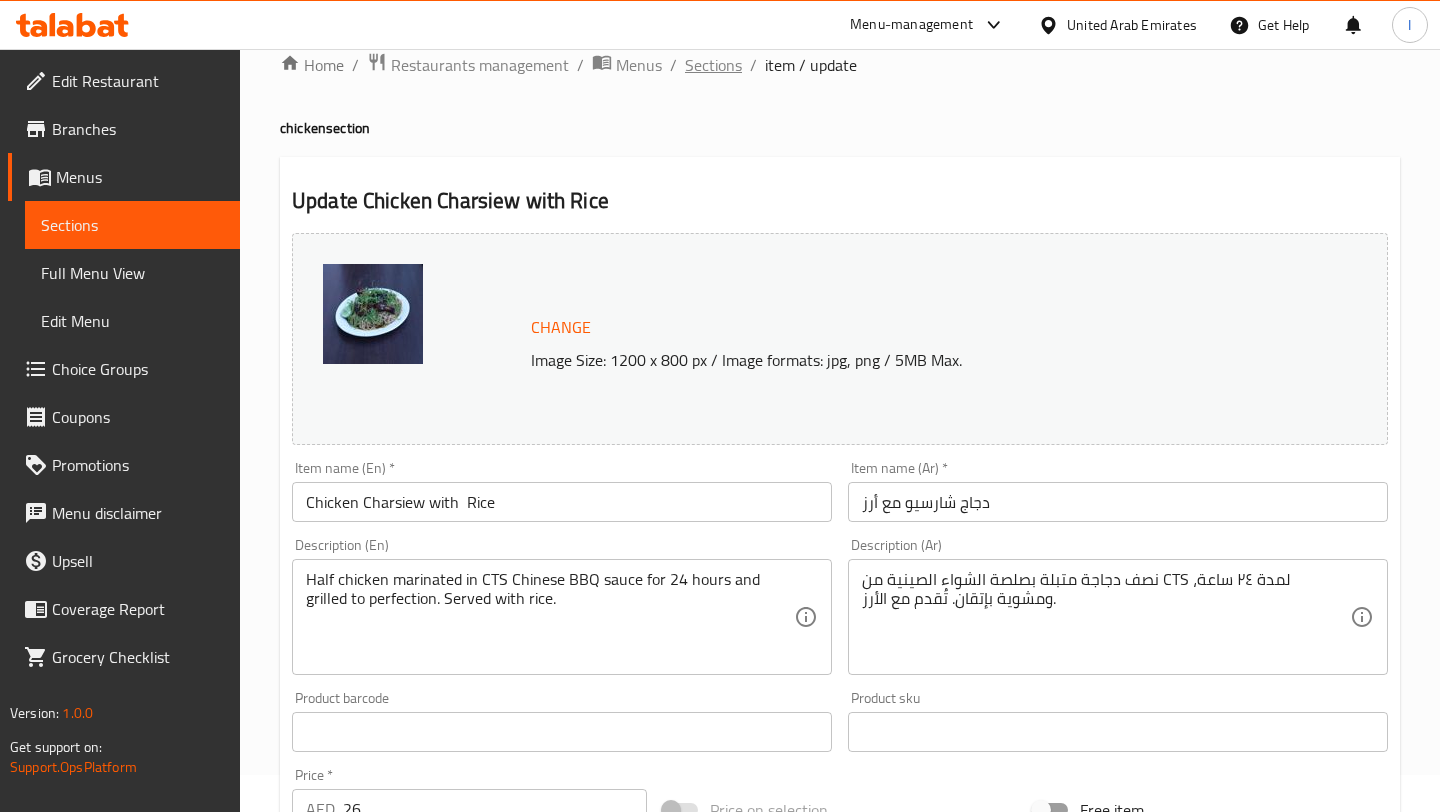 click on "Sections" at bounding box center (713, 65) 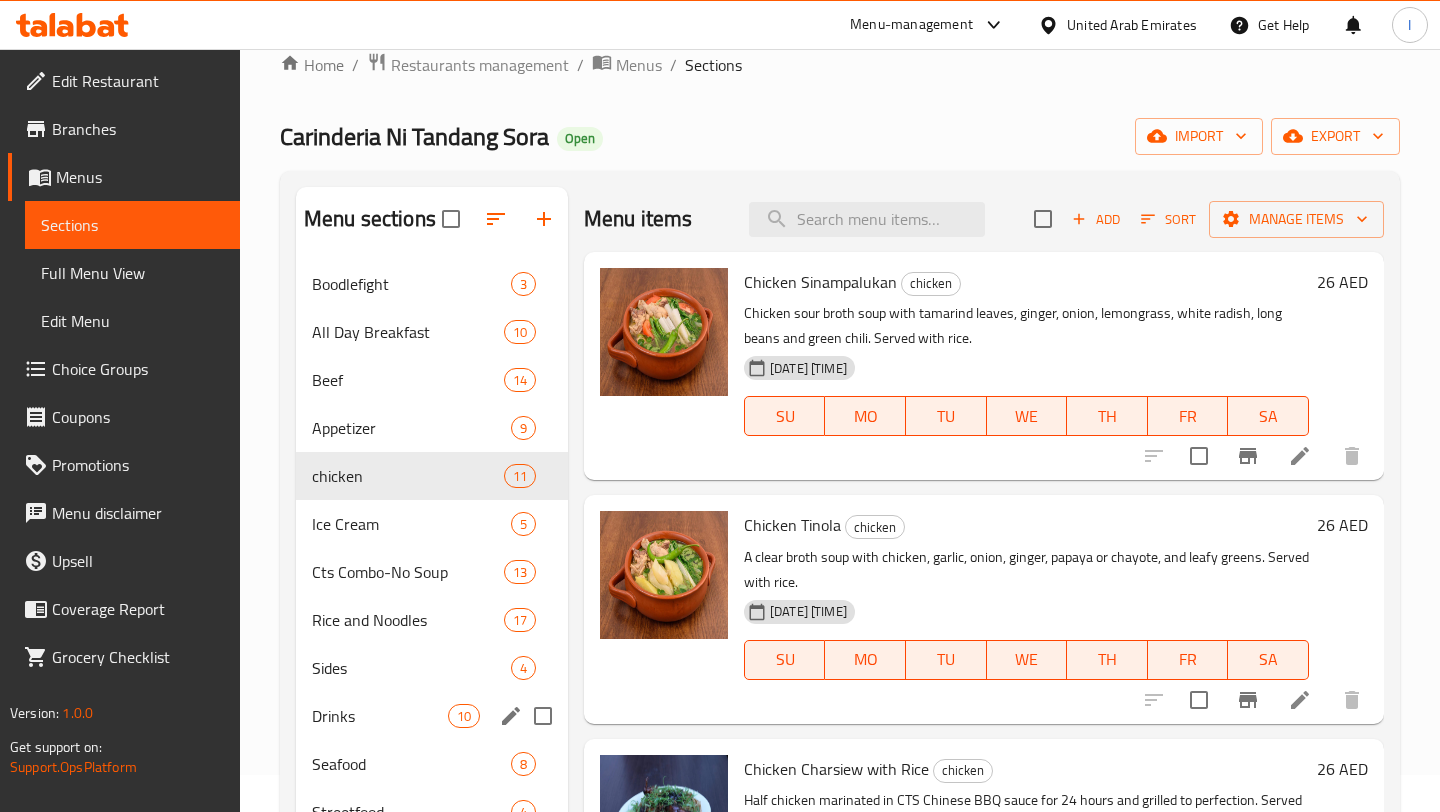 scroll, scrollTop: 365, scrollLeft: 0, axis: vertical 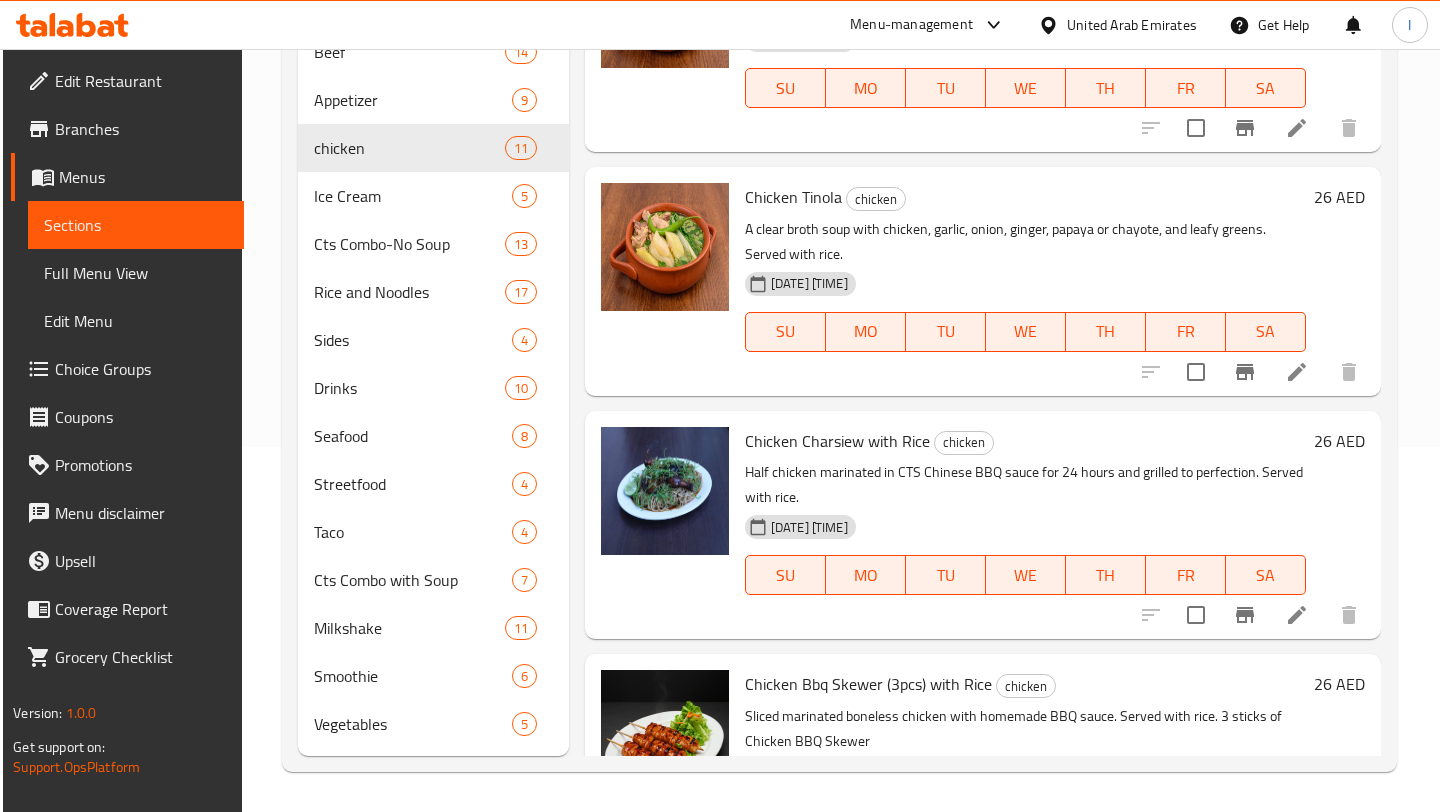 click on "Choice Groups" at bounding box center [141, 369] 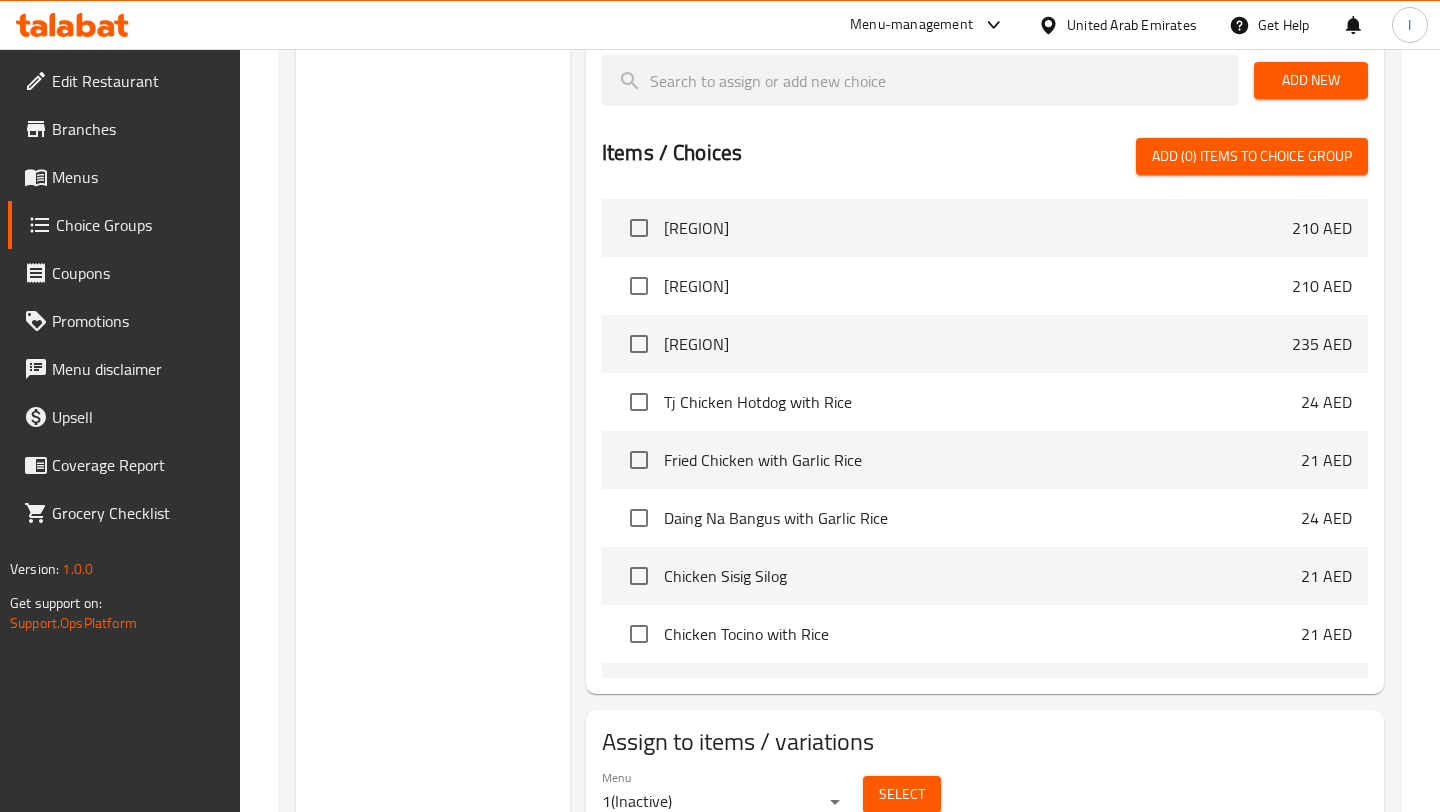 scroll, scrollTop: 948, scrollLeft: 0, axis: vertical 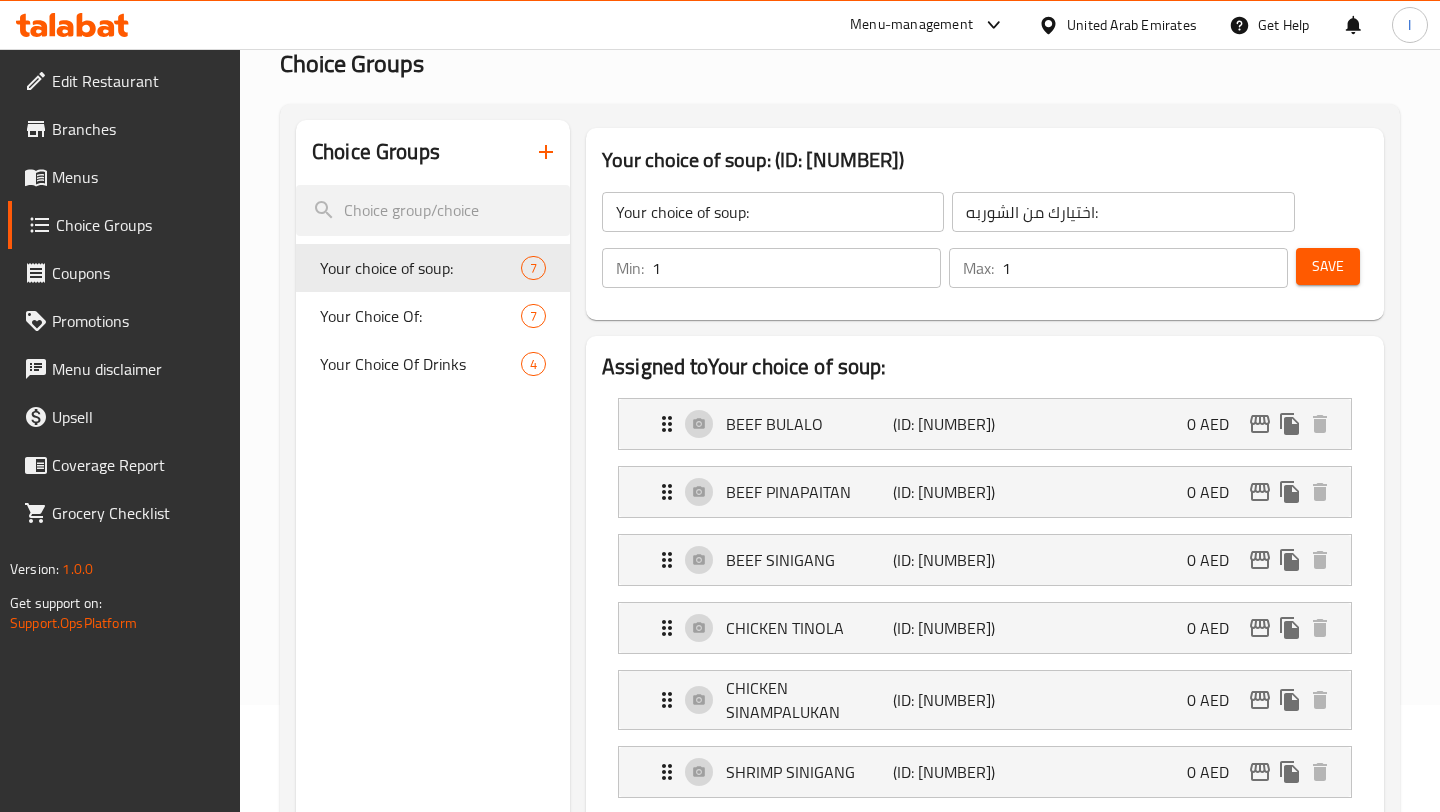 click 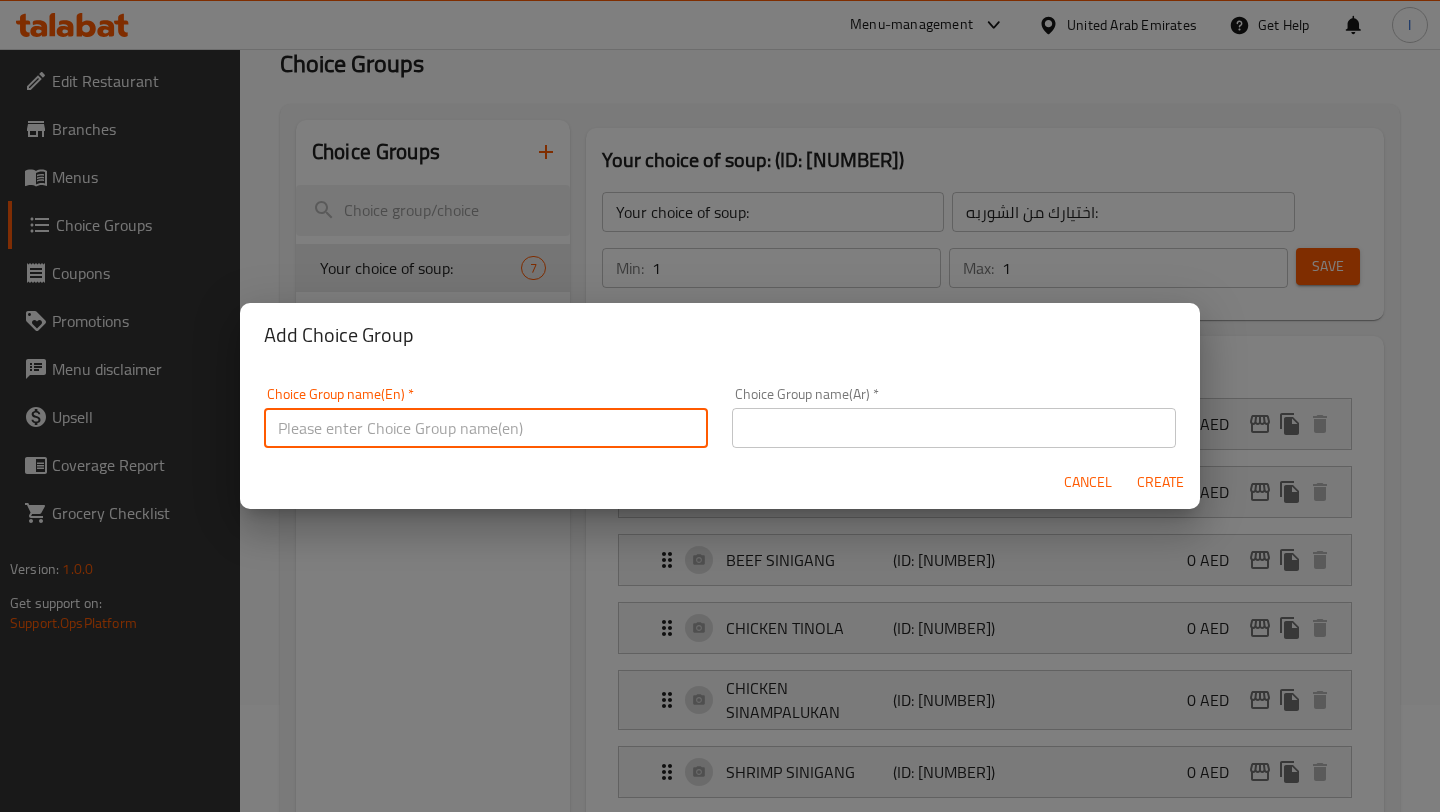 click at bounding box center (486, 428) 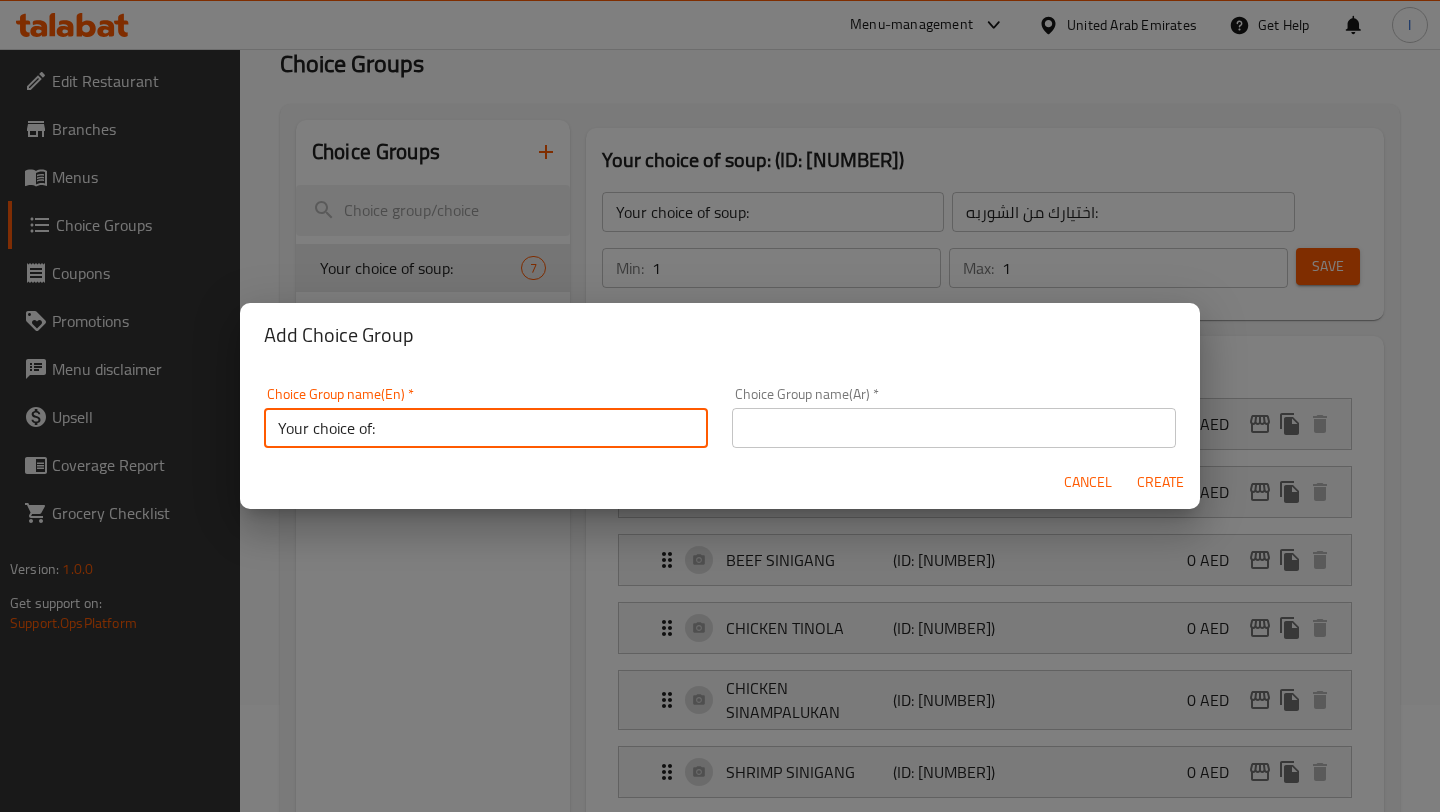 type on "Your choice of:" 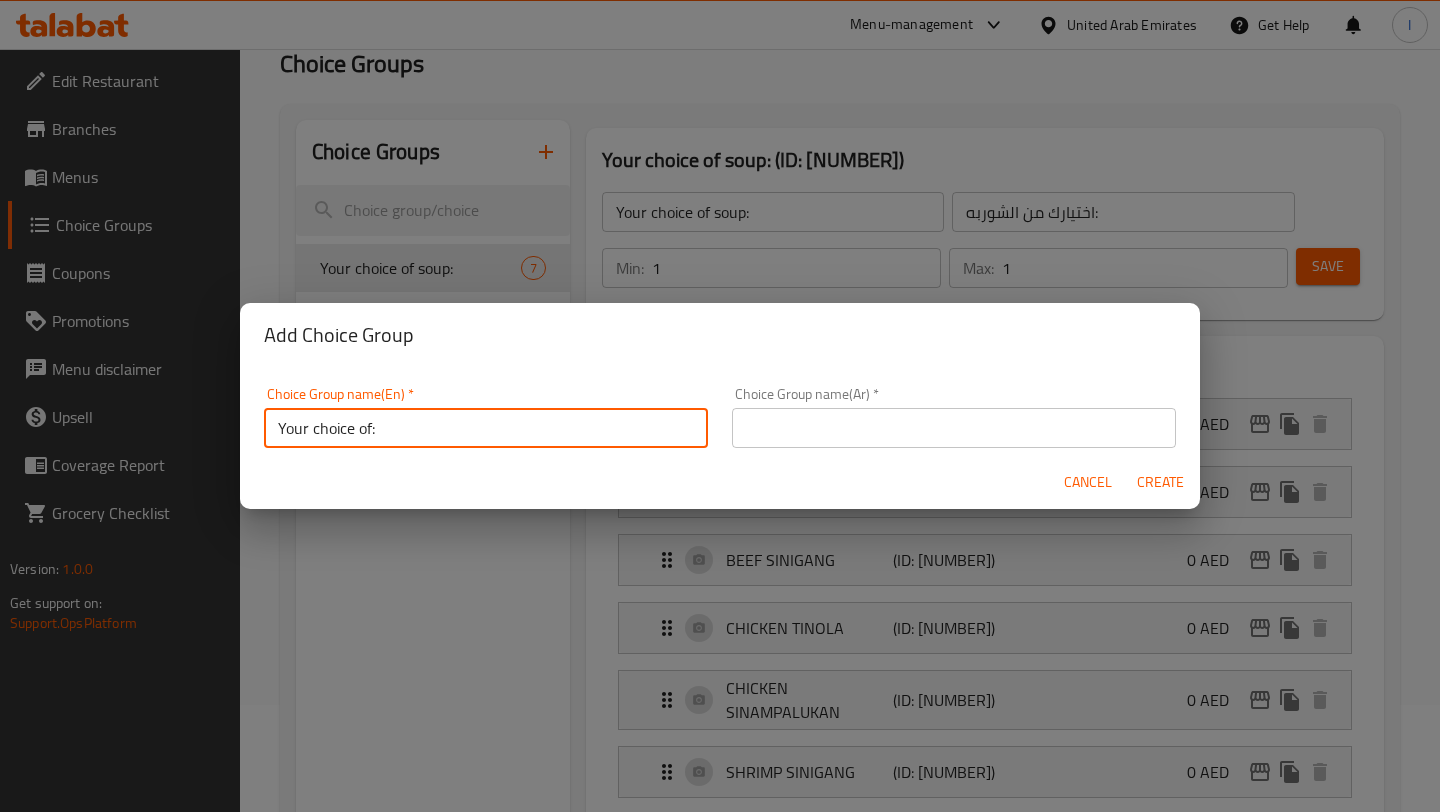 click at bounding box center (954, 428) 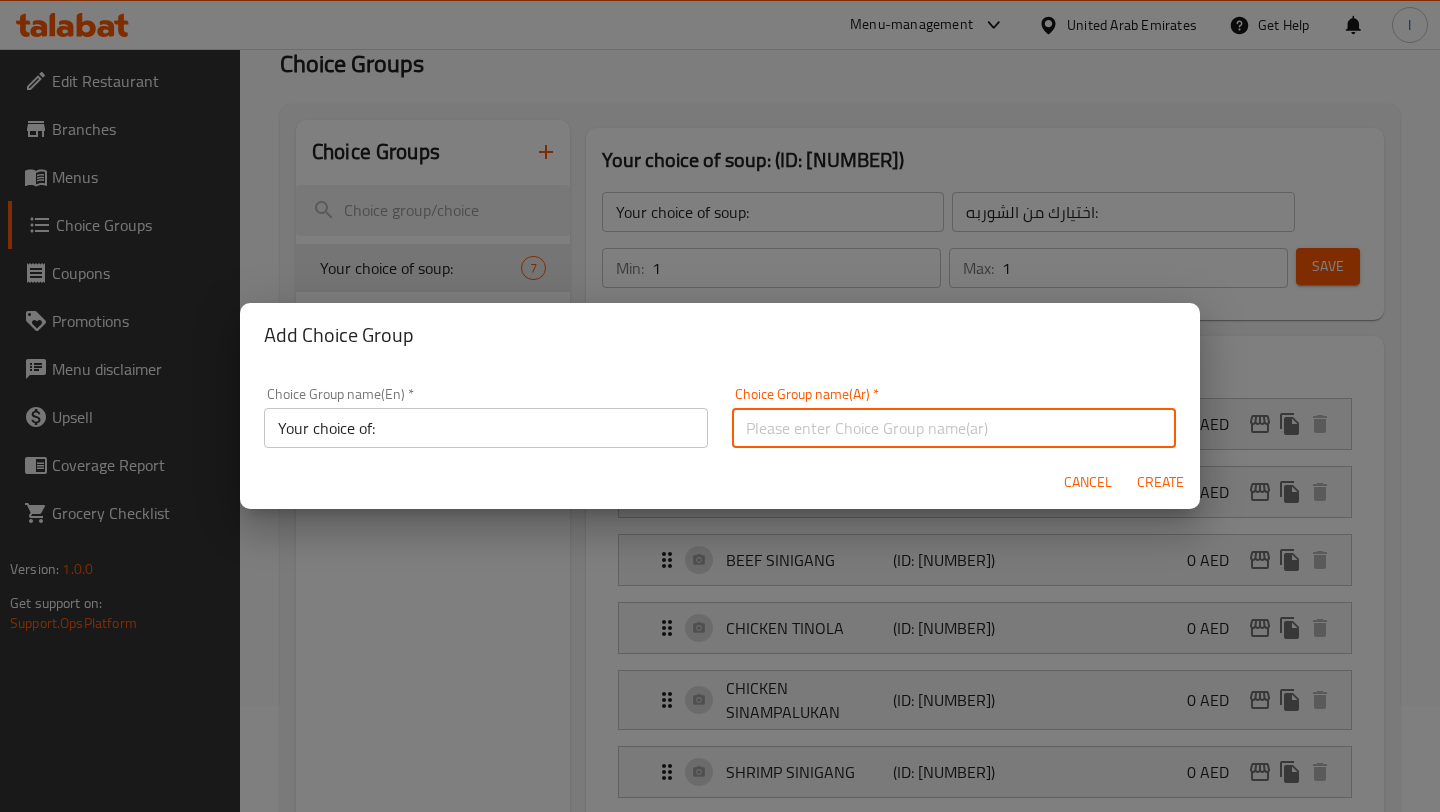 paste on "اختيارك ل" 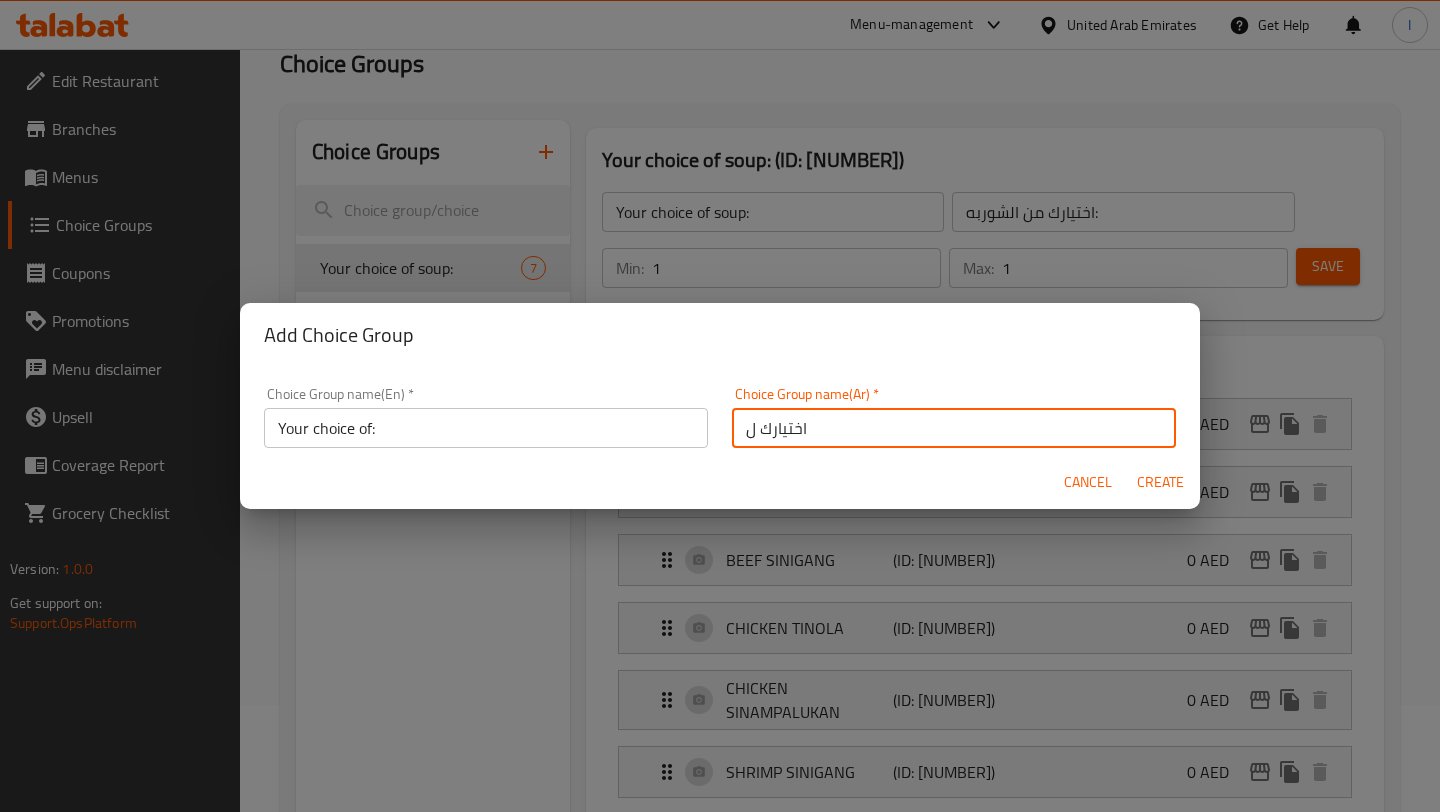 type on "اختيارك ل" 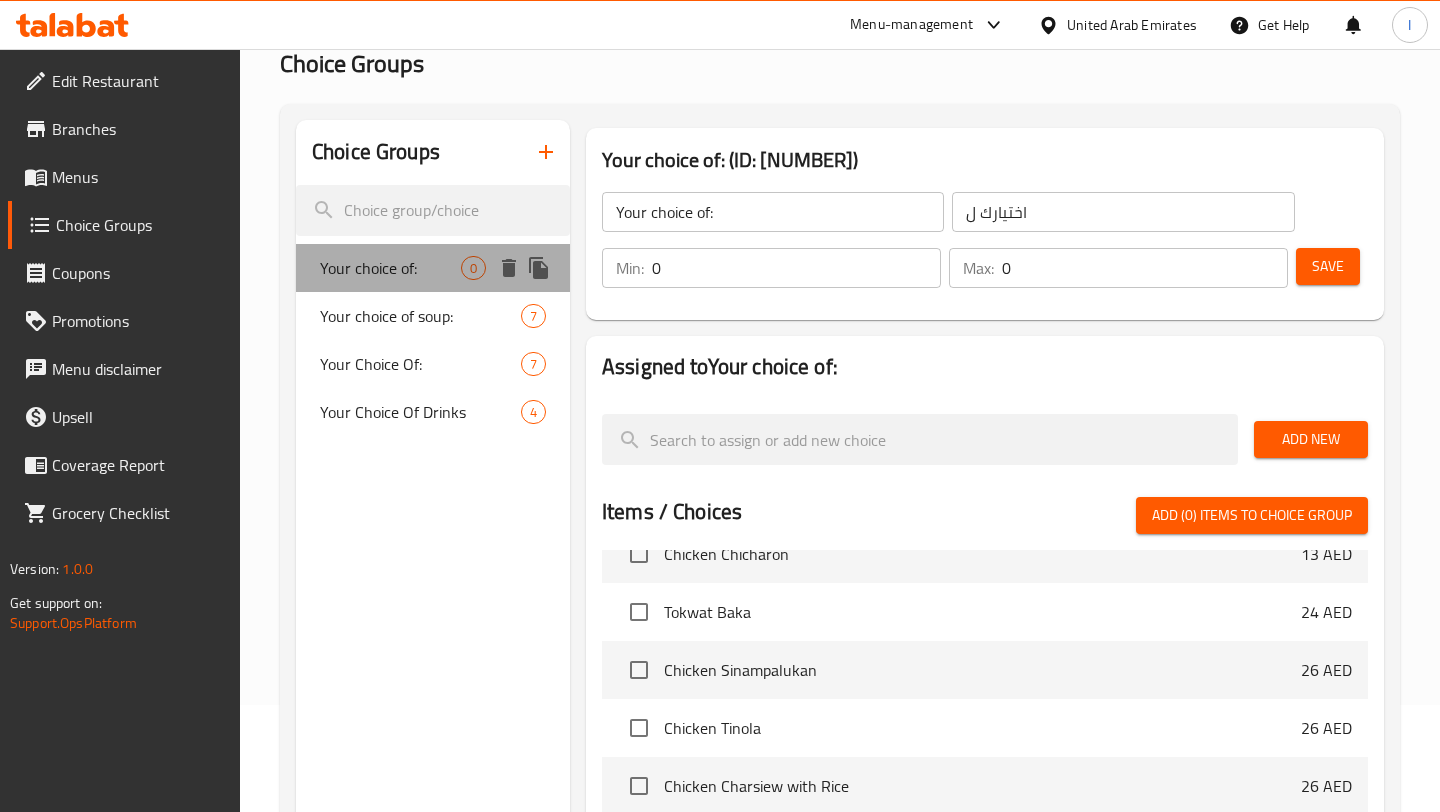 click on "Your choice of:" at bounding box center [390, 268] 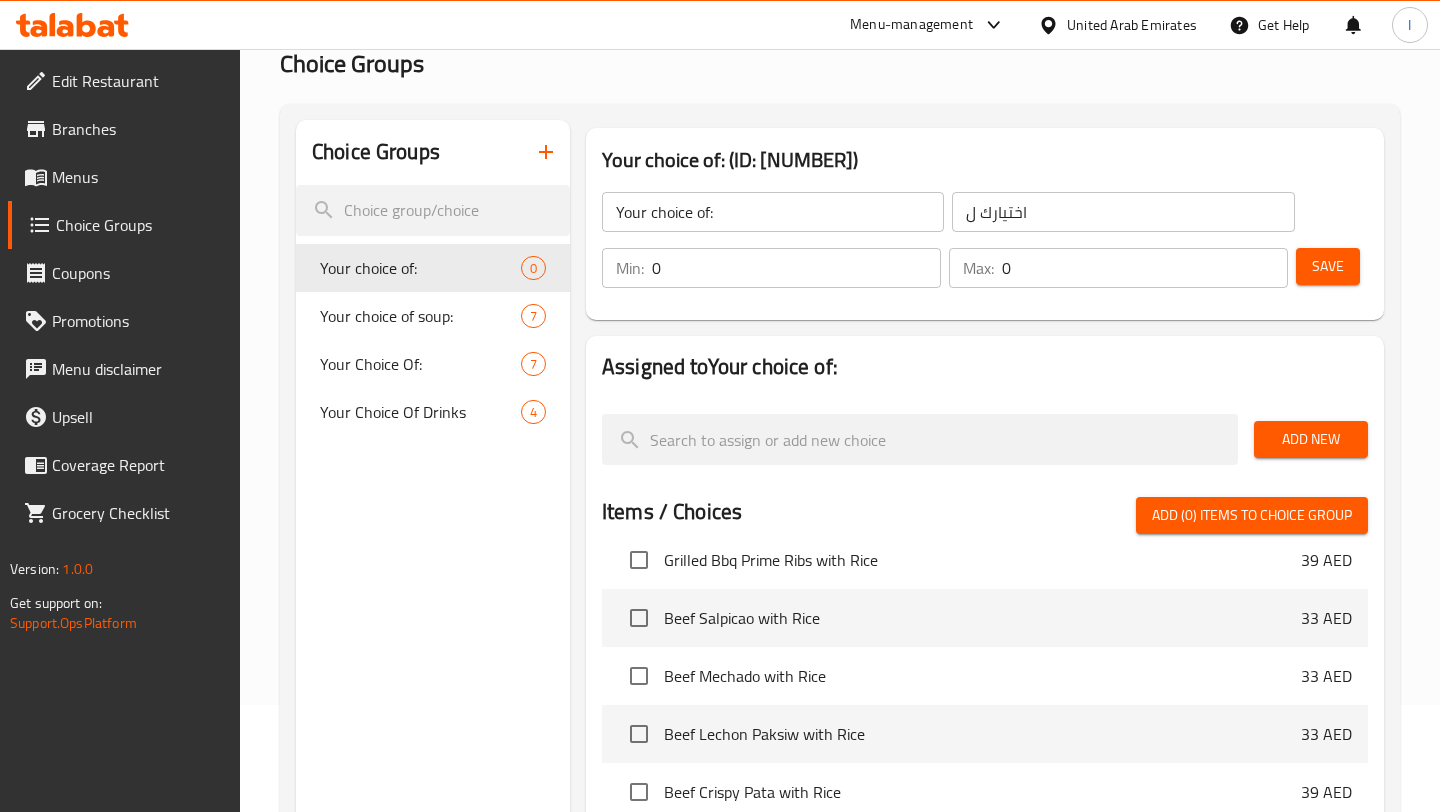 scroll, scrollTop: 738, scrollLeft: 0, axis: vertical 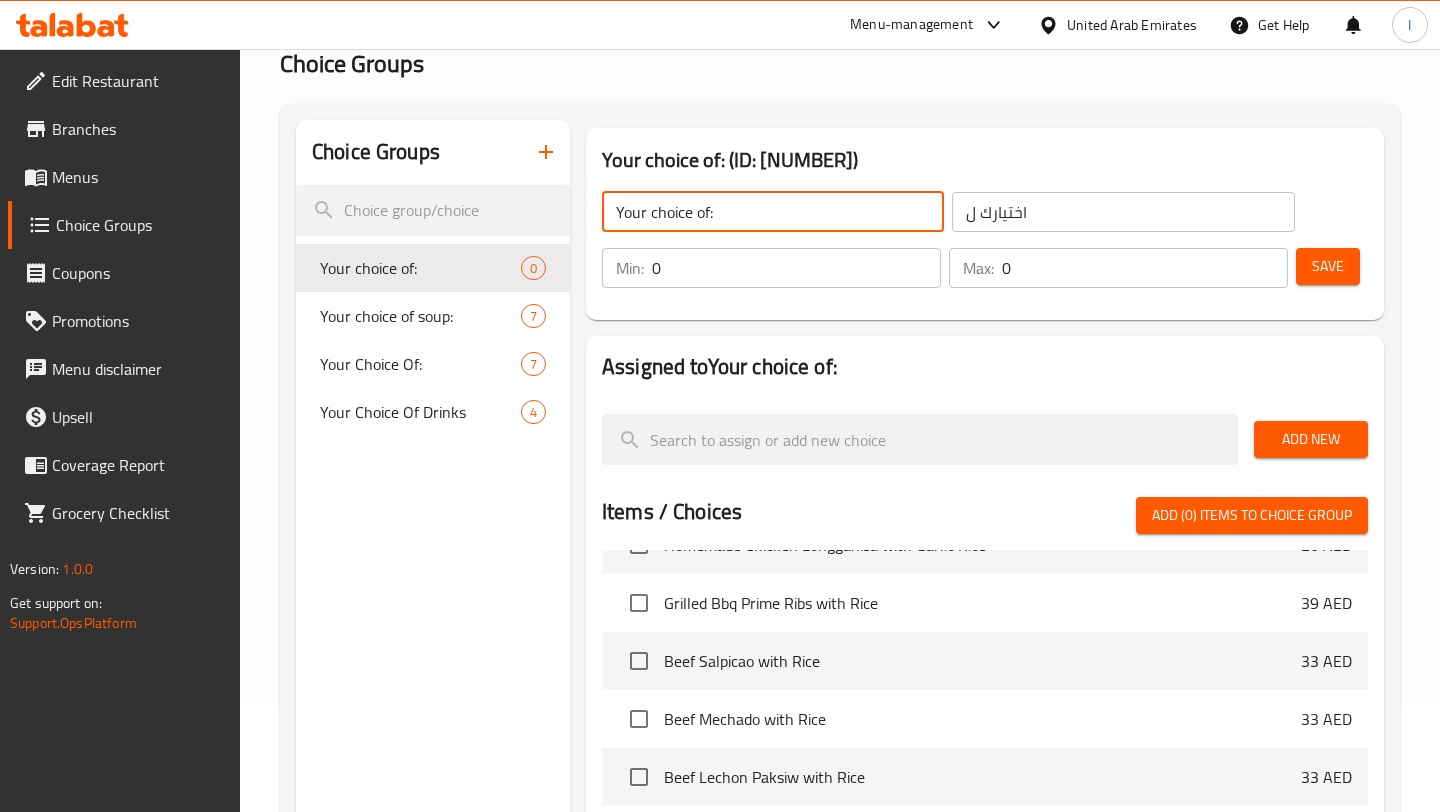 click on "Your choice of:" 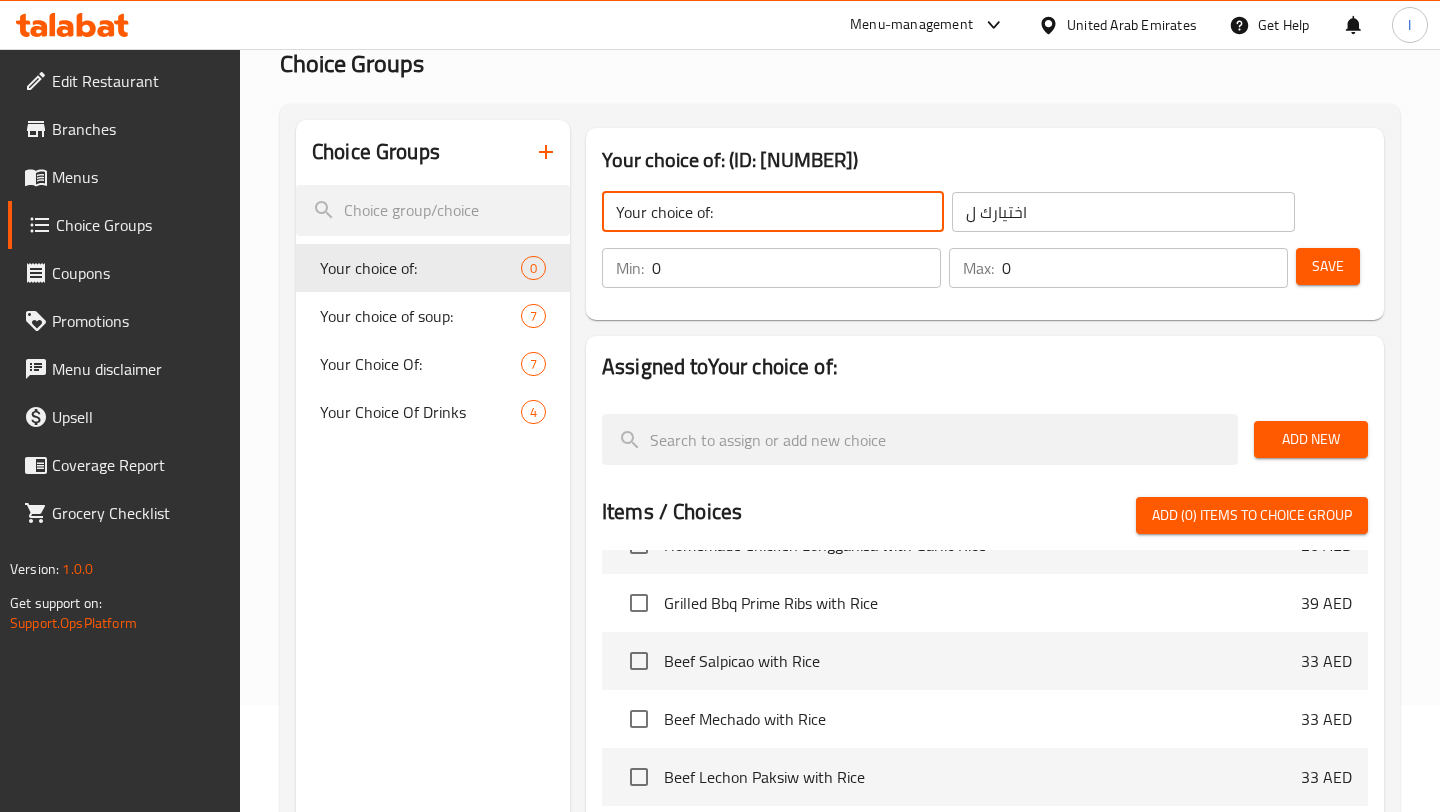 click on "0" at bounding box center [796, 268] 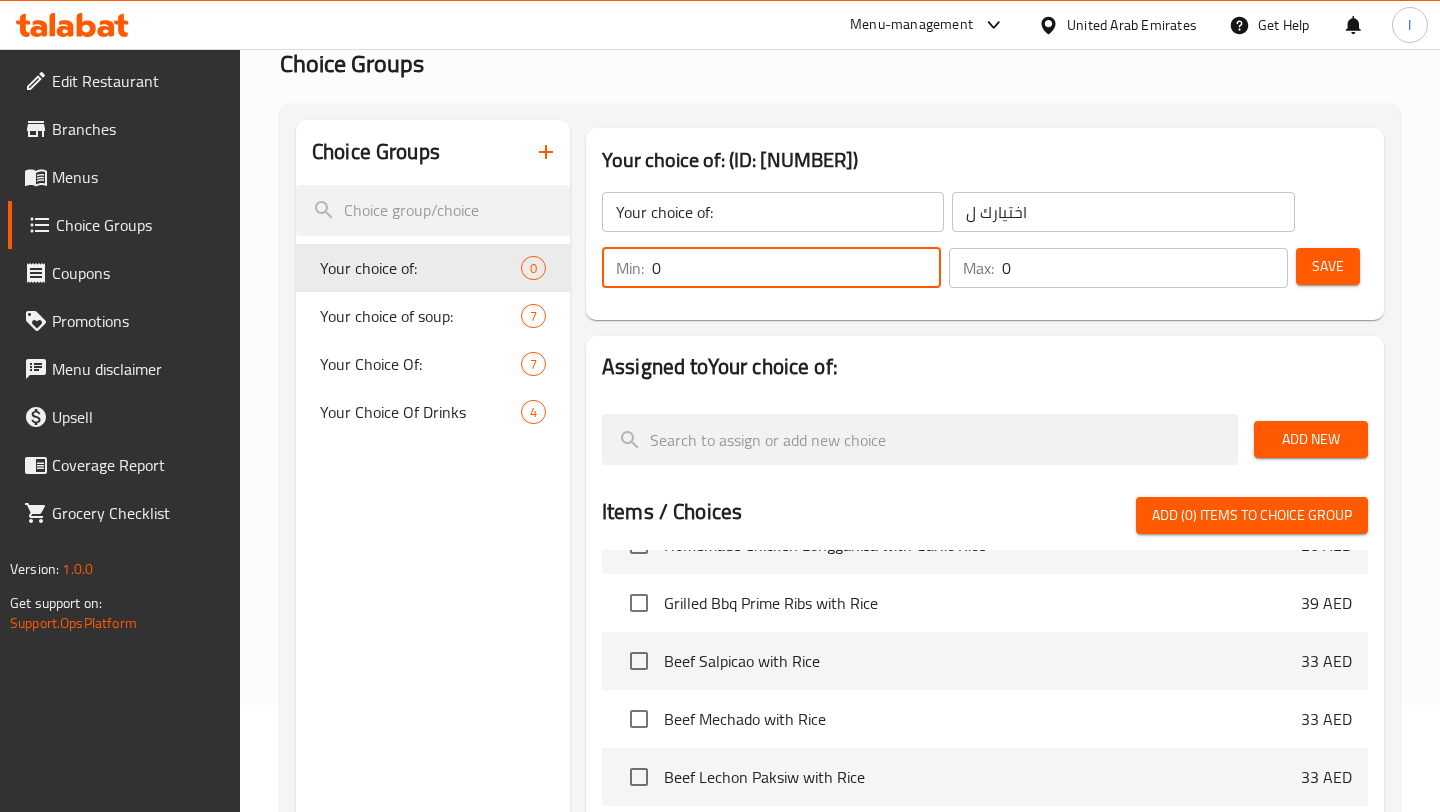 scroll, scrollTop: 0, scrollLeft: 0, axis: both 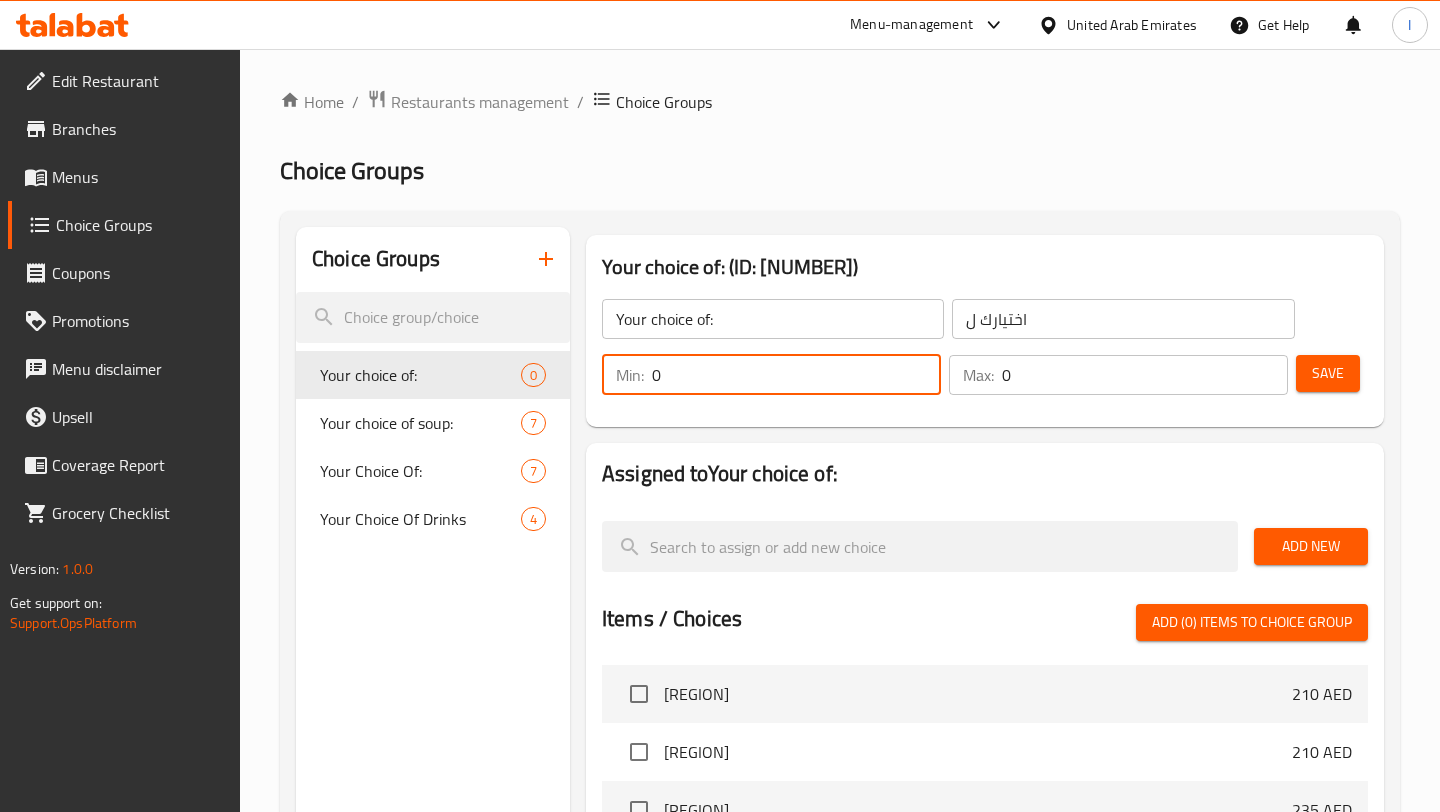 click on "Menus" at bounding box center [138, 177] 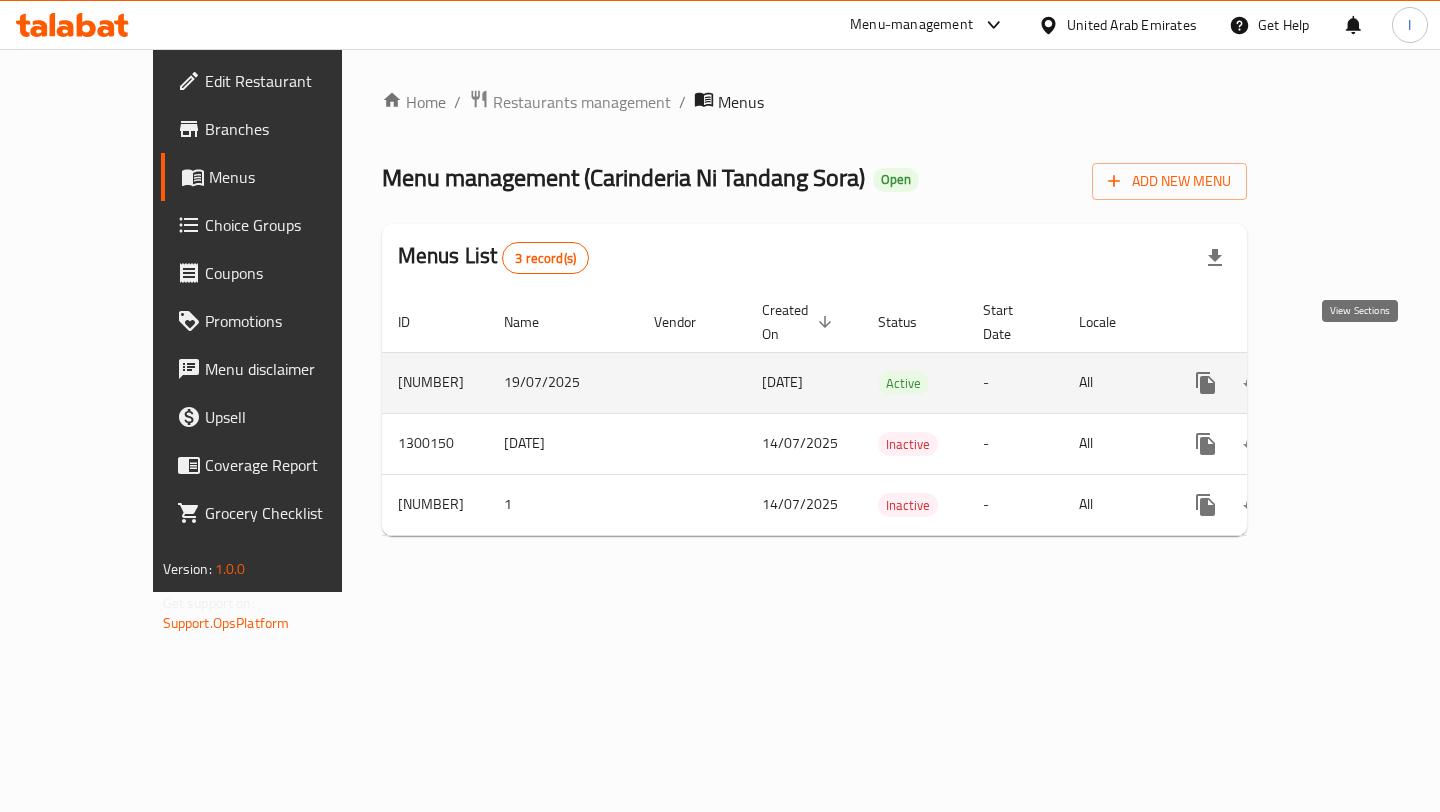 click 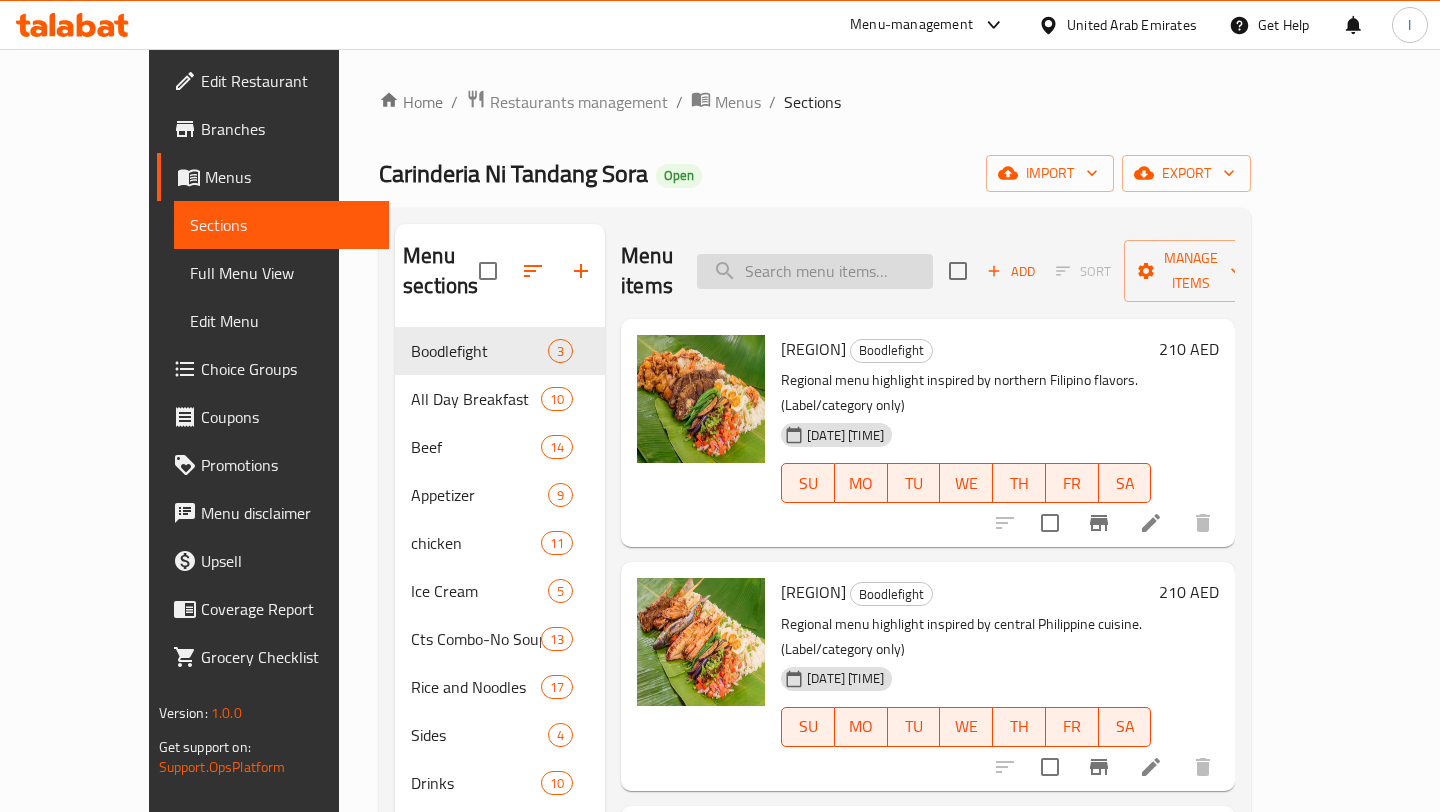 click at bounding box center [815, 271] 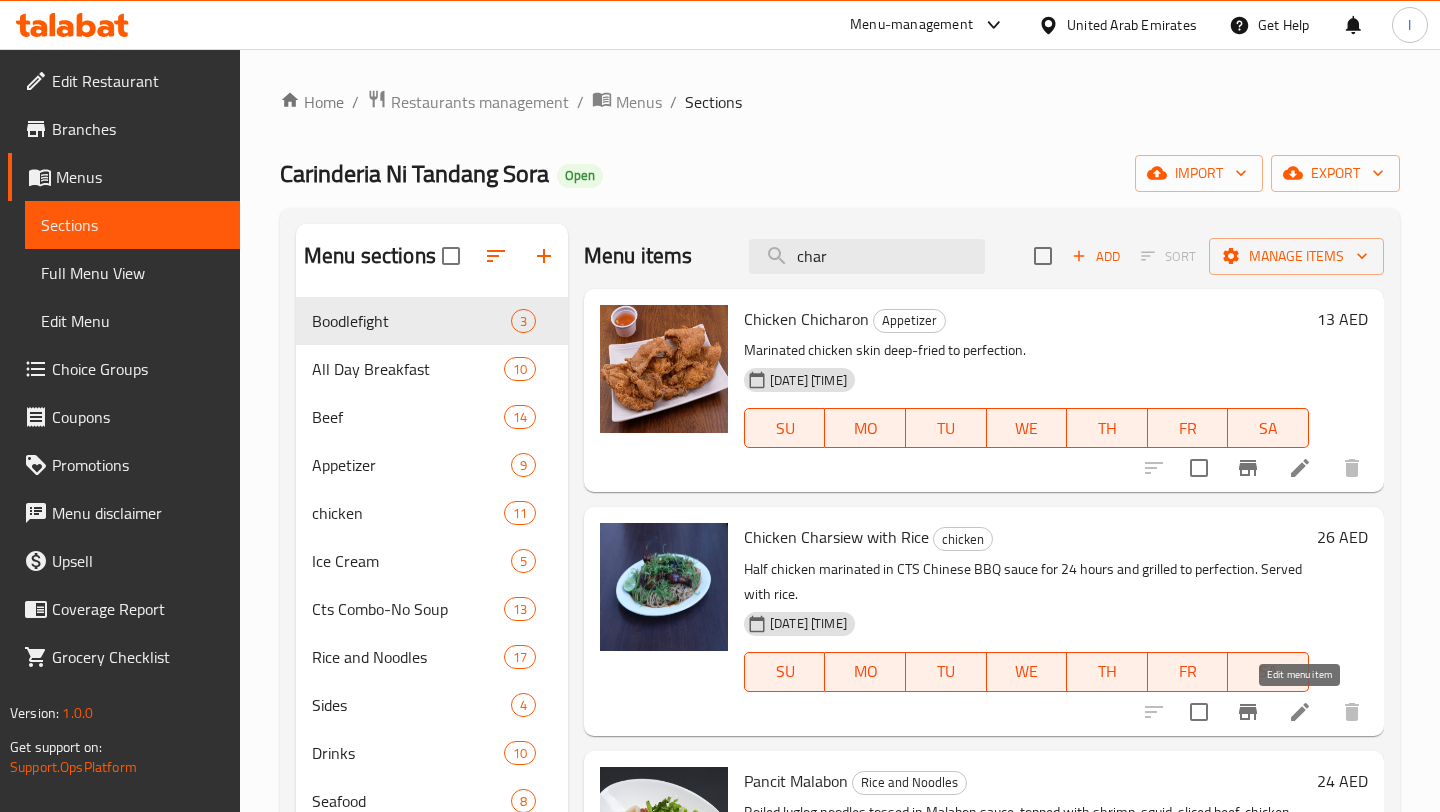 type on "char" 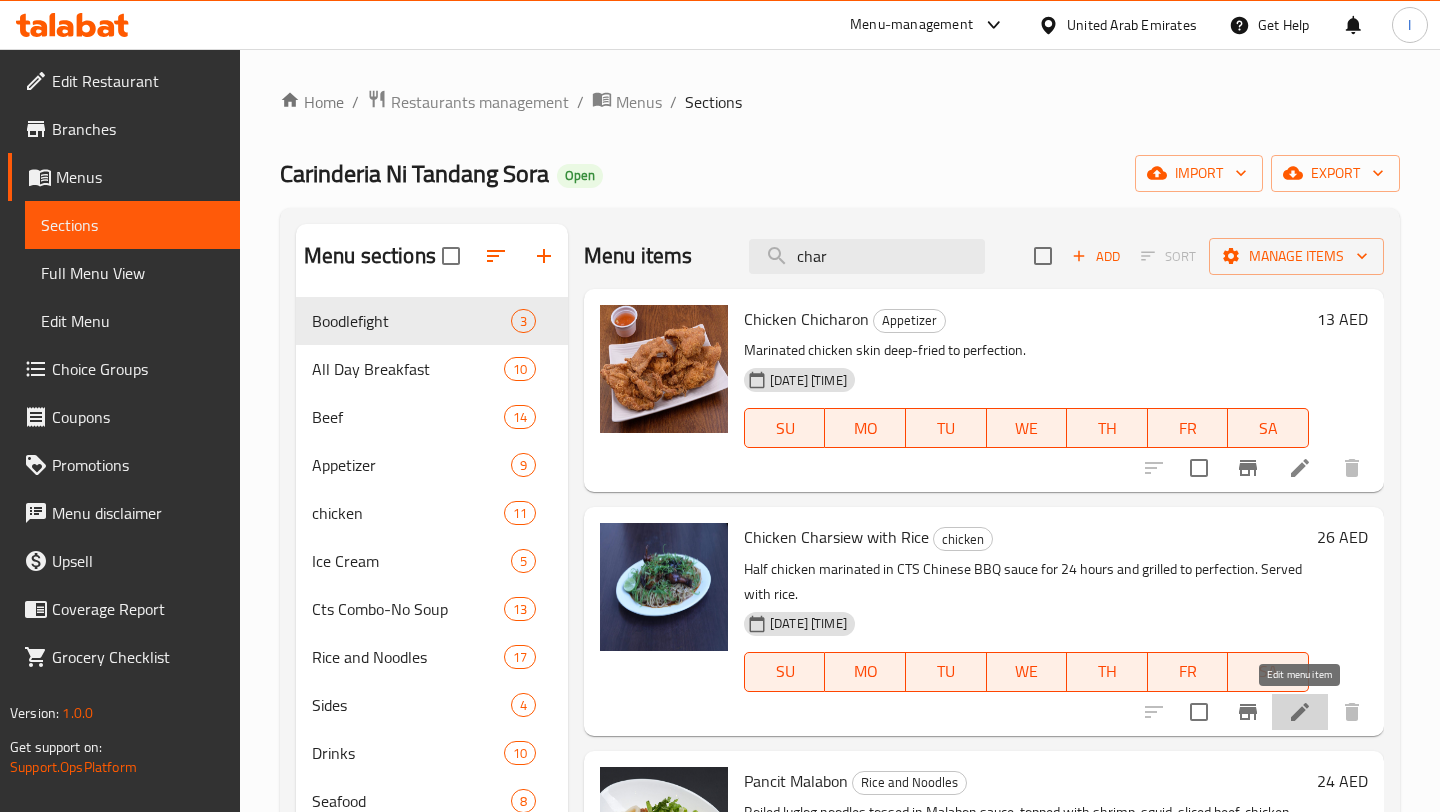 click 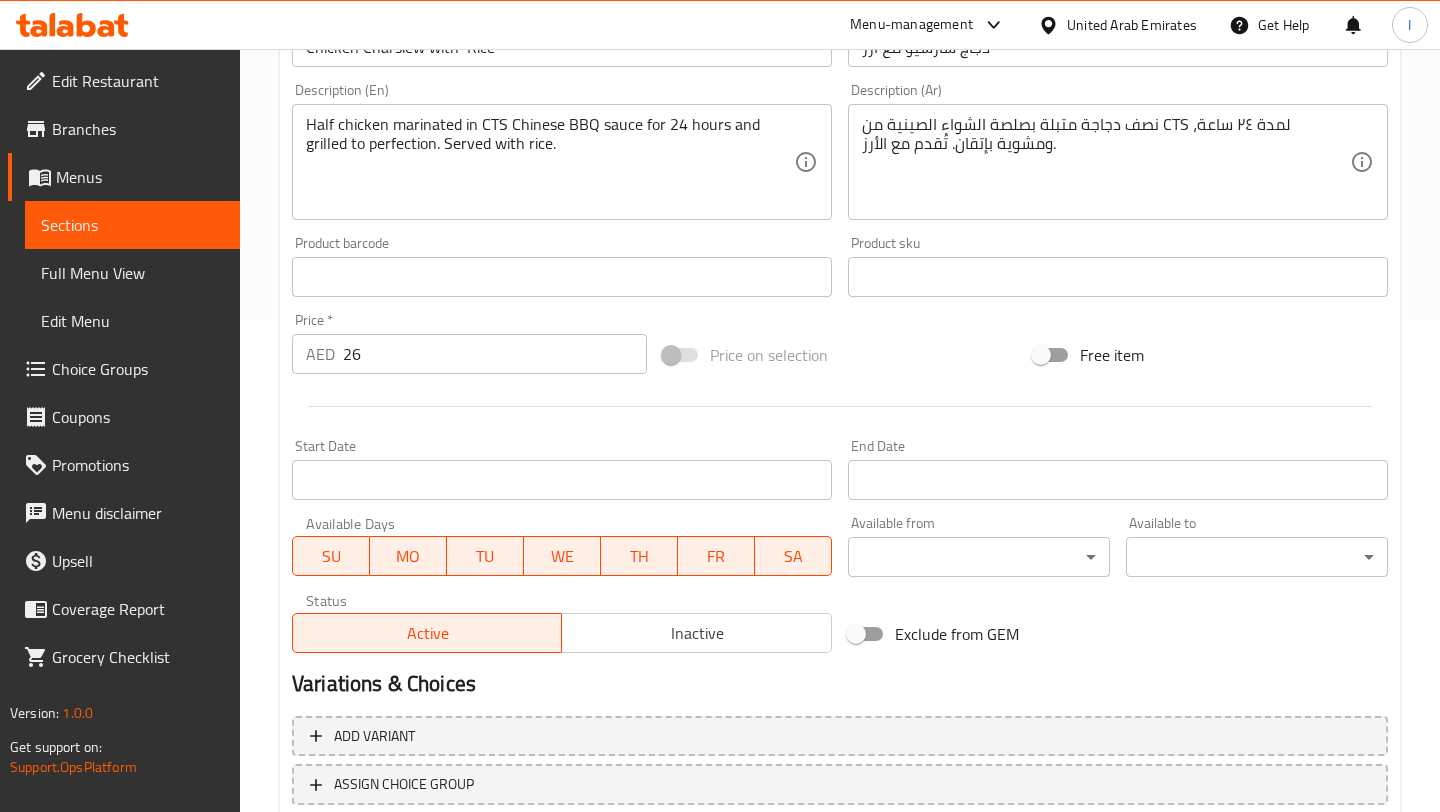 scroll, scrollTop: 630, scrollLeft: 0, axis: vertical 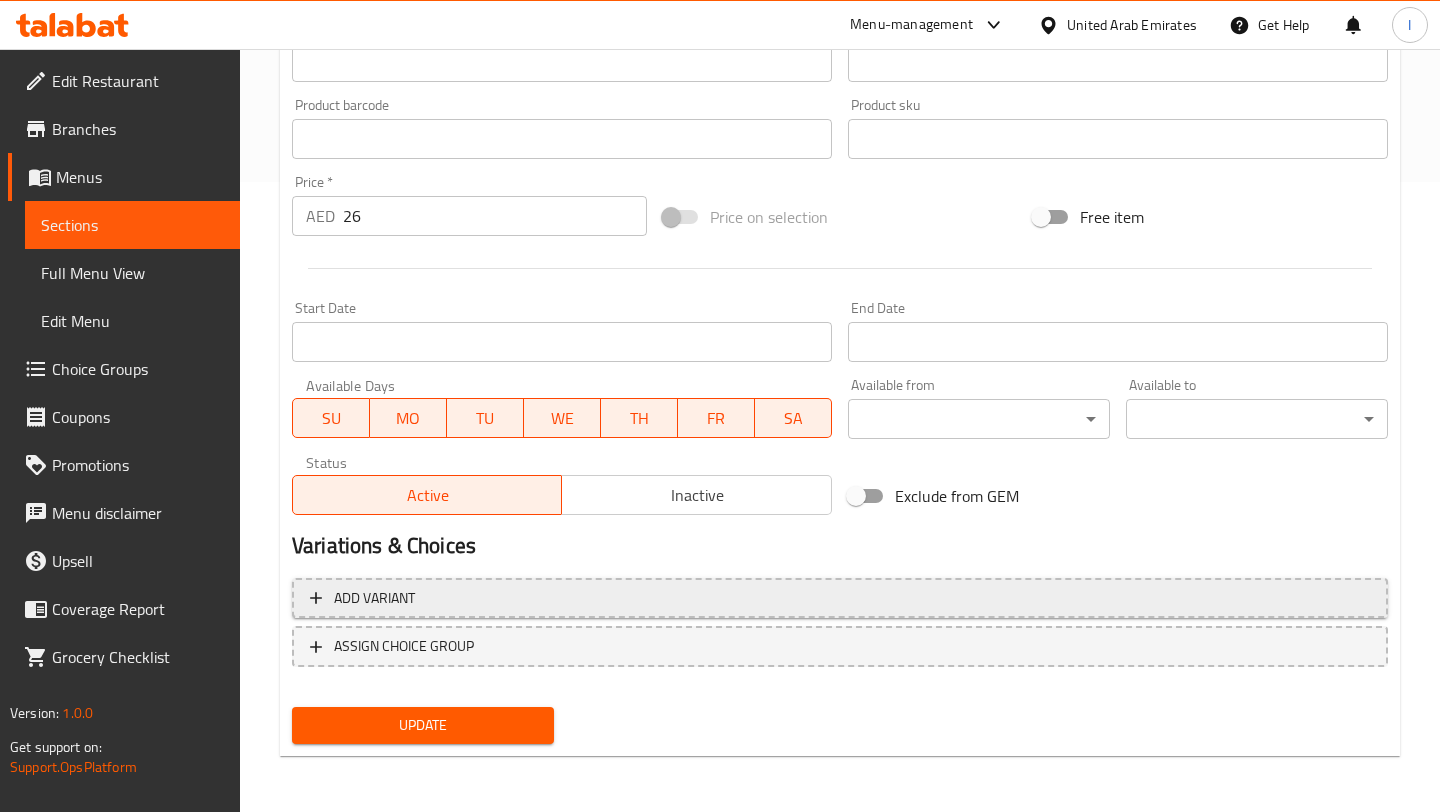 click on "Add variant" at bounding box center [374, 598] 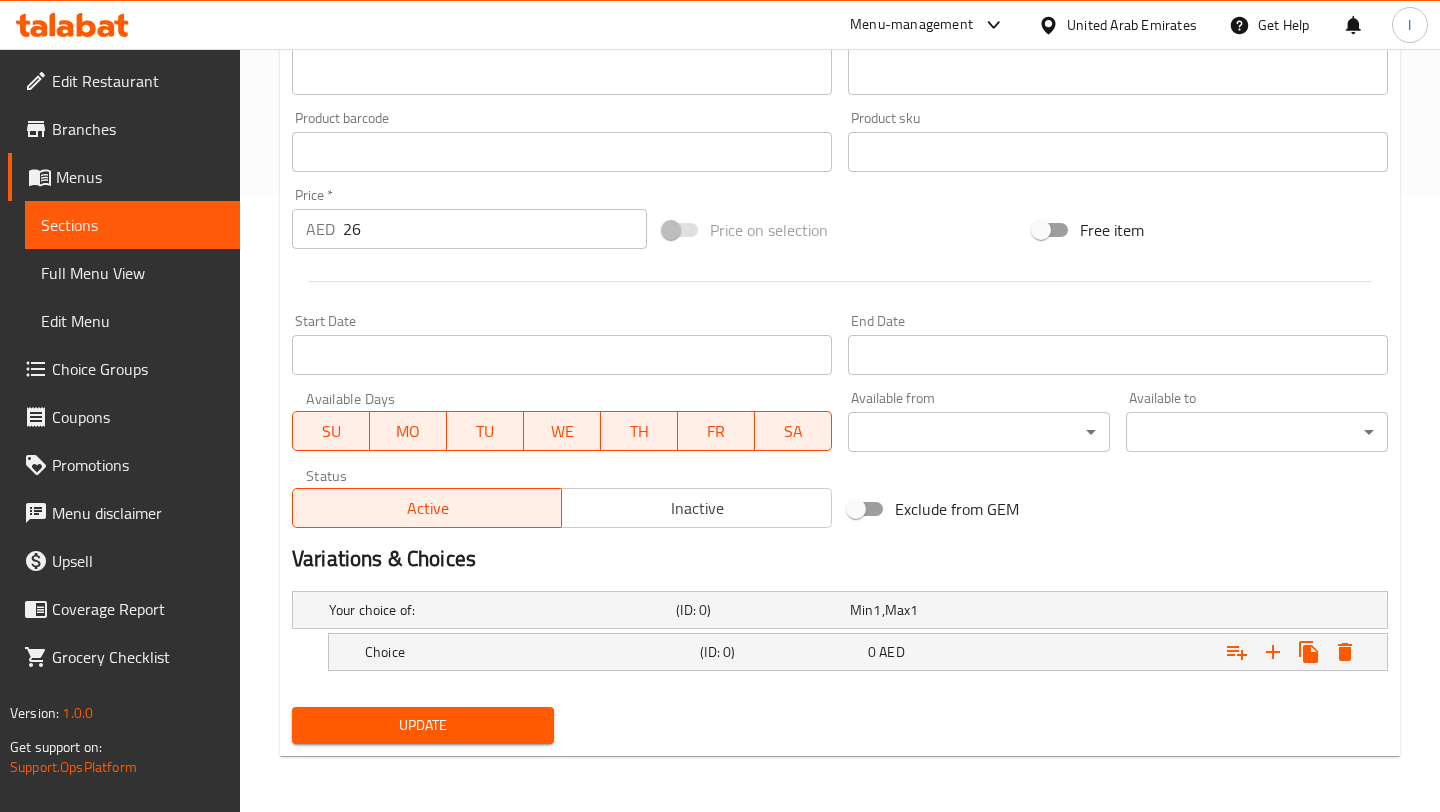 scroll, scrollTop: 616, scrollLeft: 0, axis: vertical 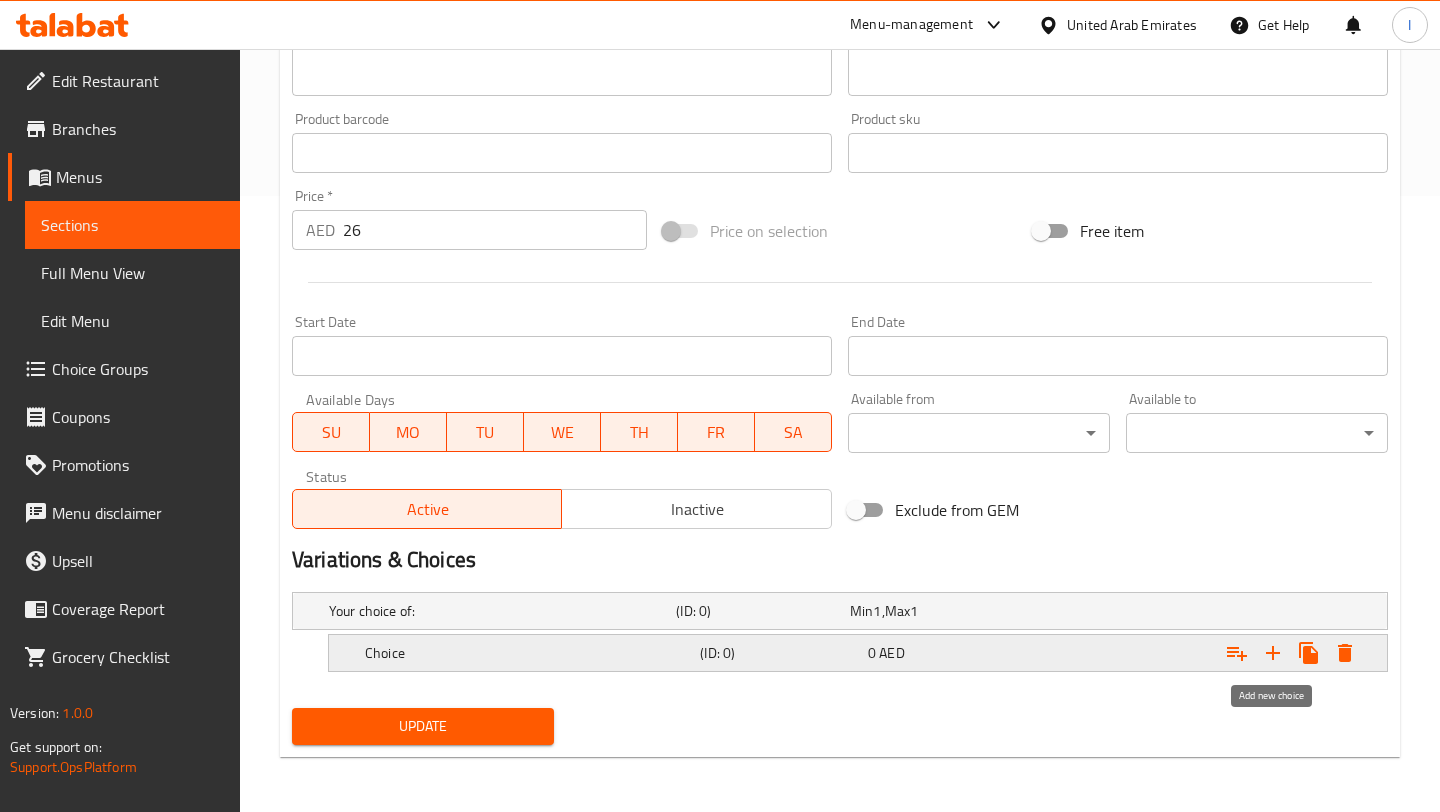 click 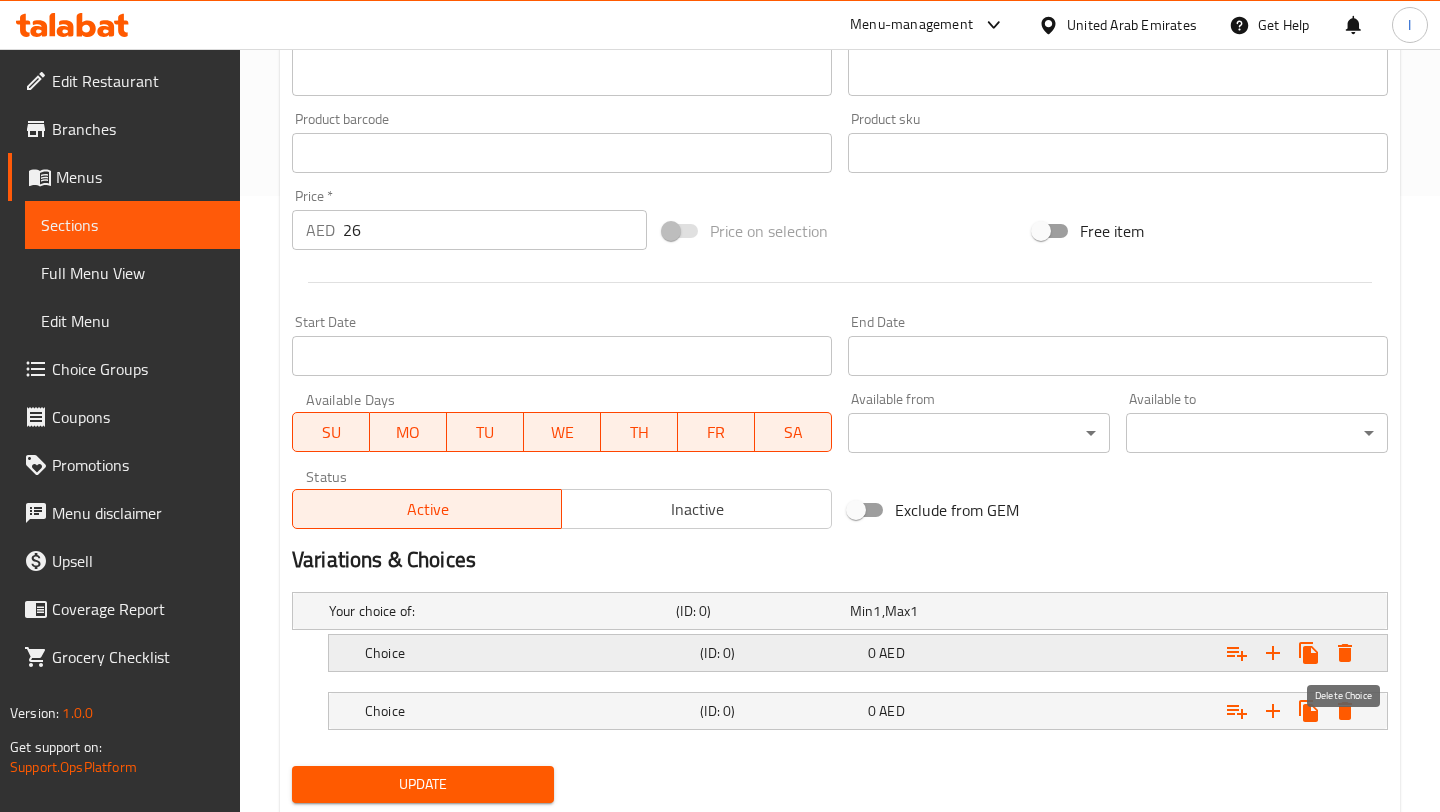 click 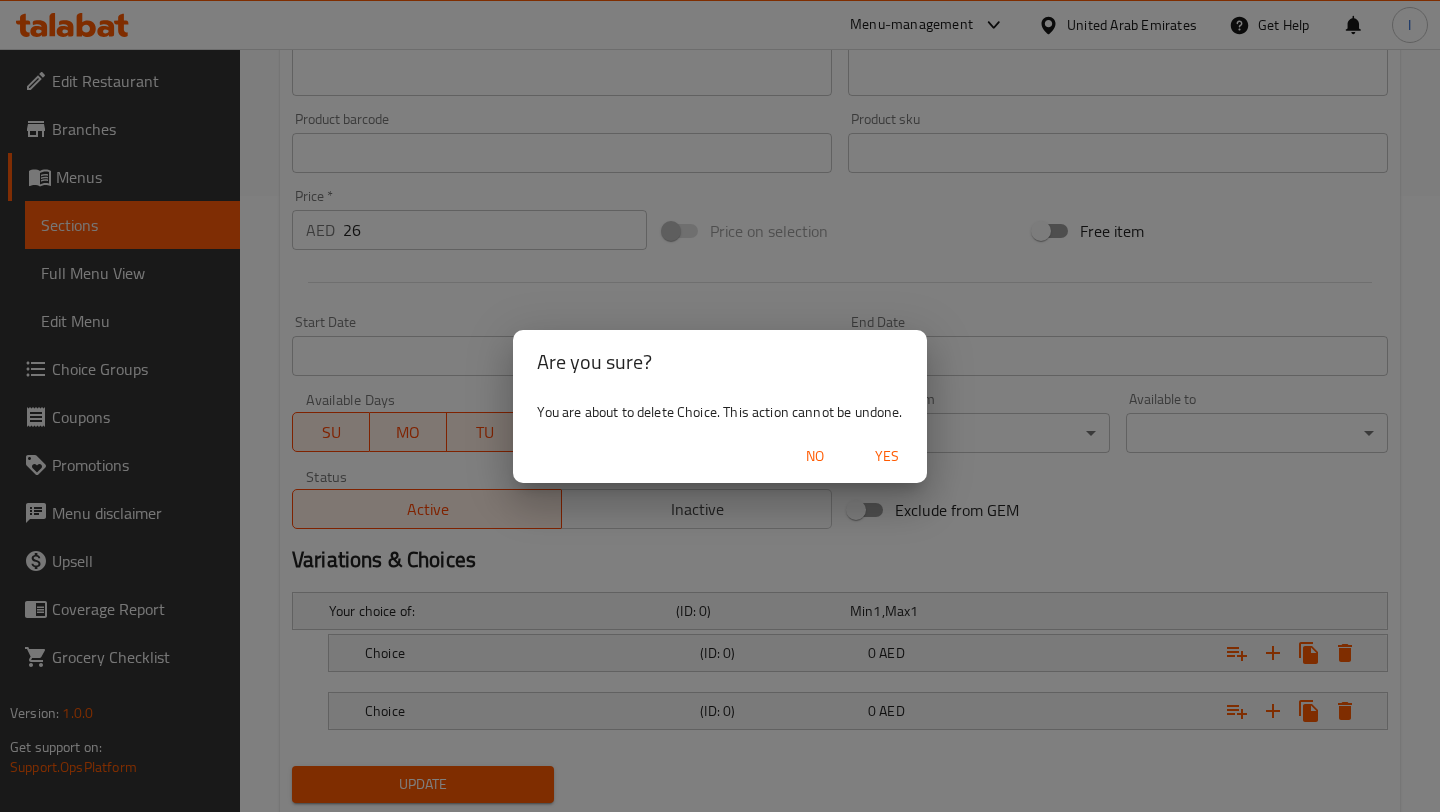 click on "Yes" at bounding box center (887, 456) 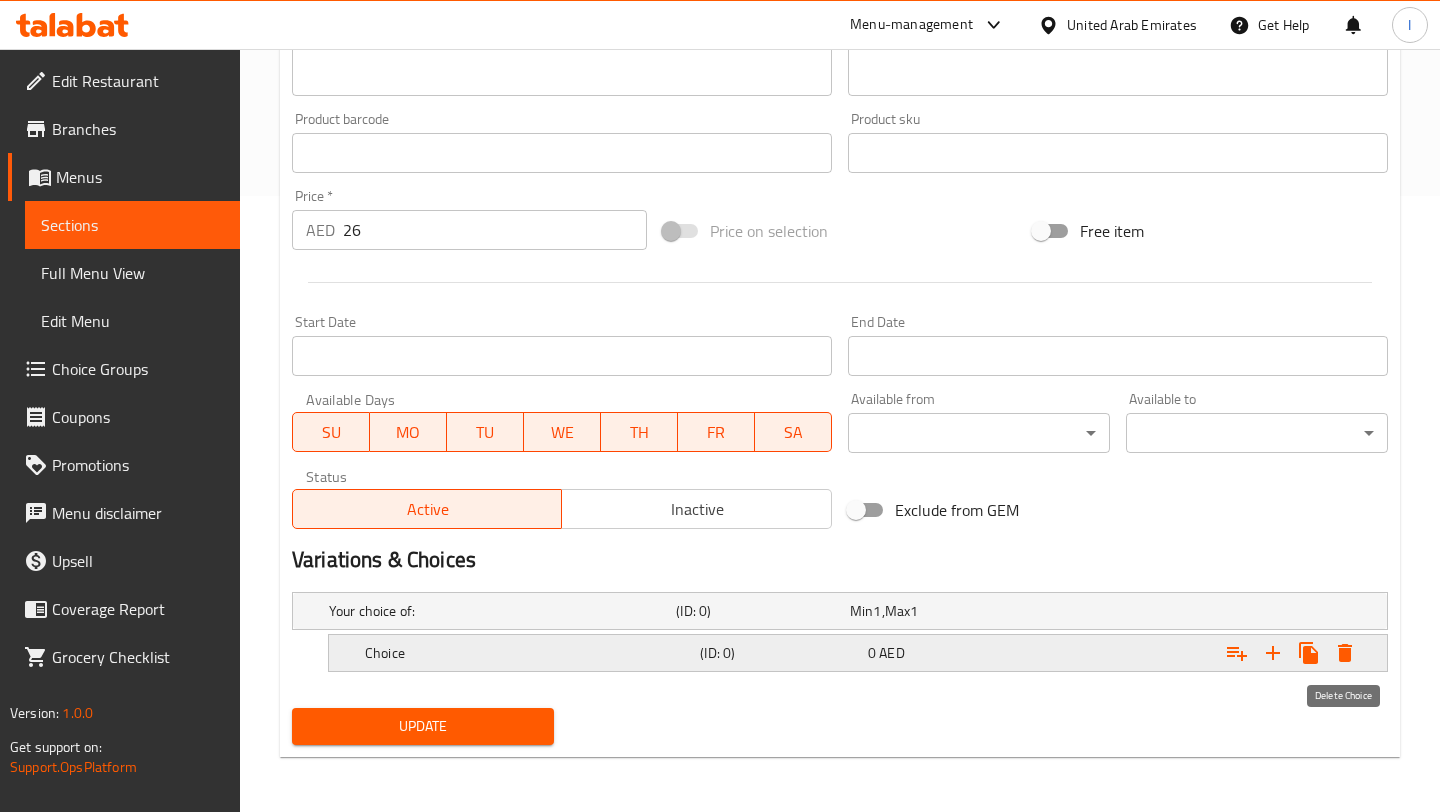 click 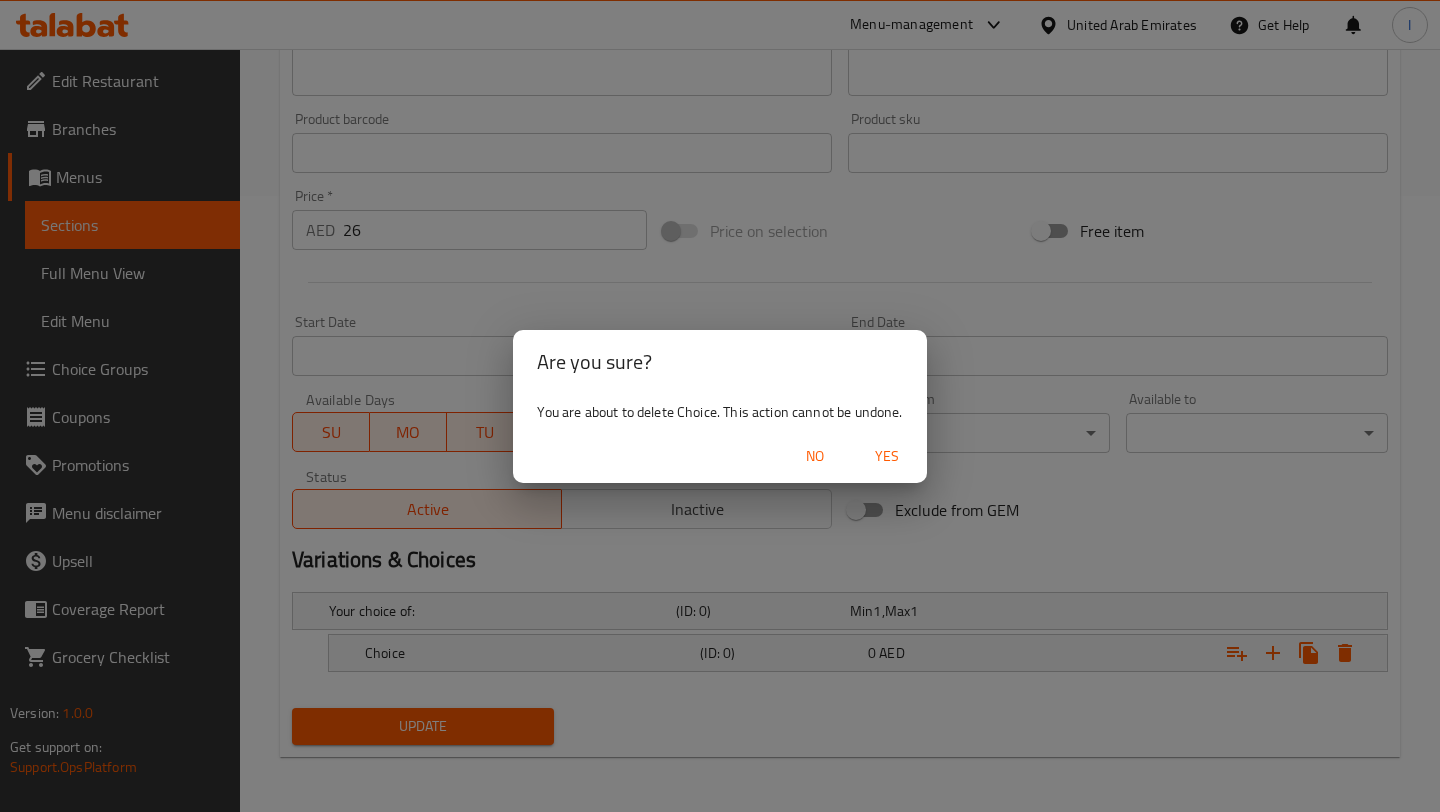 click on "Yes" at bounding box center [887, 456] 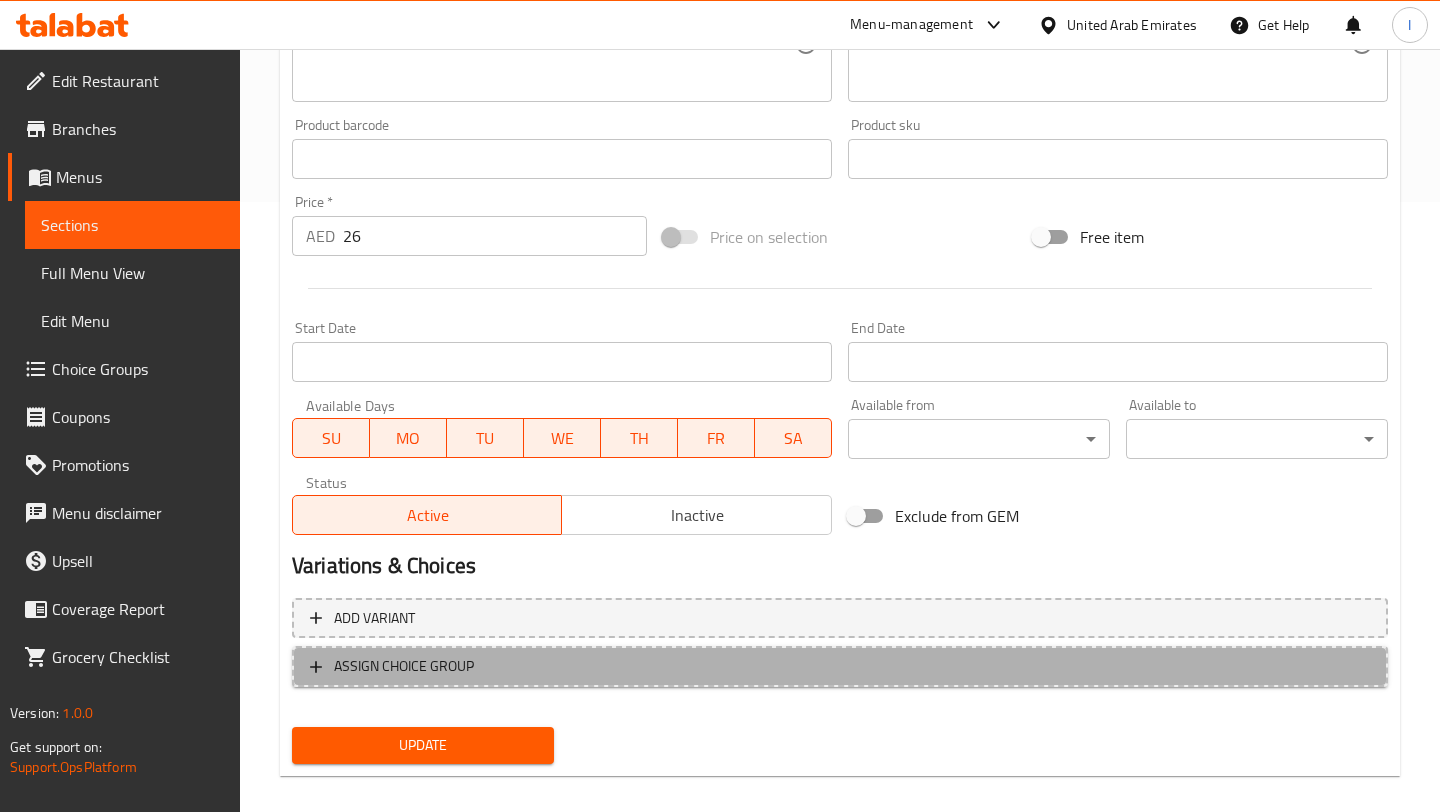 click on "ASSIGN CHOICE GROUP" at bounding box center (404, 666) 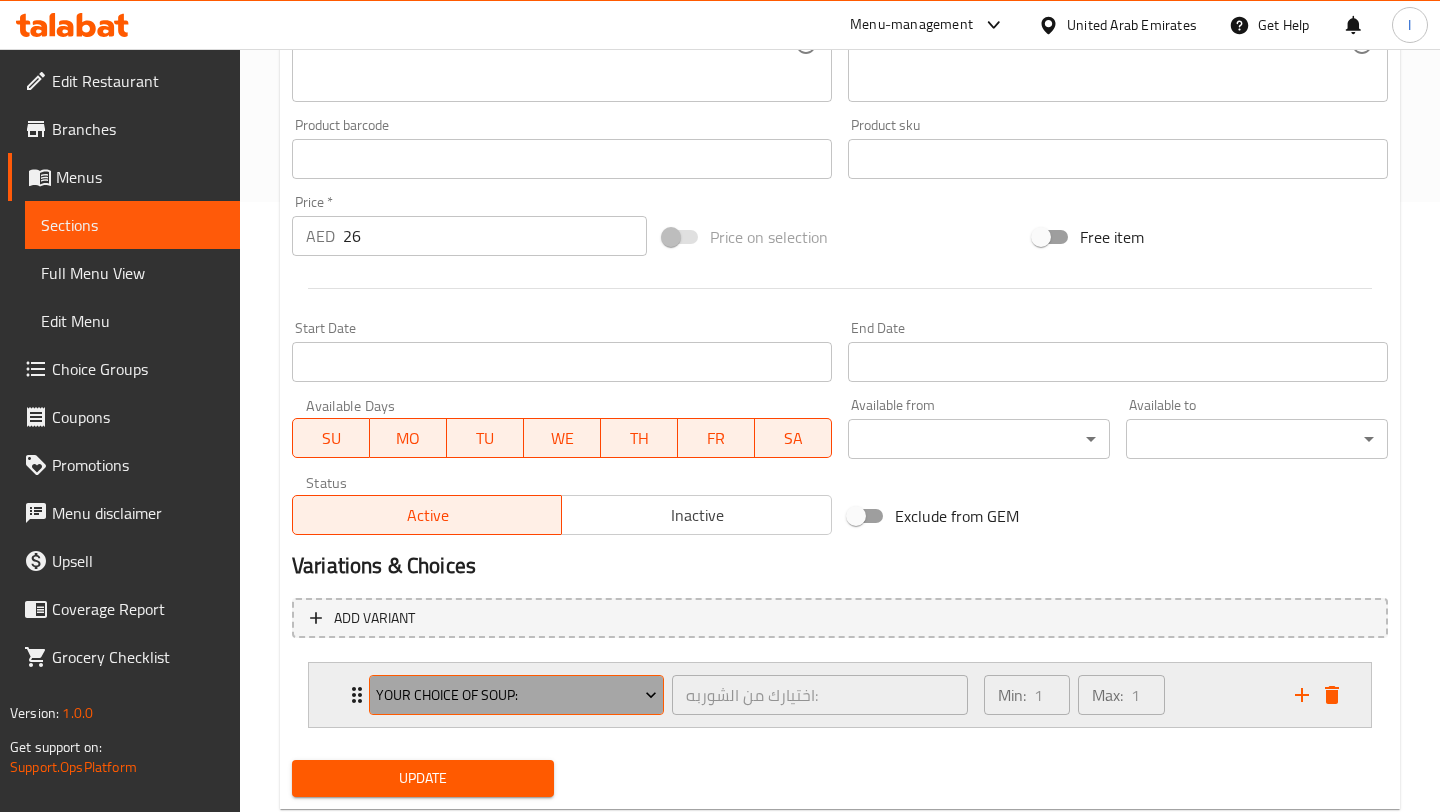 click on "Your choice of soup:" at bounding box center [516, 695] 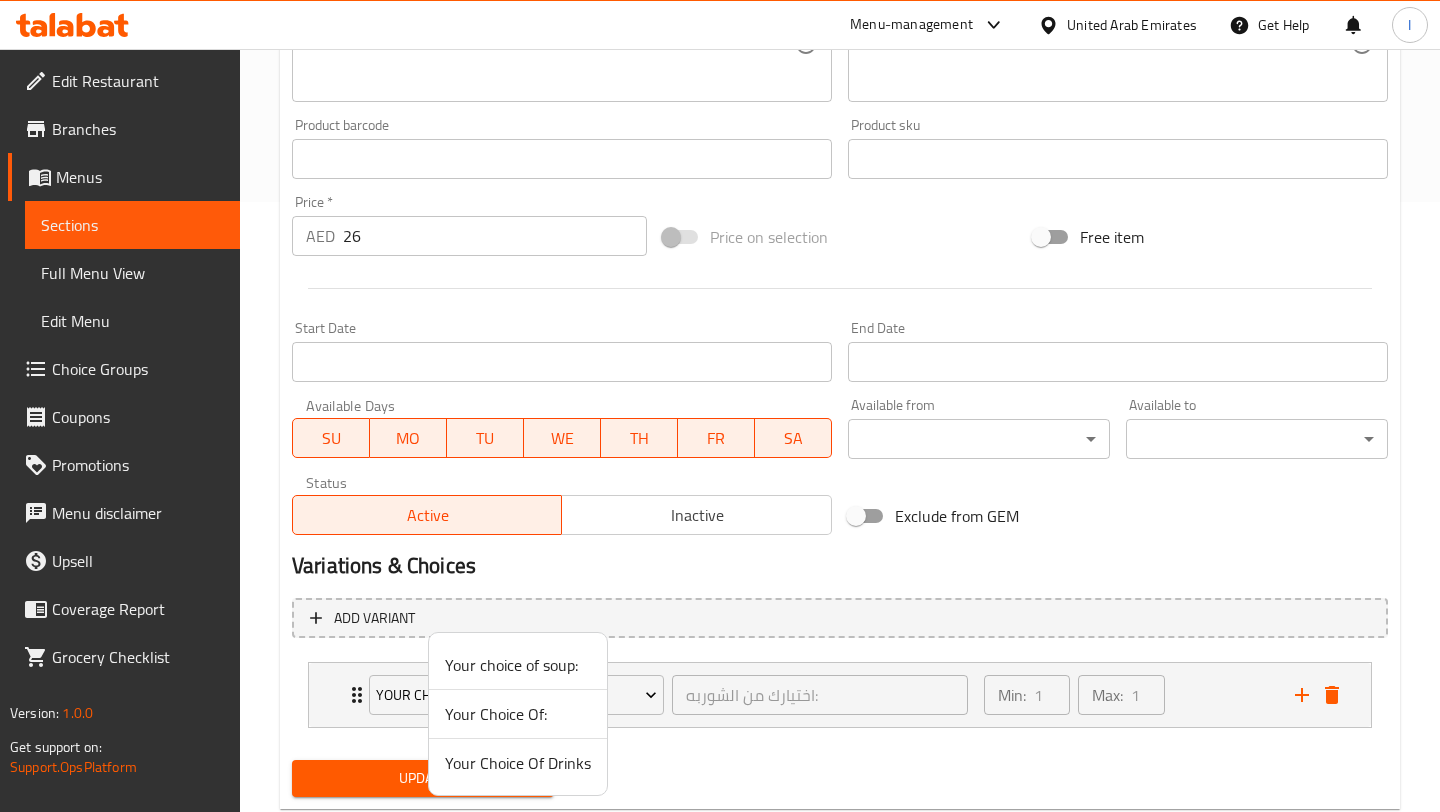 click on "Your Choice Of:" at bounding box center [518, 714] 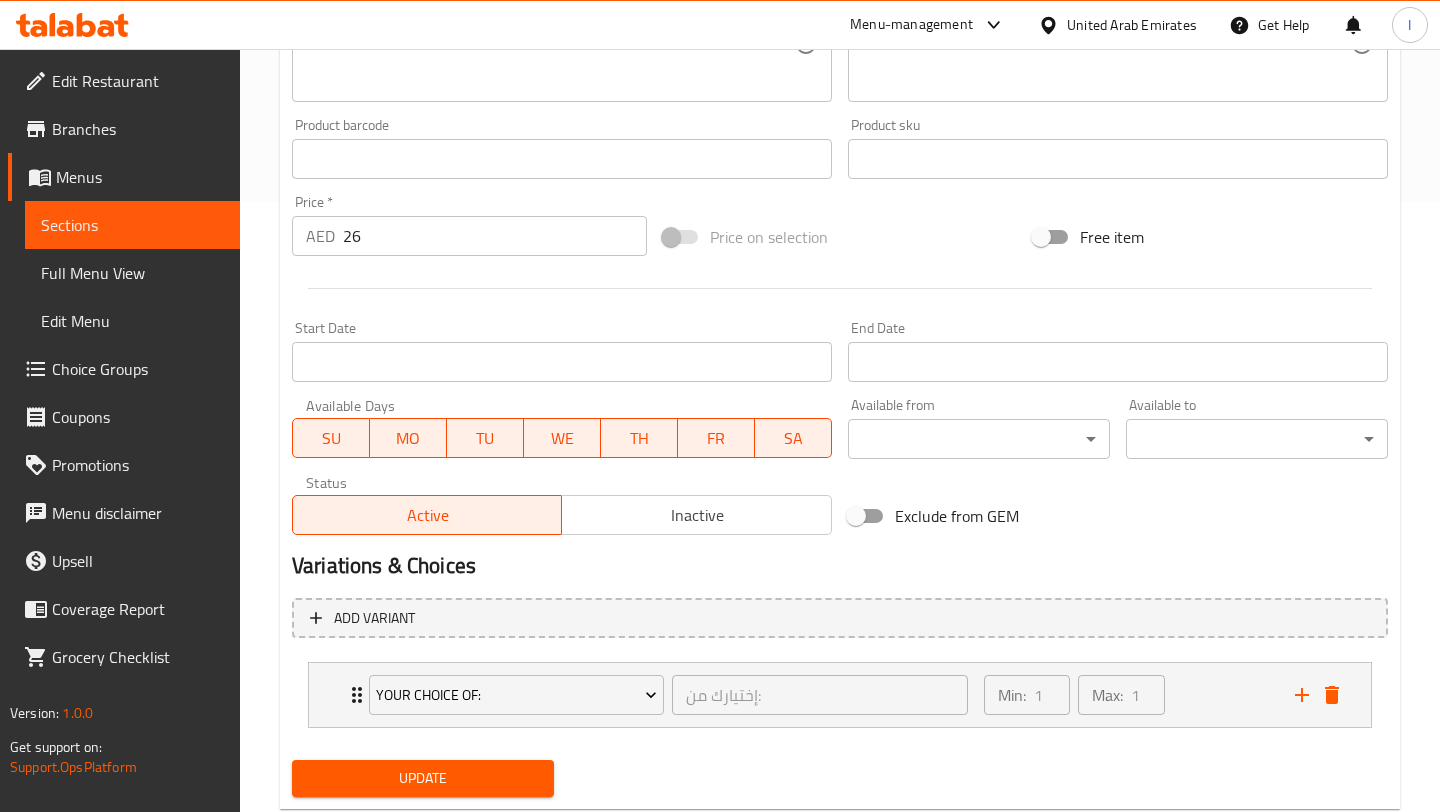 click on "Choice Groups" at bounding box center (138, 369) 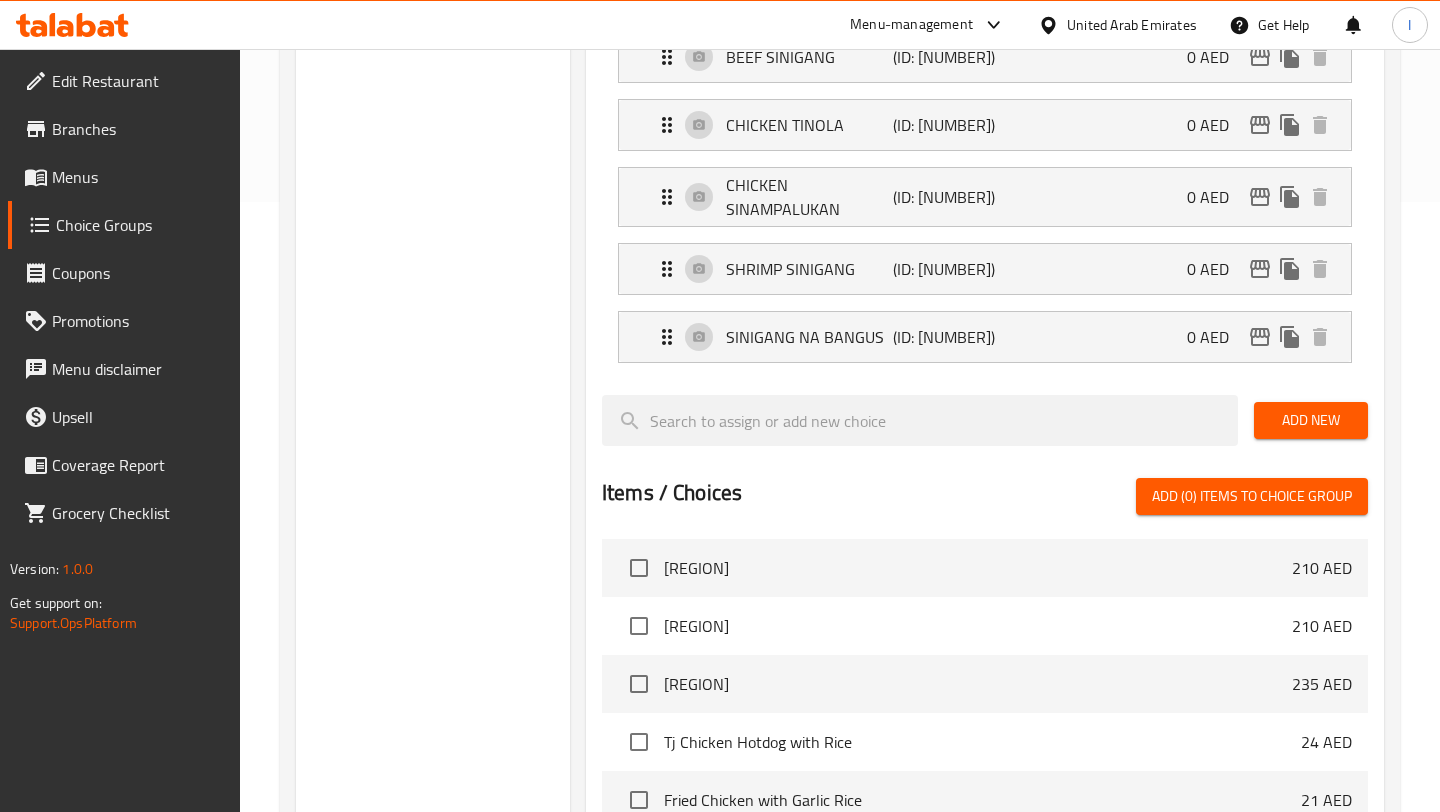 scroll, scrollTop: 283, scrollLeft: 0, axis: vertical 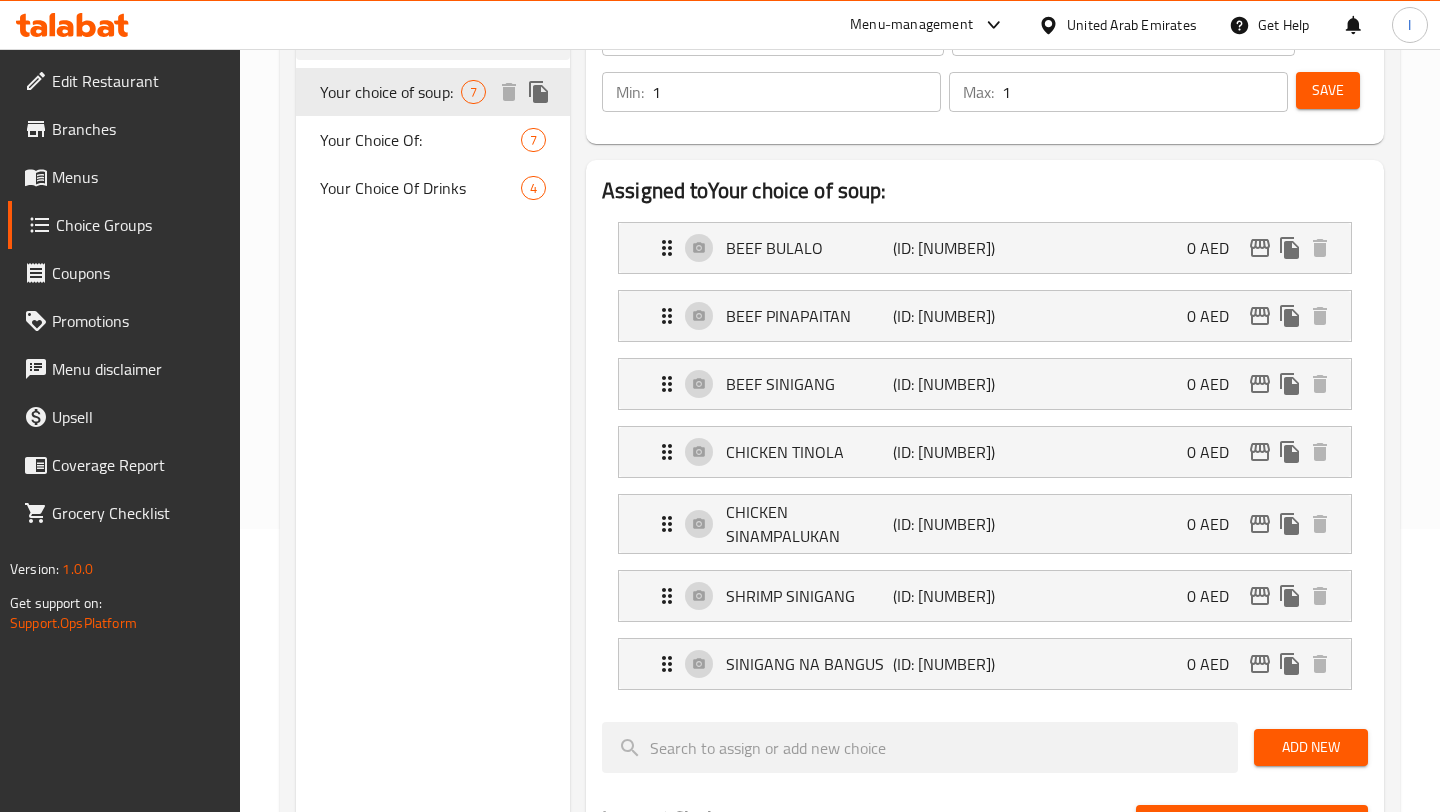 click on "Your choice of soup:" at bounding box center (390, 92) 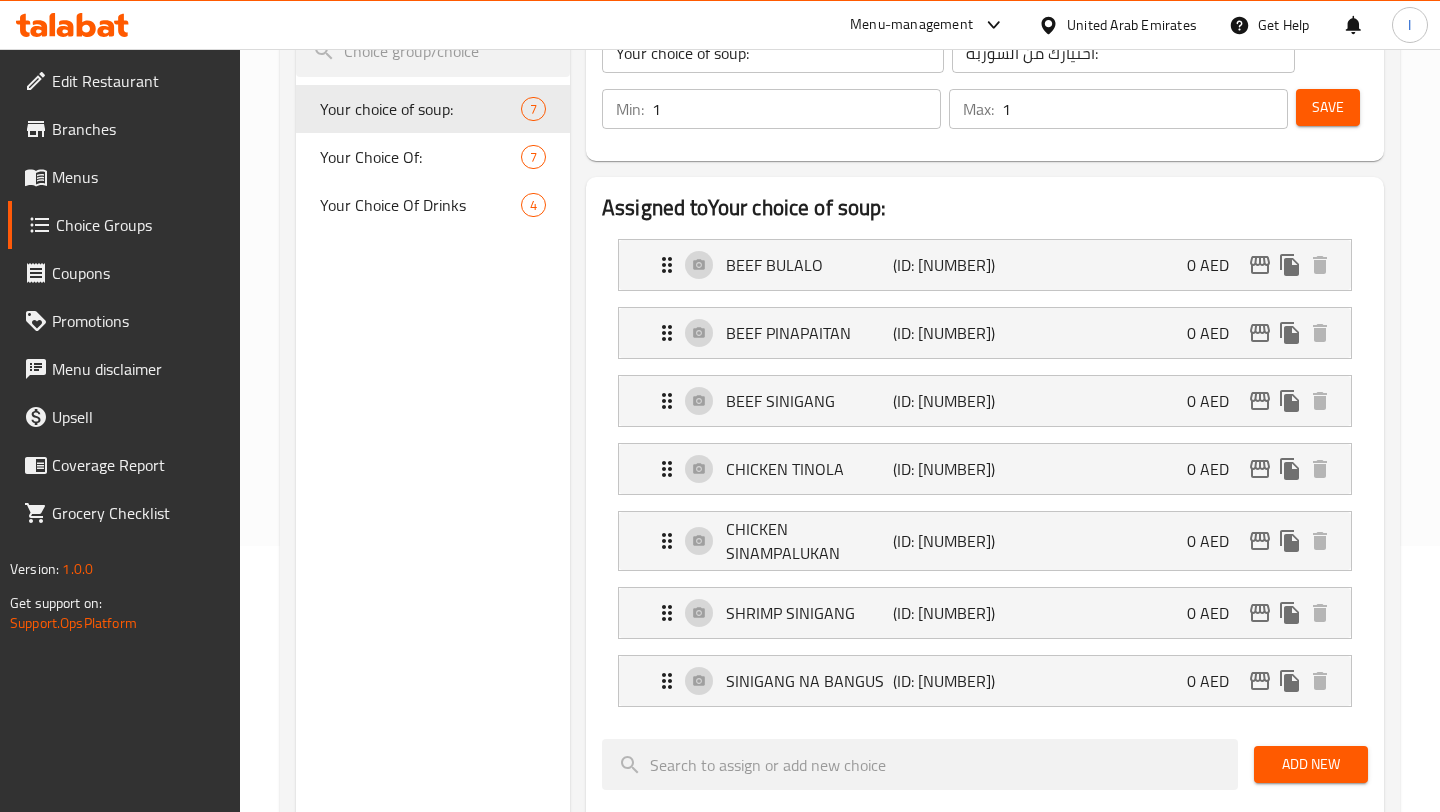 scroll, scrollTop: 259, scrollLeft: 0, axis: vertical 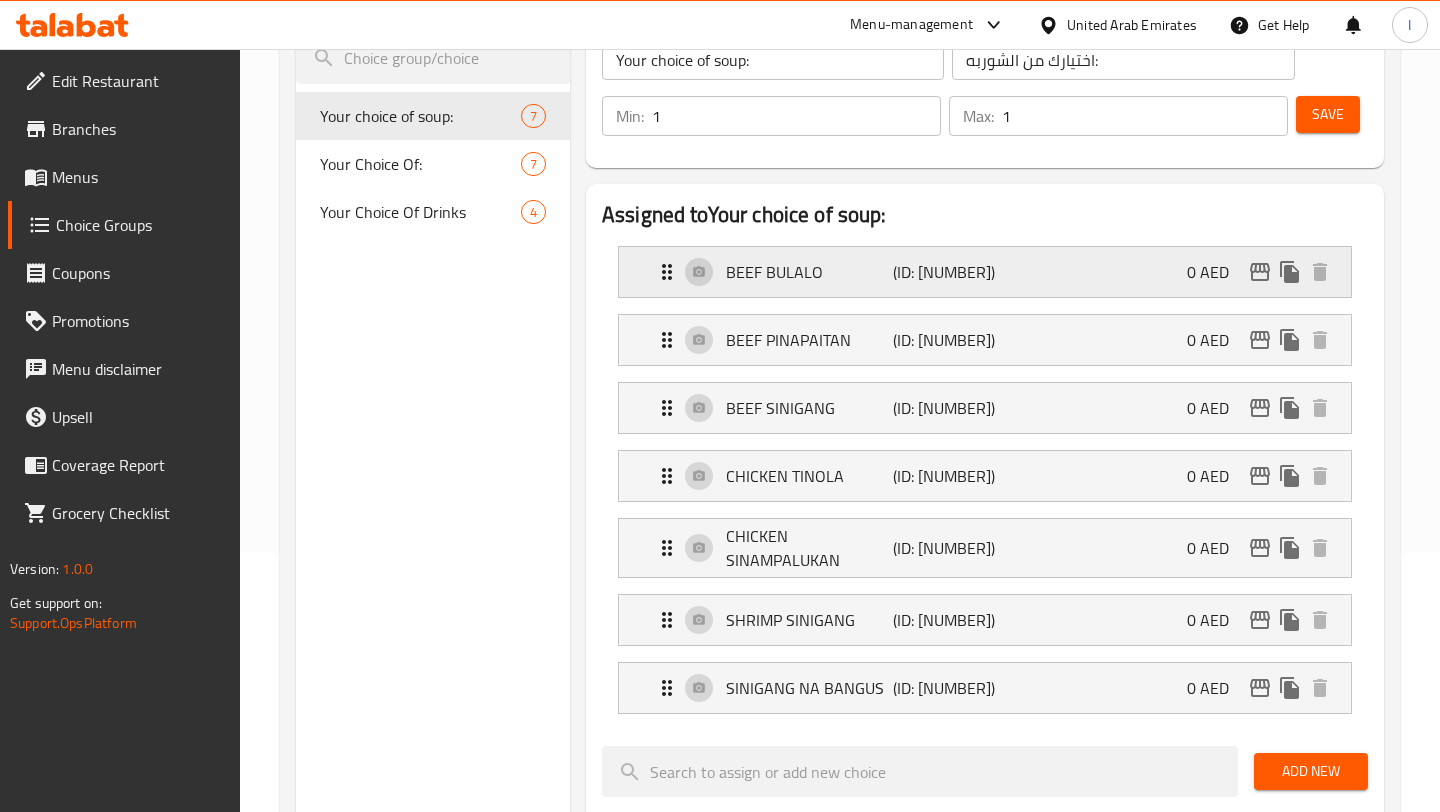 click on "BEEF BULALO" at bounding box center [809, 272] 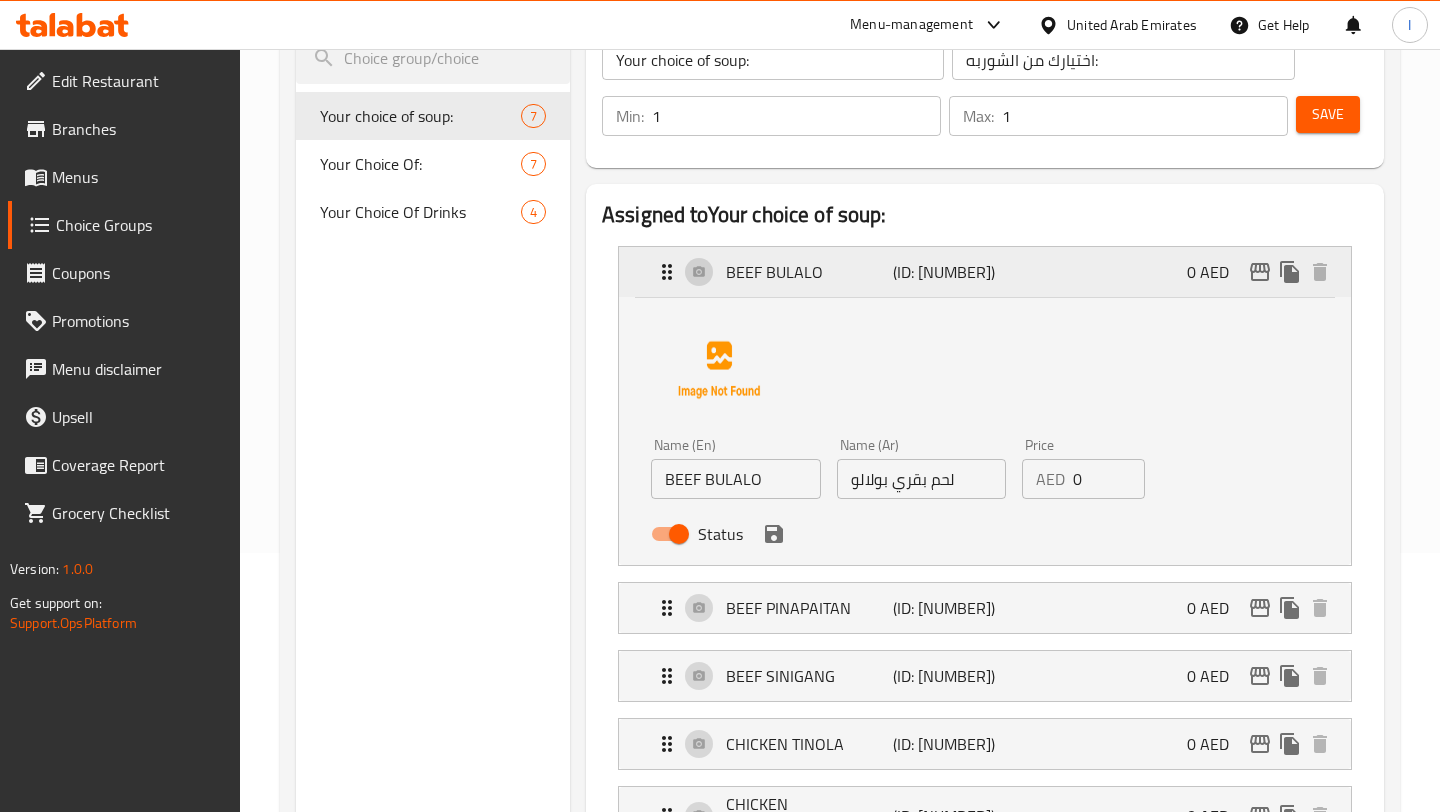 click on "BEEF BULALO" at bounding box center (809, 272) 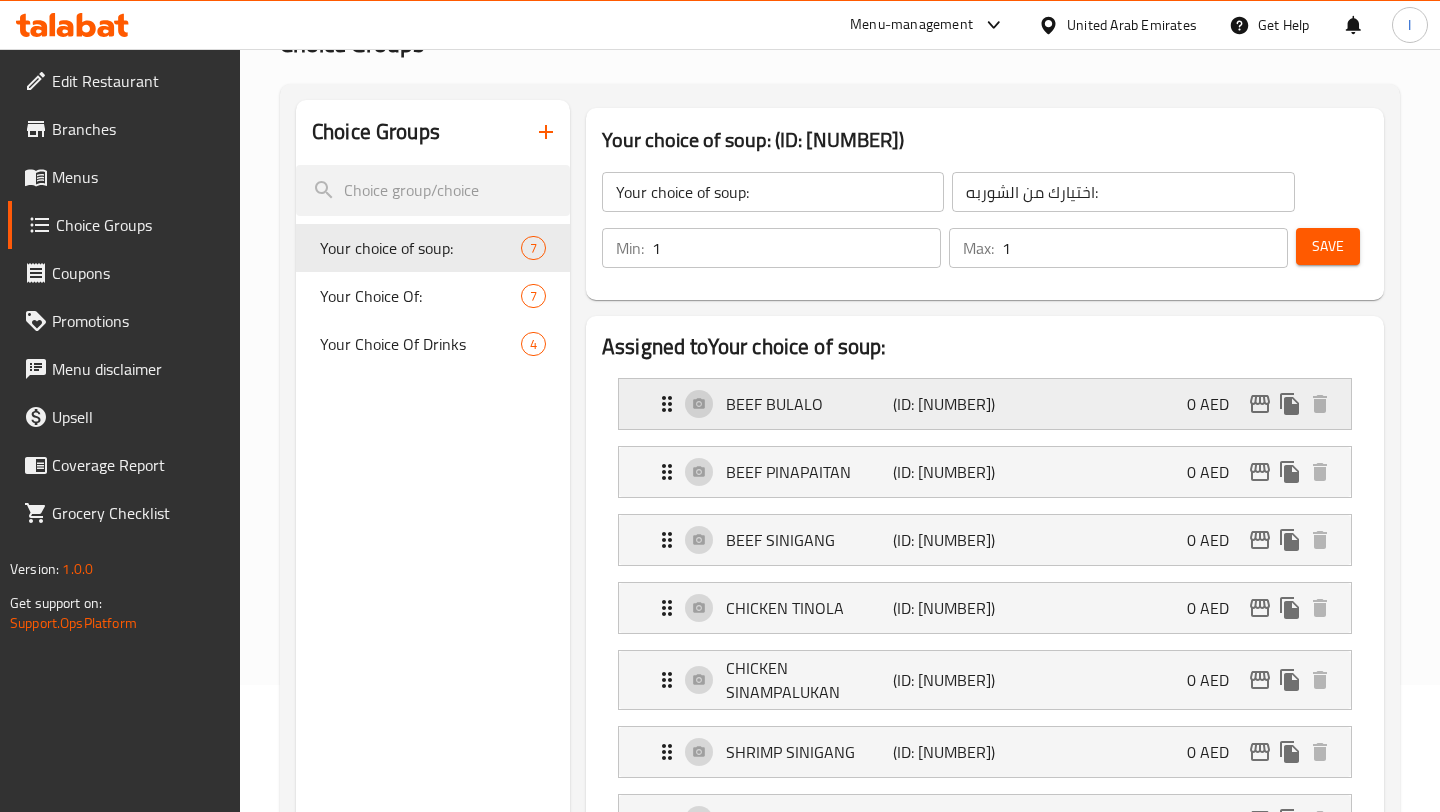 scroll, scrollTop: 130, scrollLeft: 0, axis: vertical 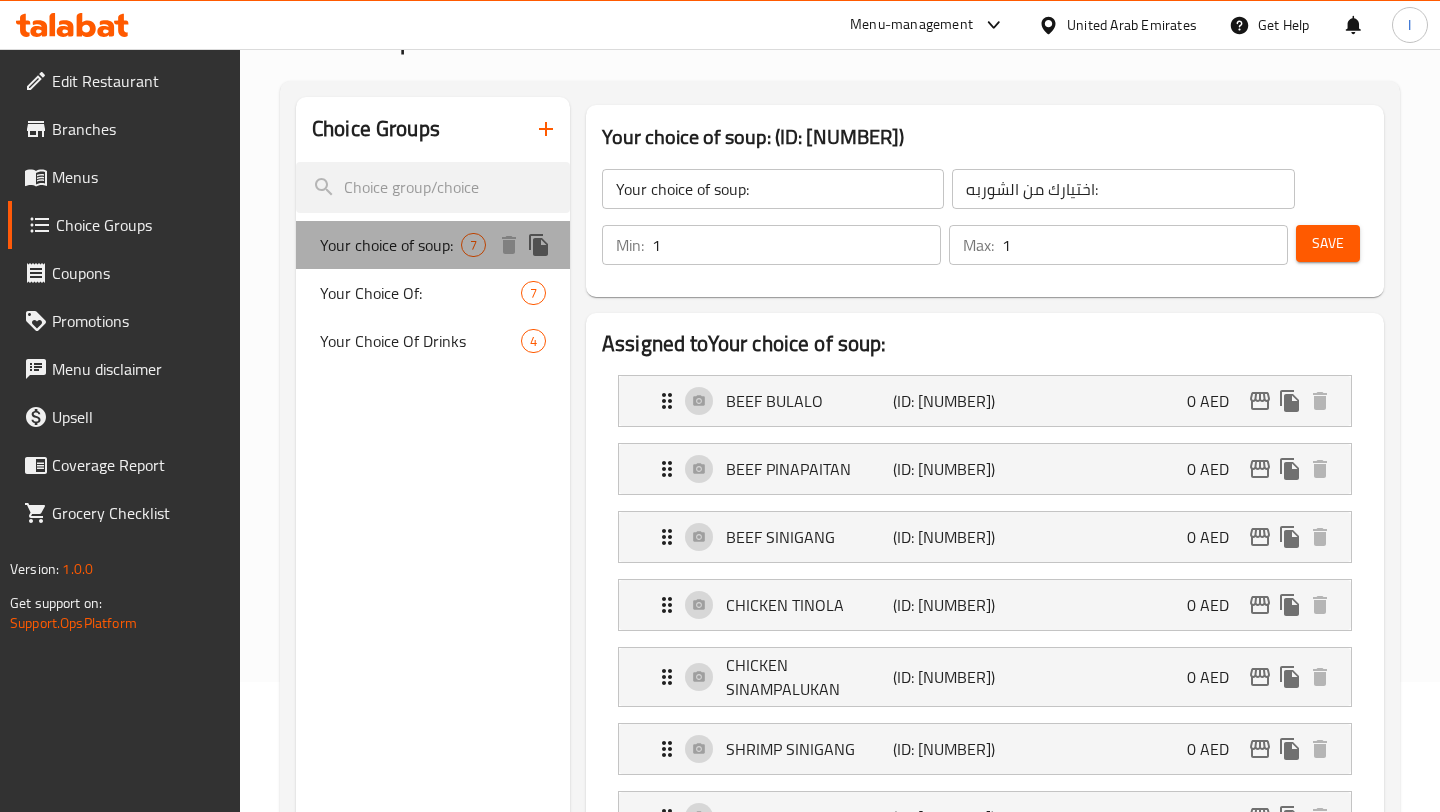 click on "Your choice of soup:" at bounding box center (390, 245) 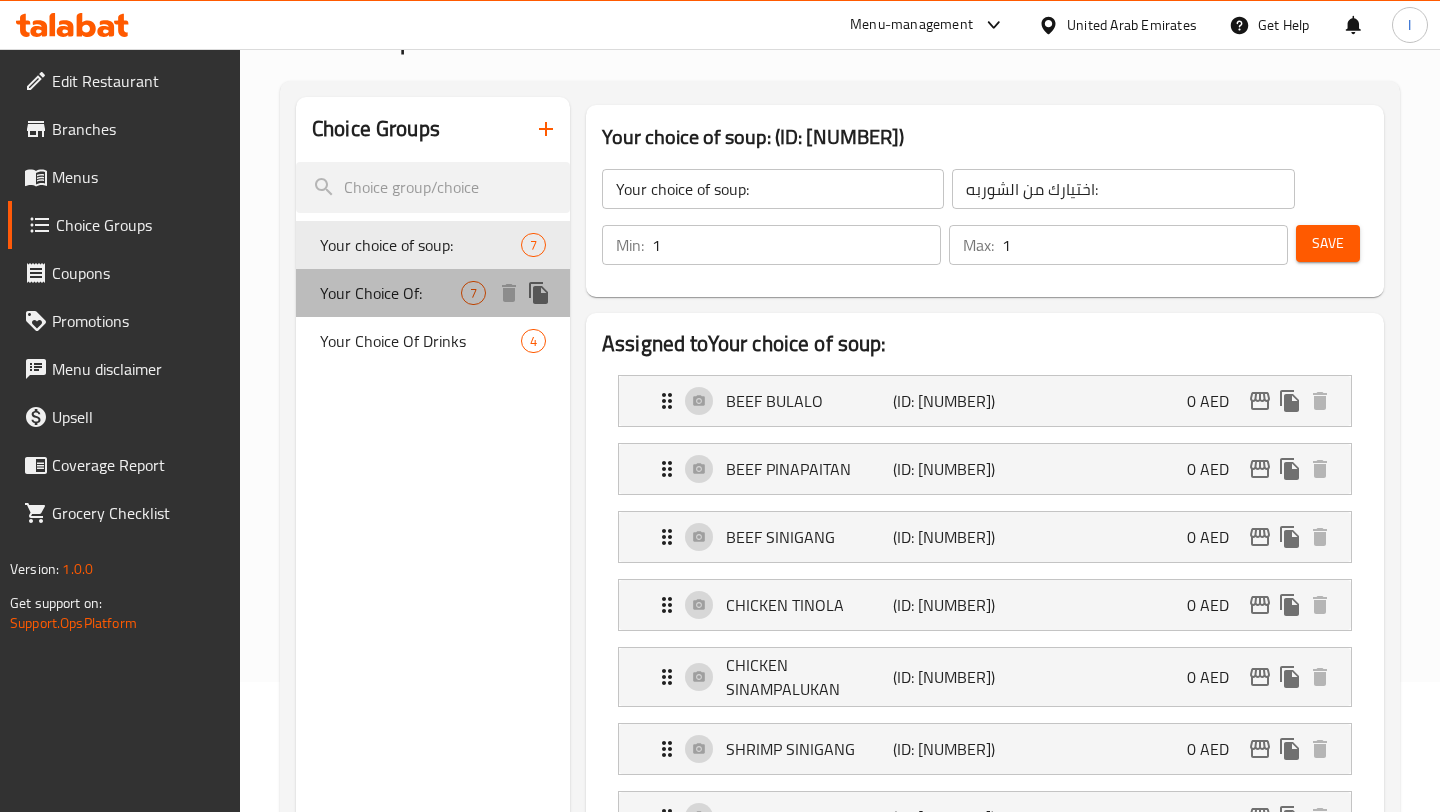click on "Your Choice Of:" at bounding box center [390, 293] 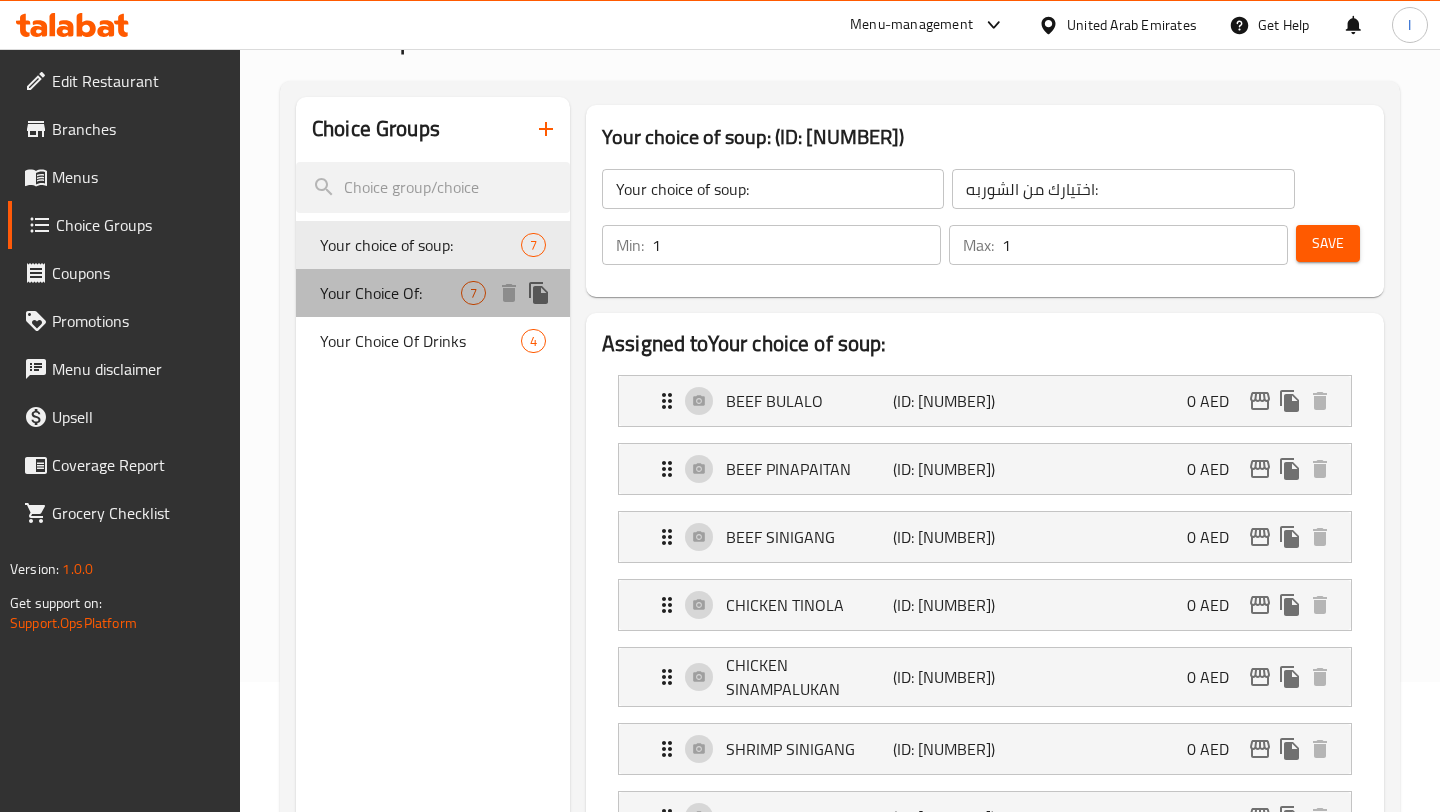 type on "إختيارك من:" 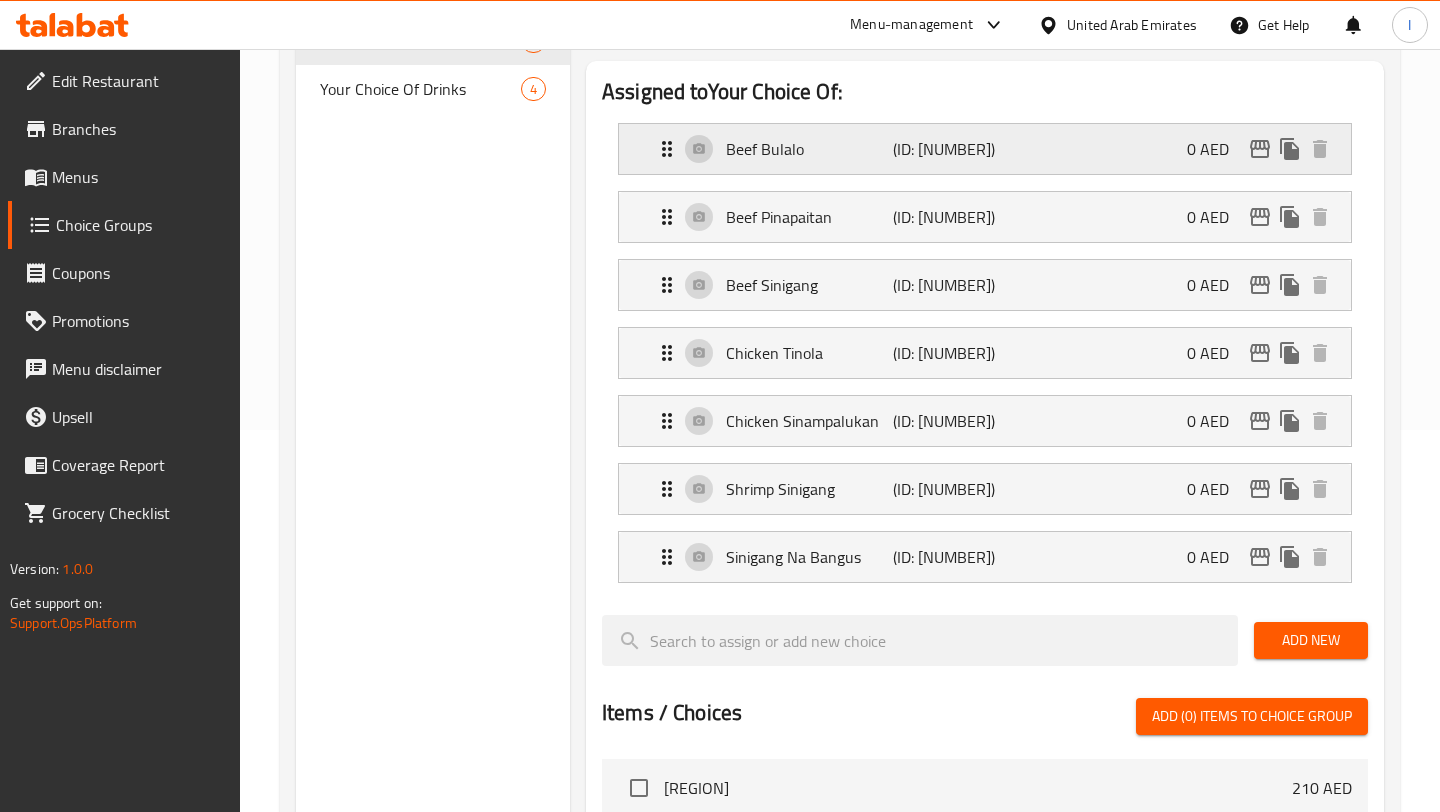scroll, scrollTop: 424, scrollLeft: 0, axis: vertical 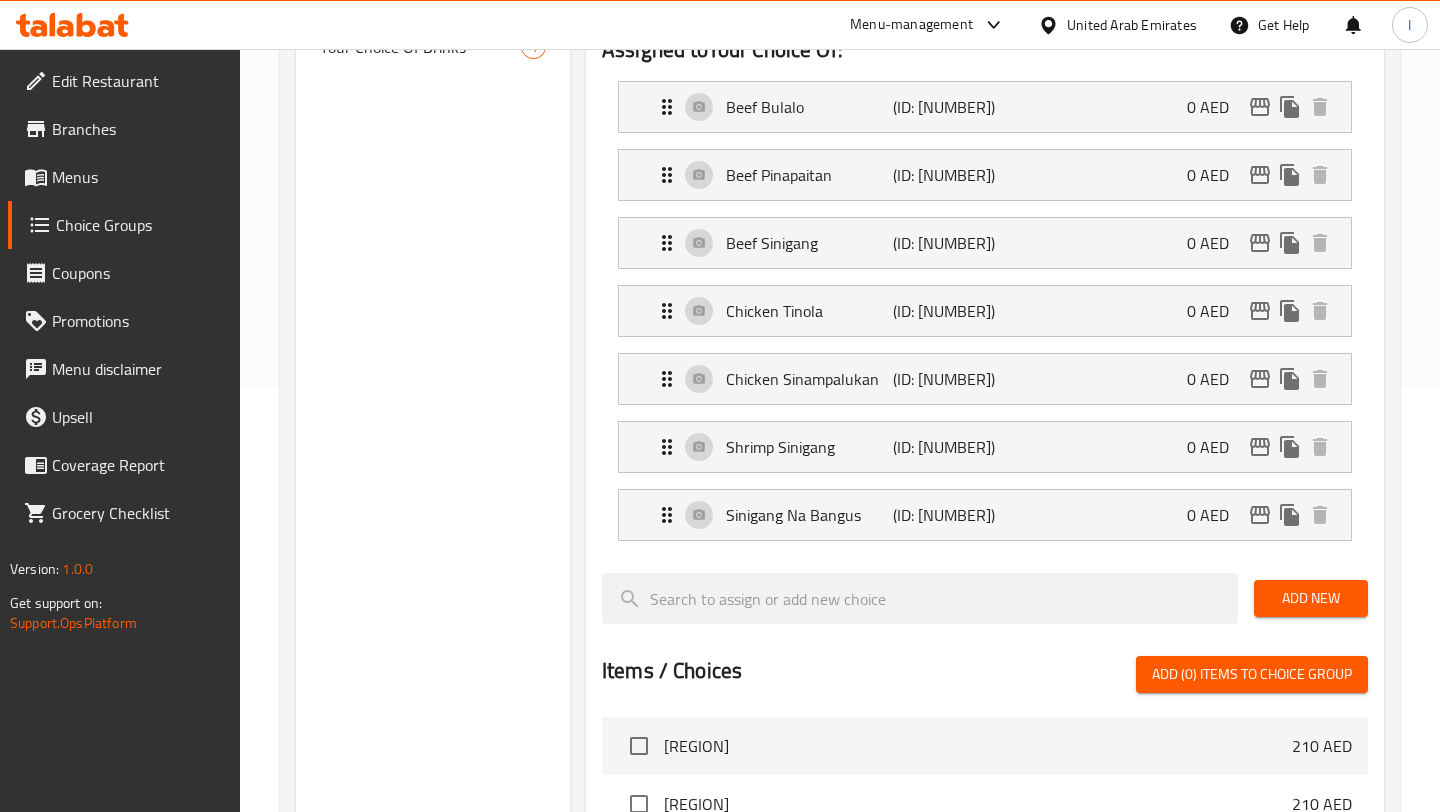 click on "Add New" at bounding box center [1311, 598] 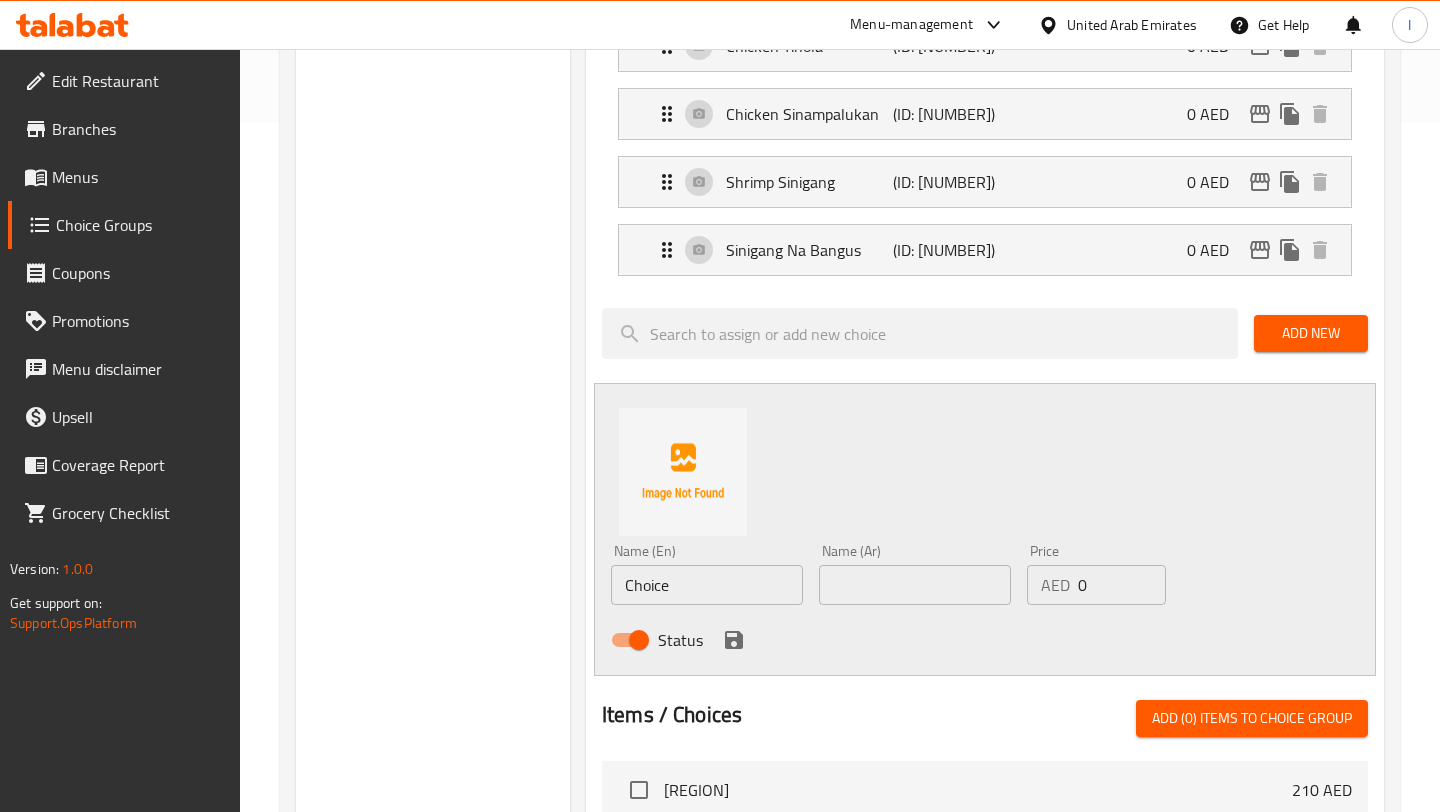 scroll, scrollTop: 692, scrollLeft: 0, axis: vertical 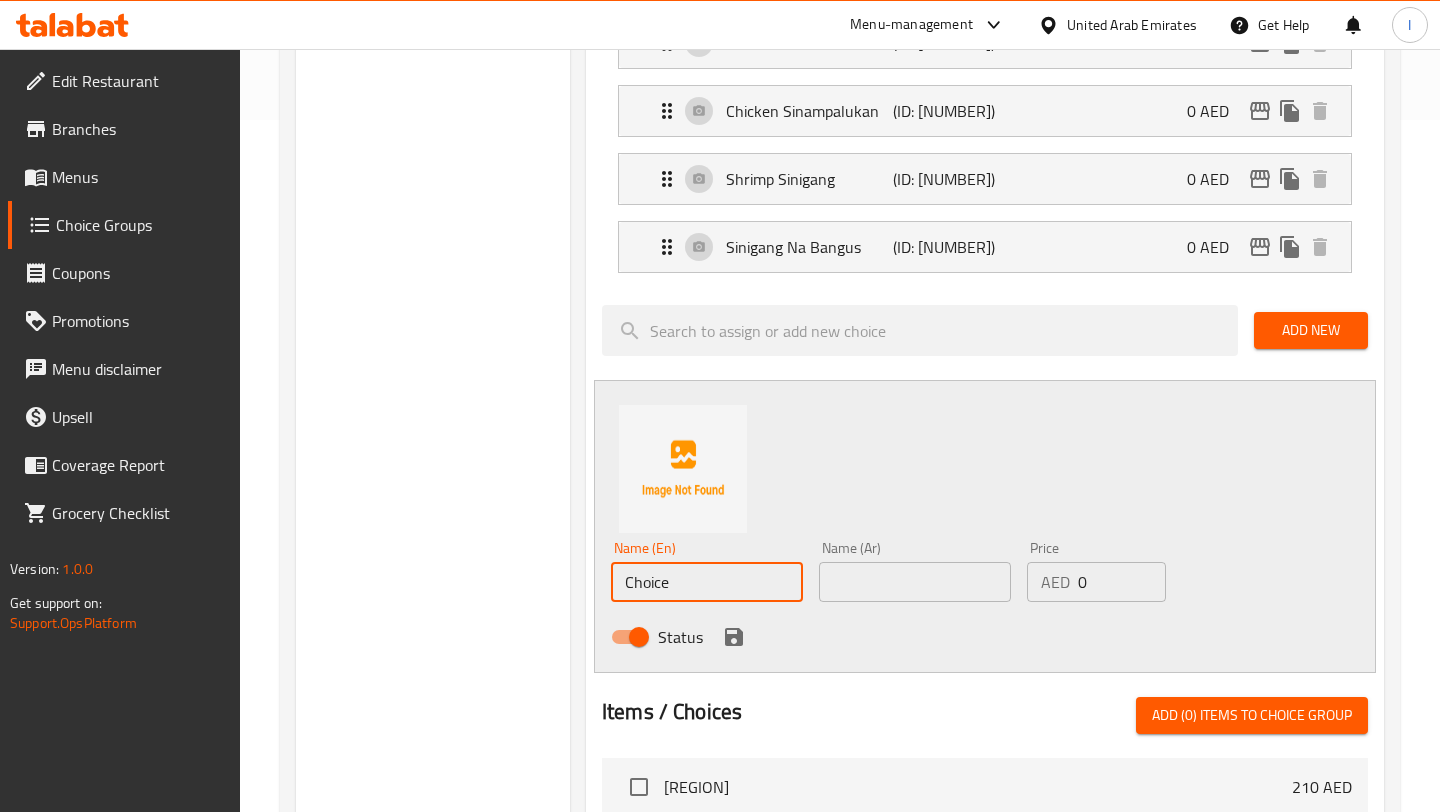 click on "Choice" at bounding box center [707, 582] 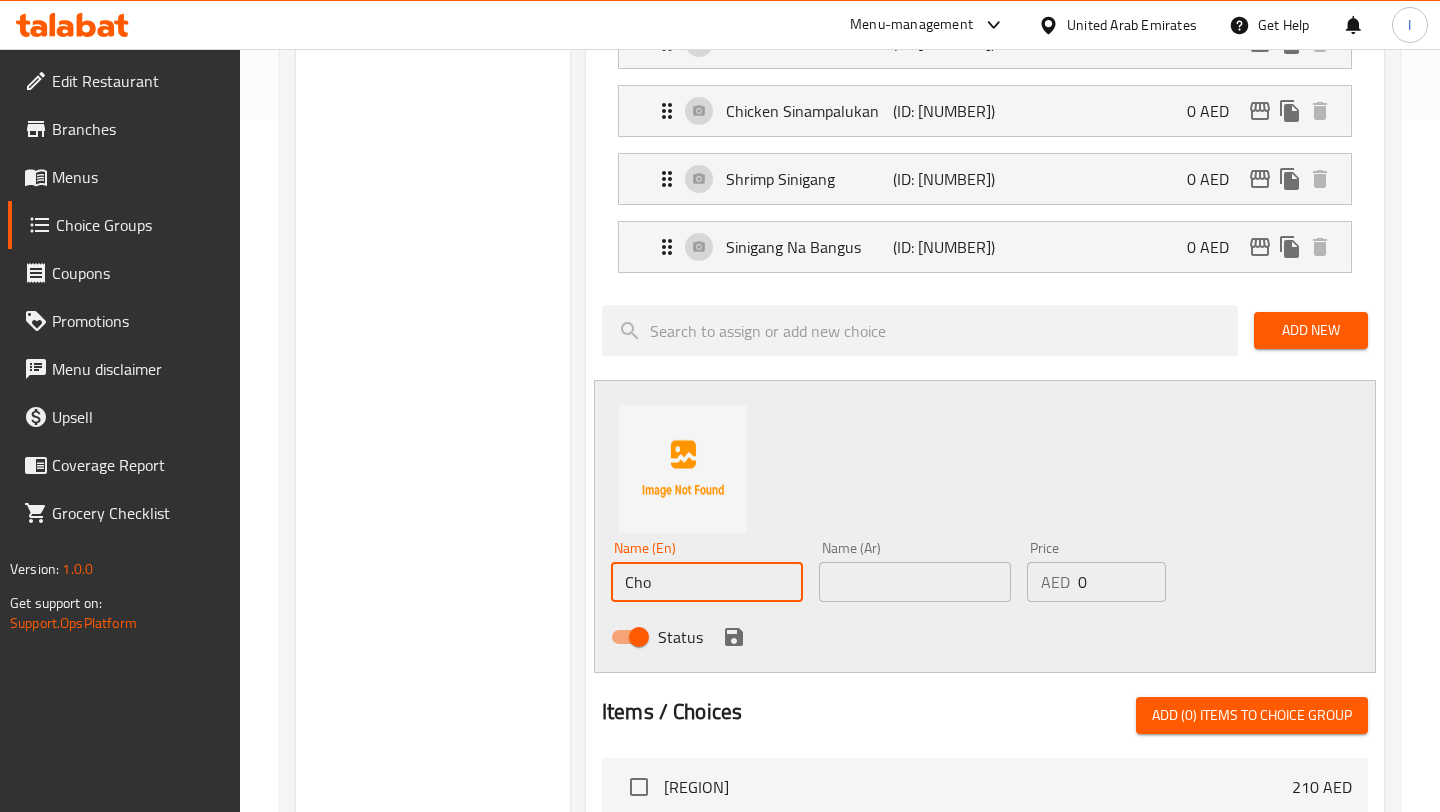 type on "Cho" 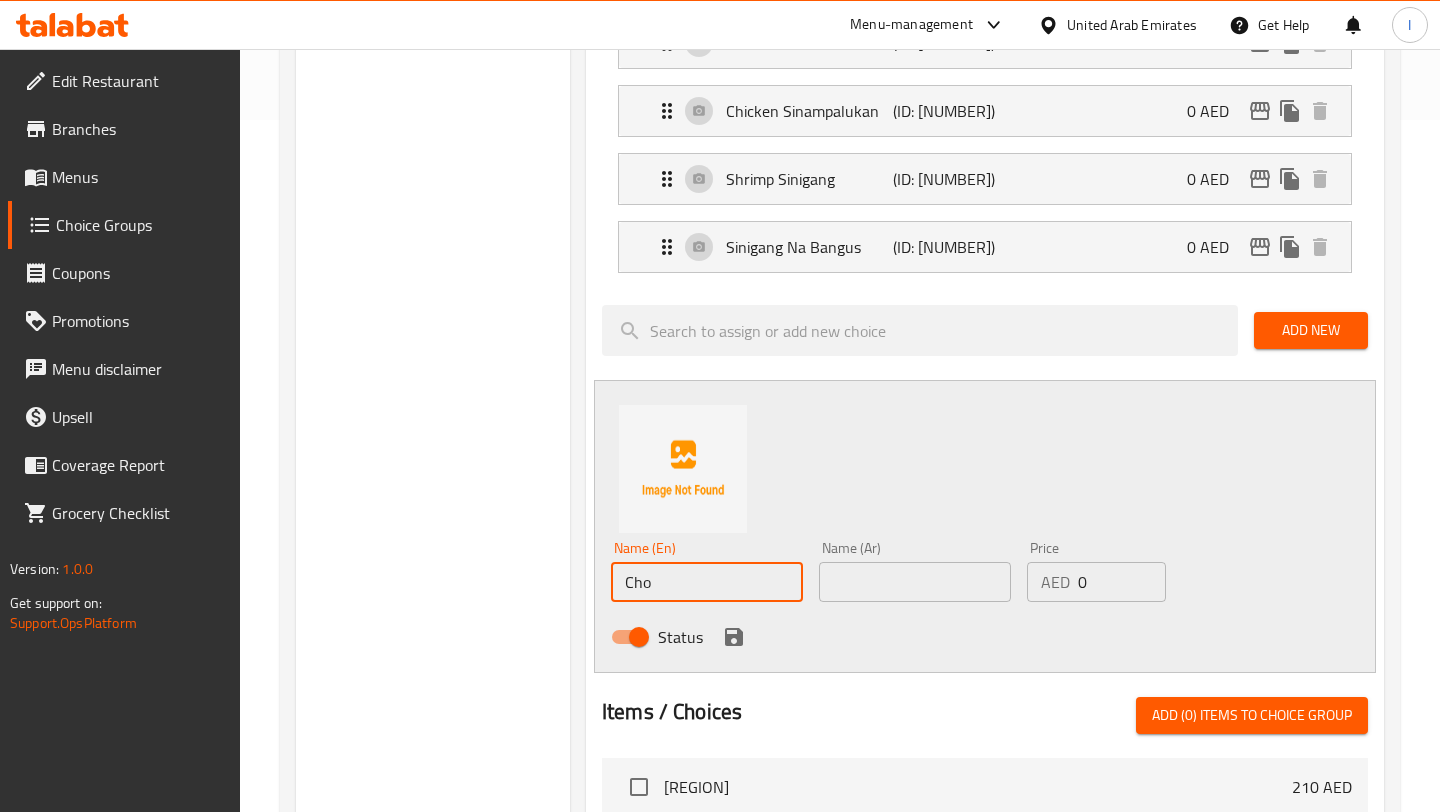 click on "Choice Groups Your choice of soup: 7 Your Choice Of: 7 Your Choice Of Drinks 4" at bounding box center [433, 468] 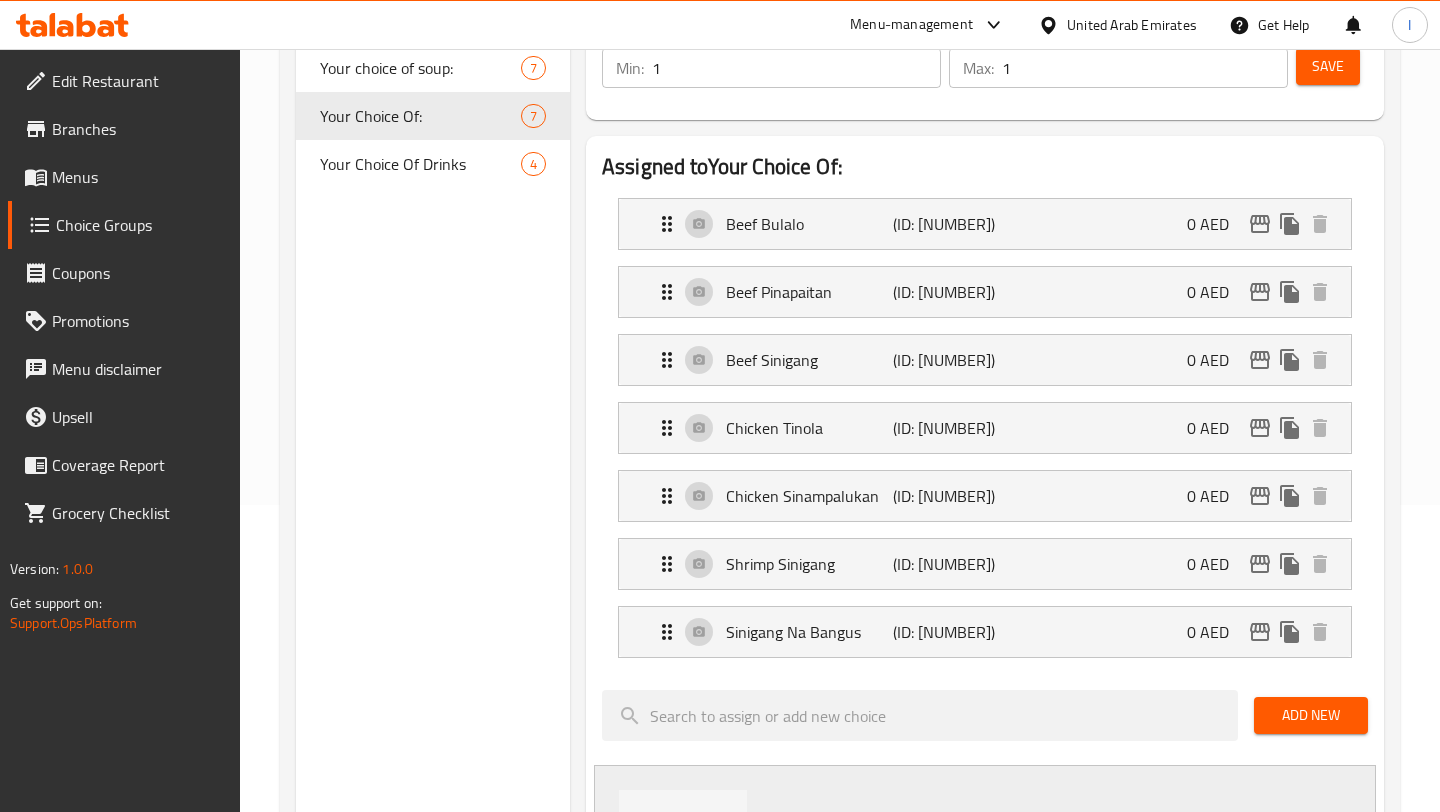 scroll, scrollTop: 121, scrollLeft: 0, axis: vertical 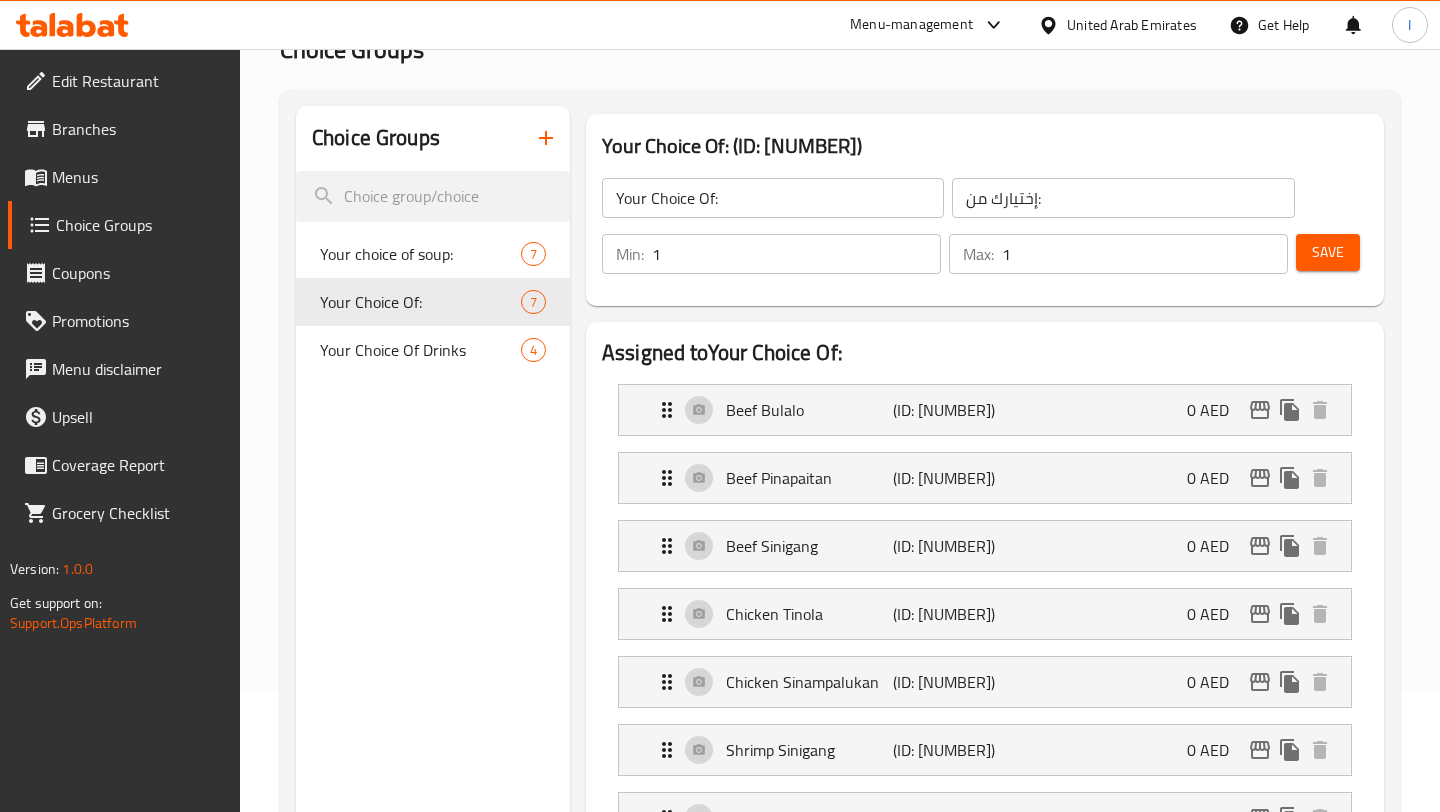 click 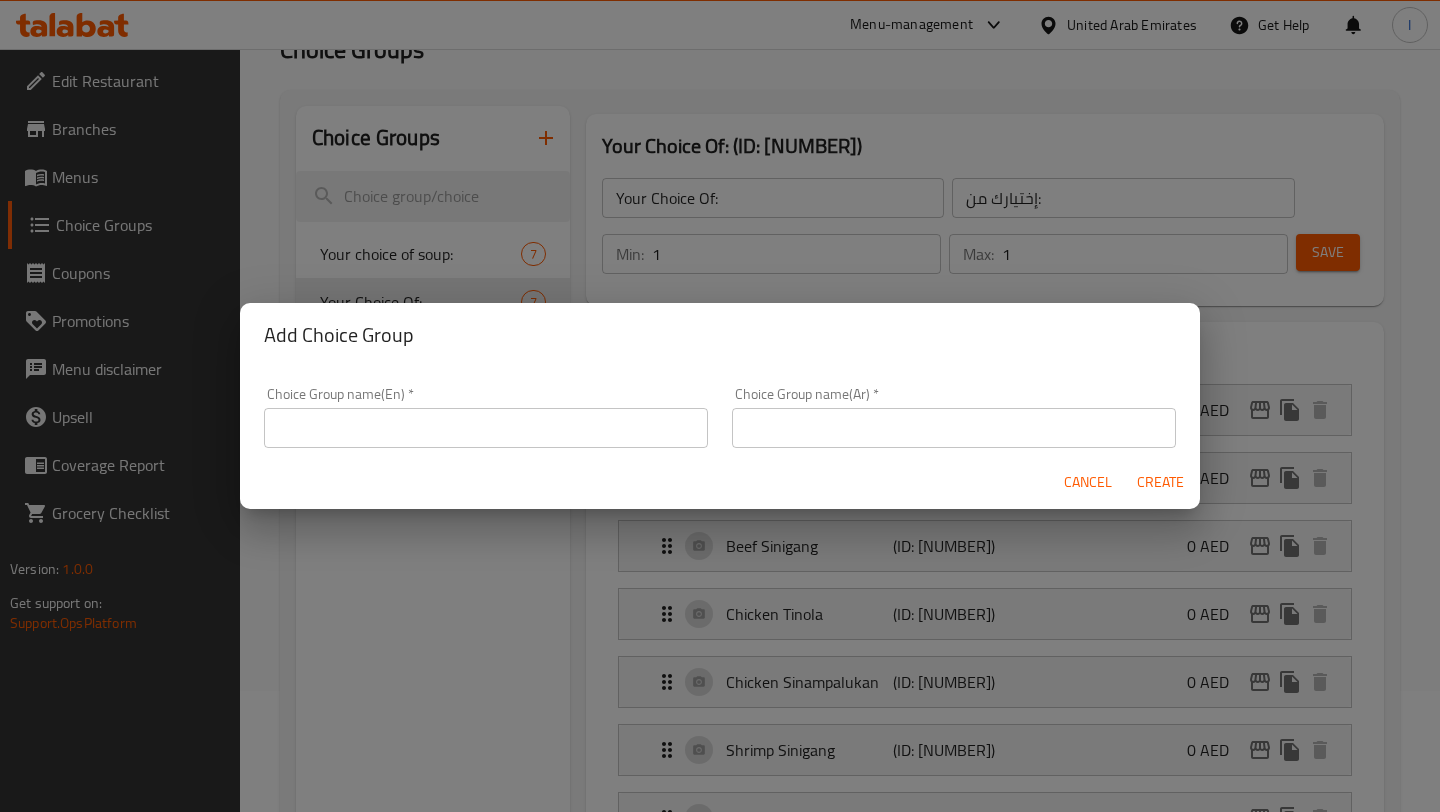 click at bounding box center (486, 428) 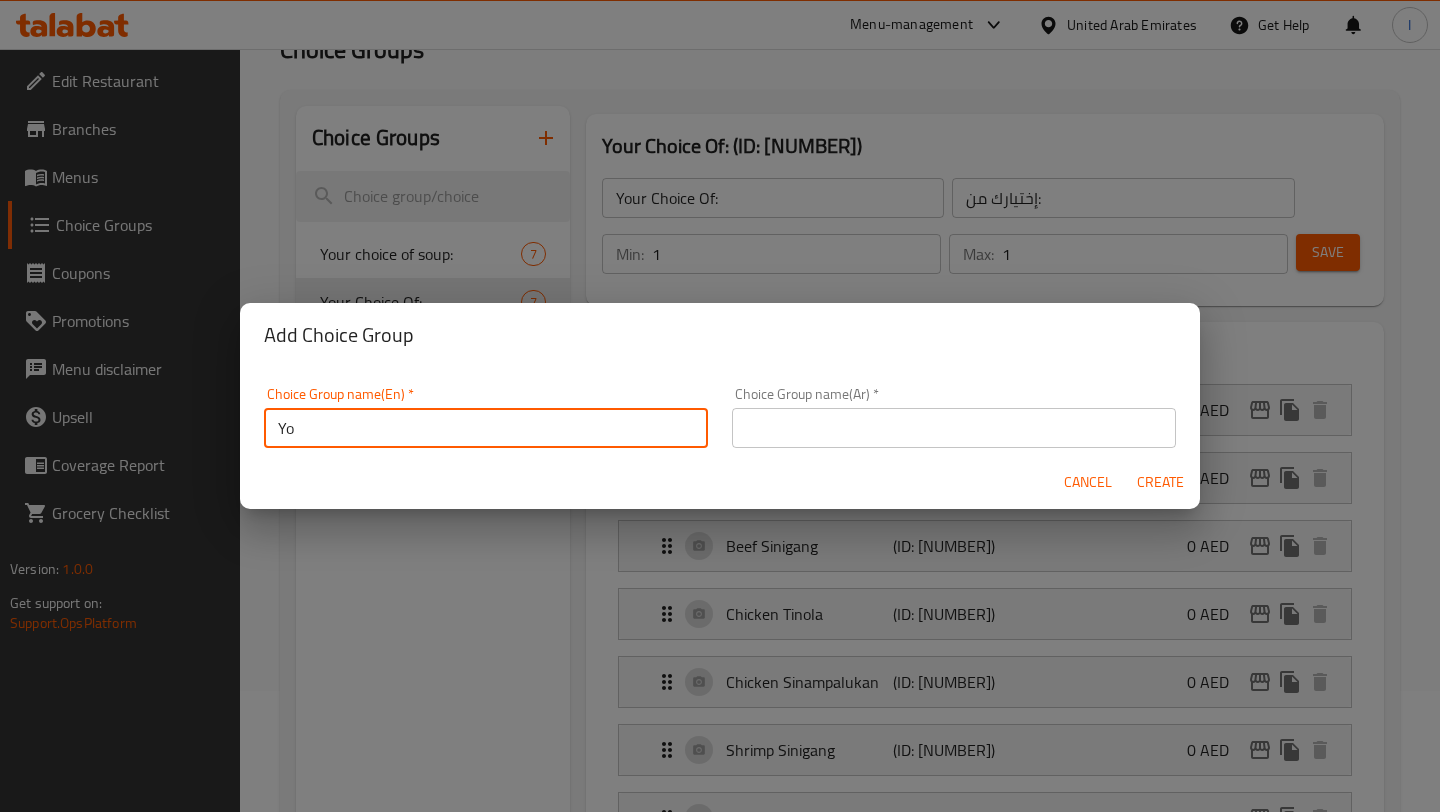 type on "Y" 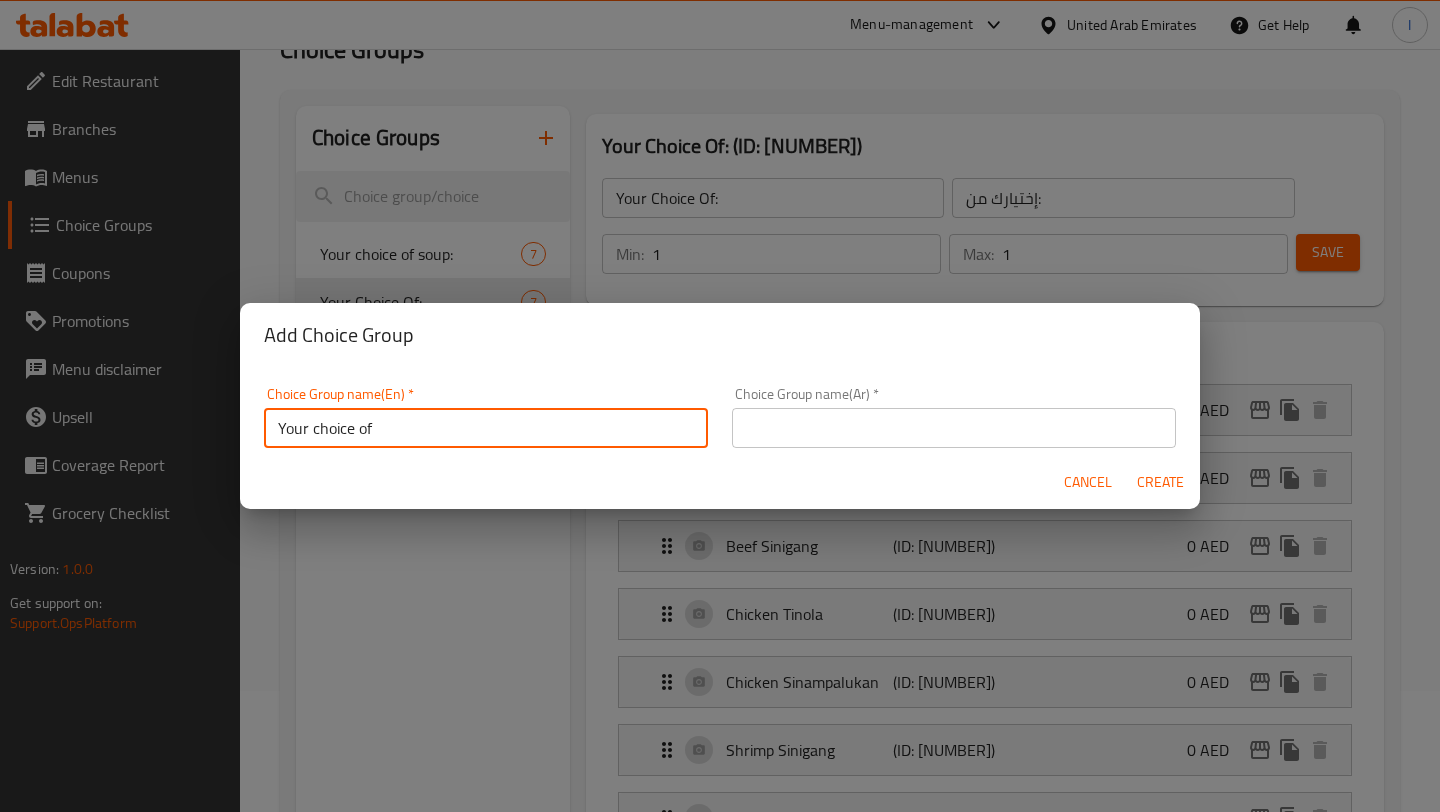 type on "Your choice of:" 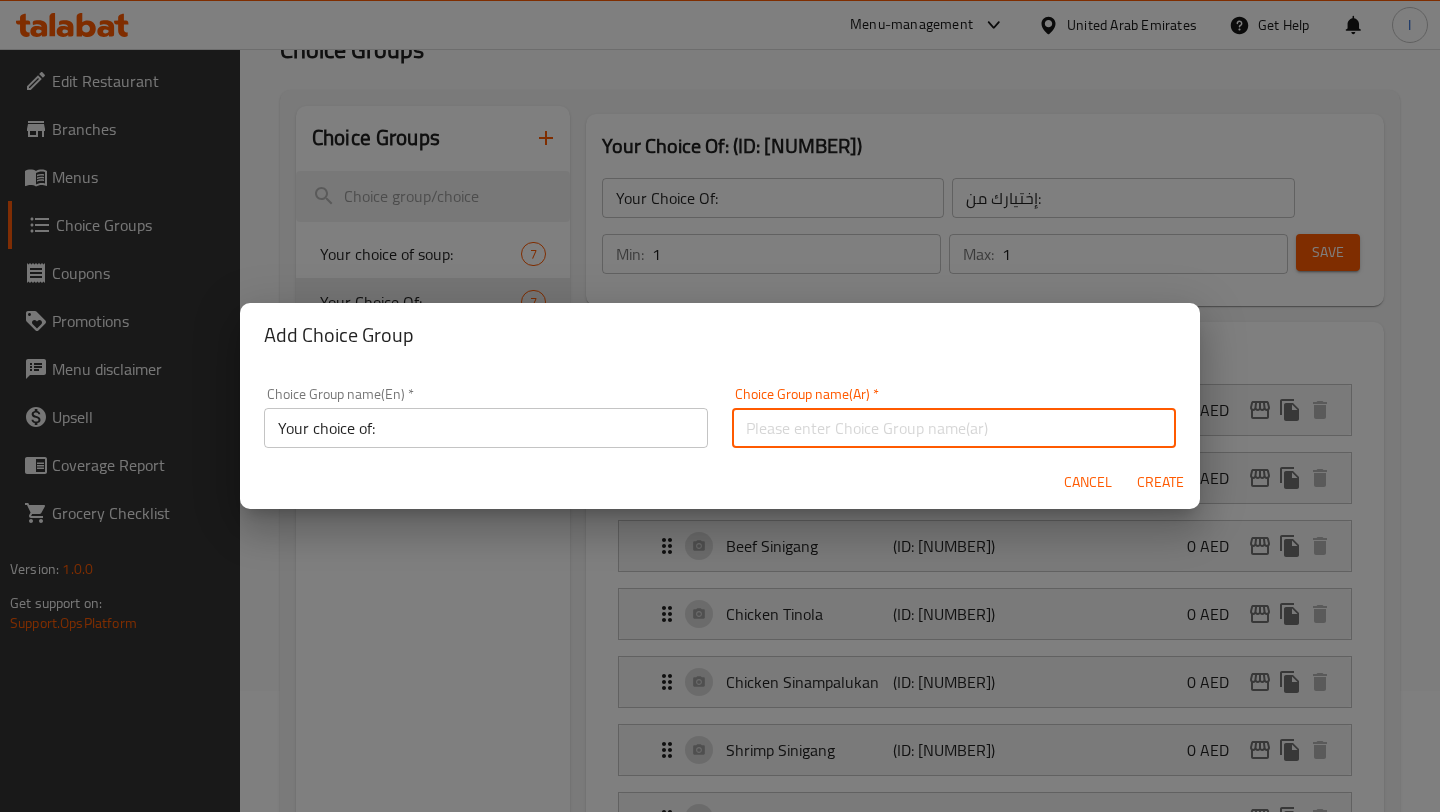 click at bounding box center [954, 428] 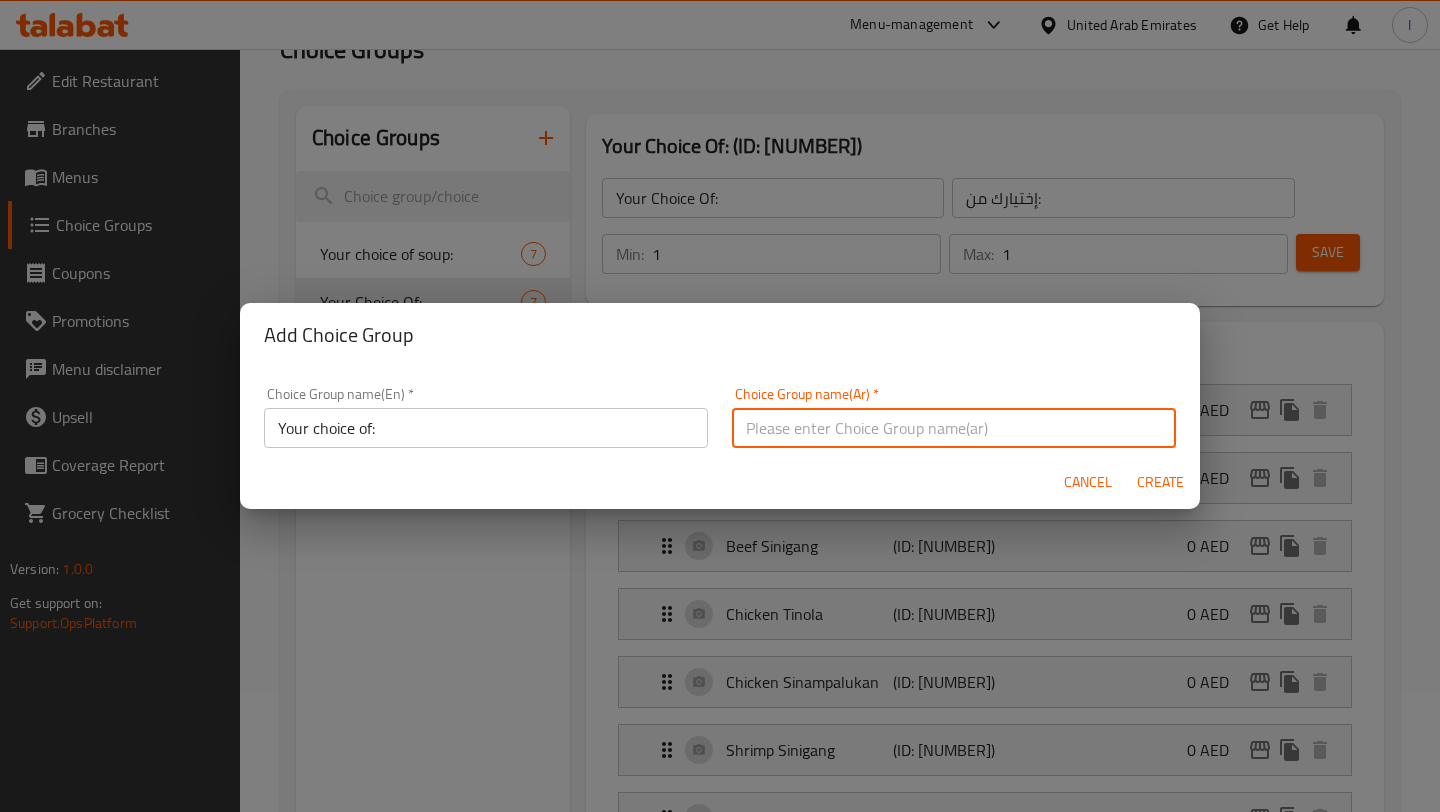 paste on "اختيارك ل" 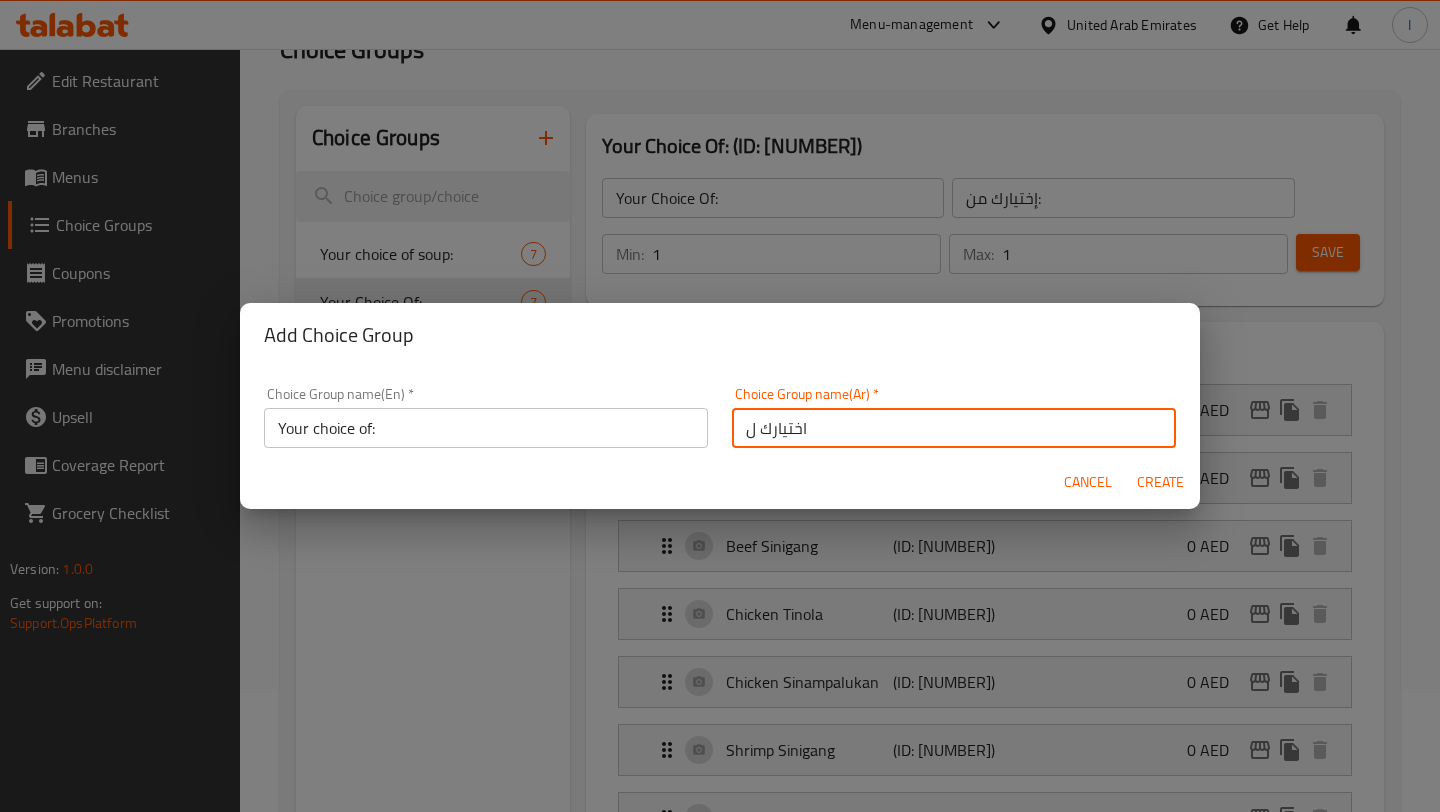 type on "اختيارك ل" 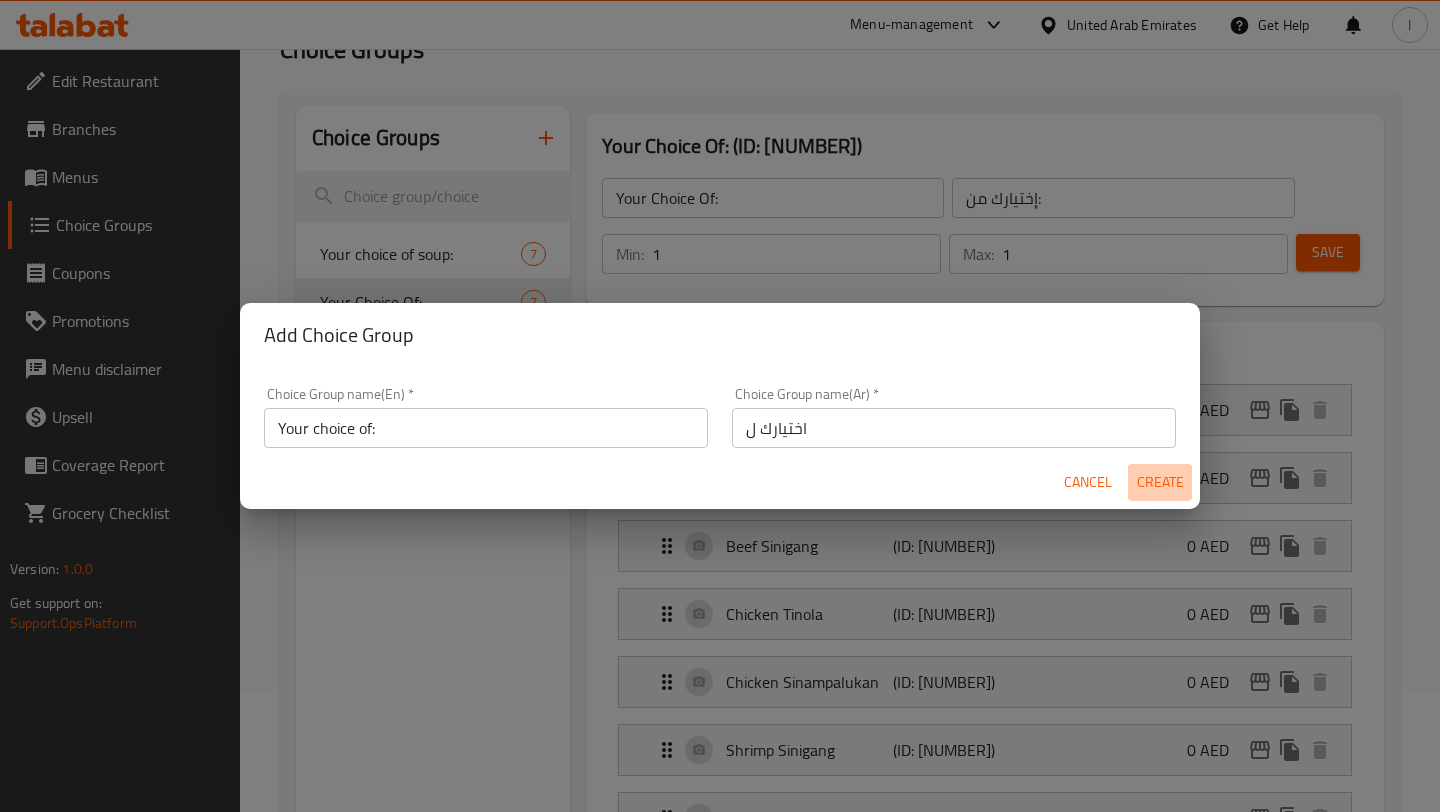 click on "Create" at bounding box center (1160, 482) 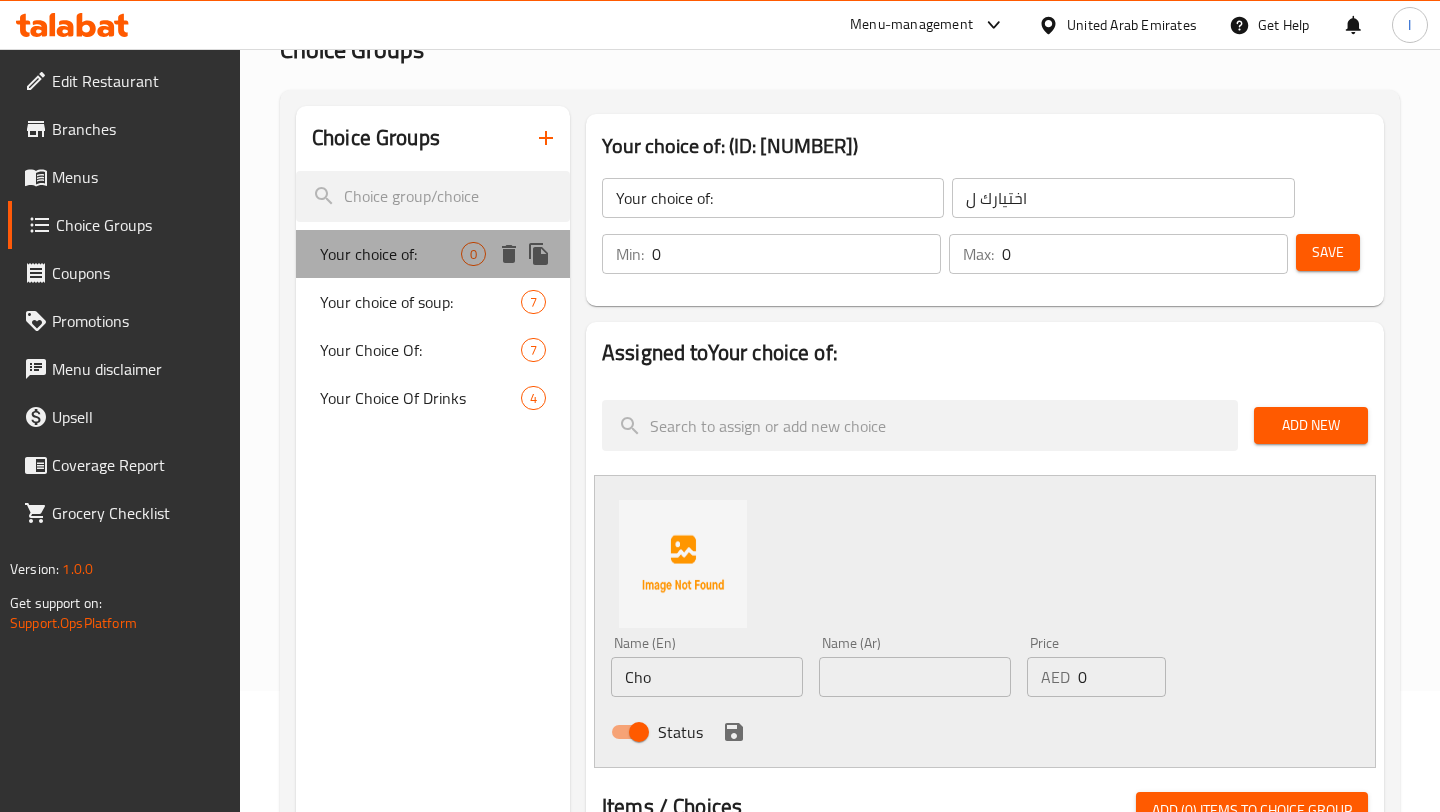 click on "Your choice of:" at bounding box center (390, 254) 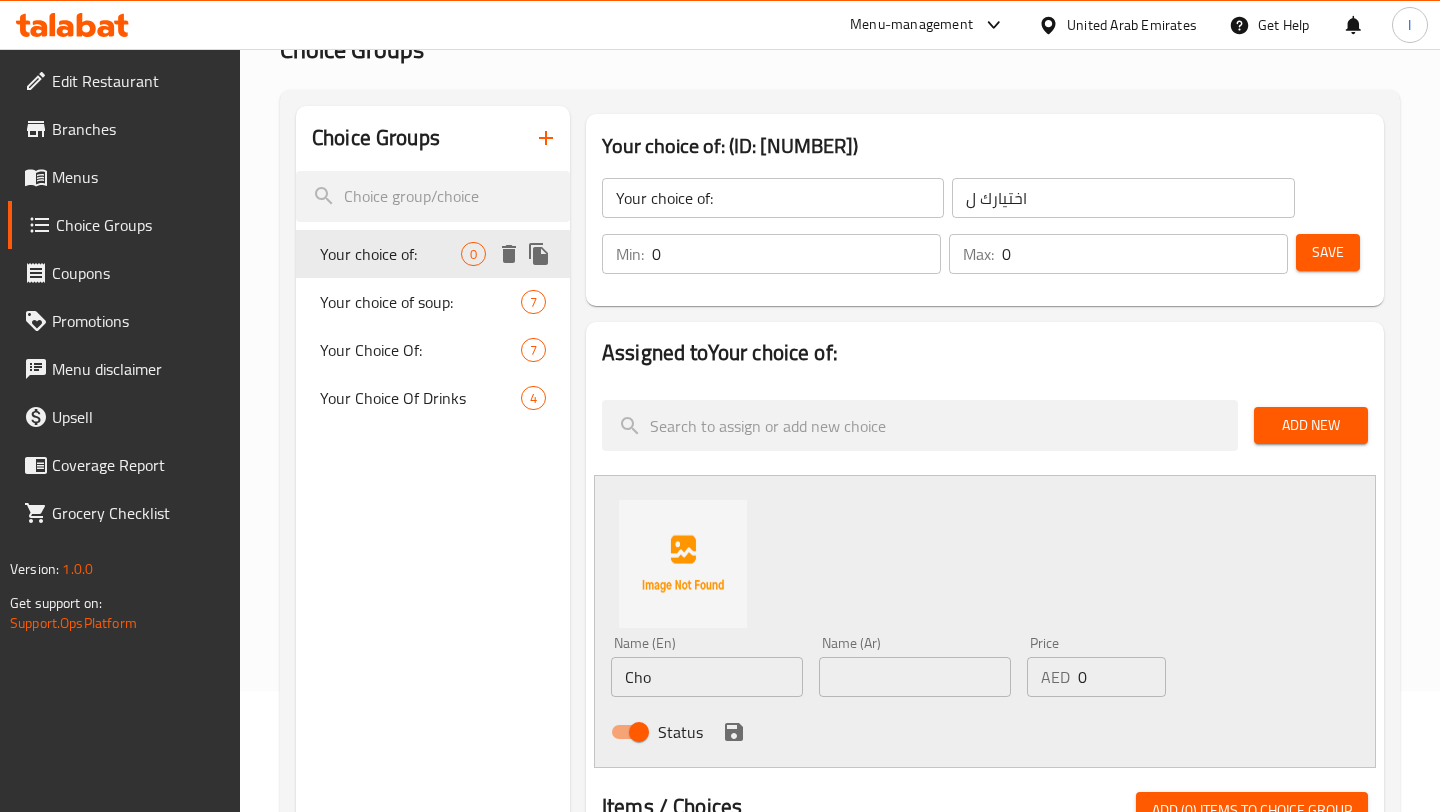 click on "Your choice of:" at bounding box center [390, 254] 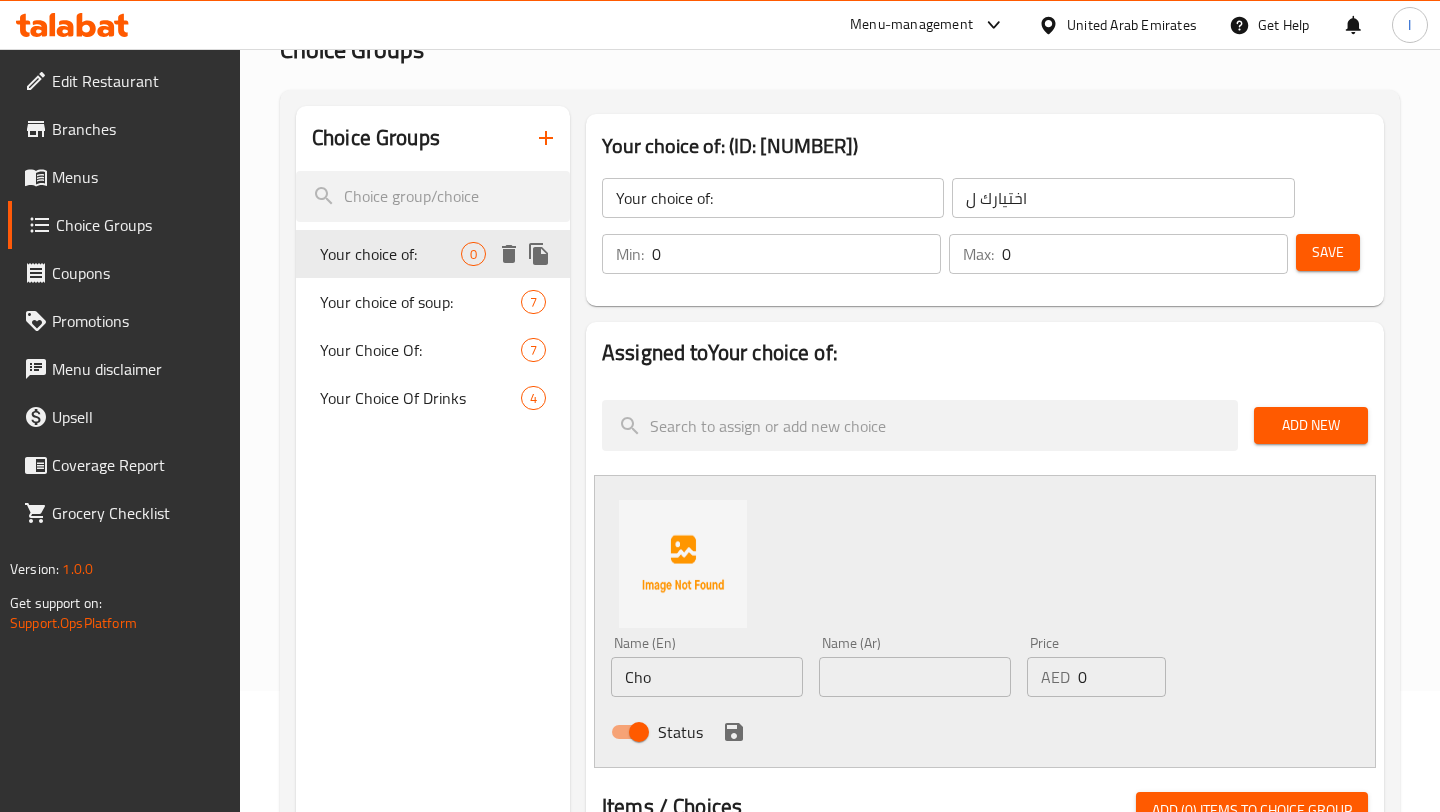 click on "Your choice of:" at bounding box center [390, 254] 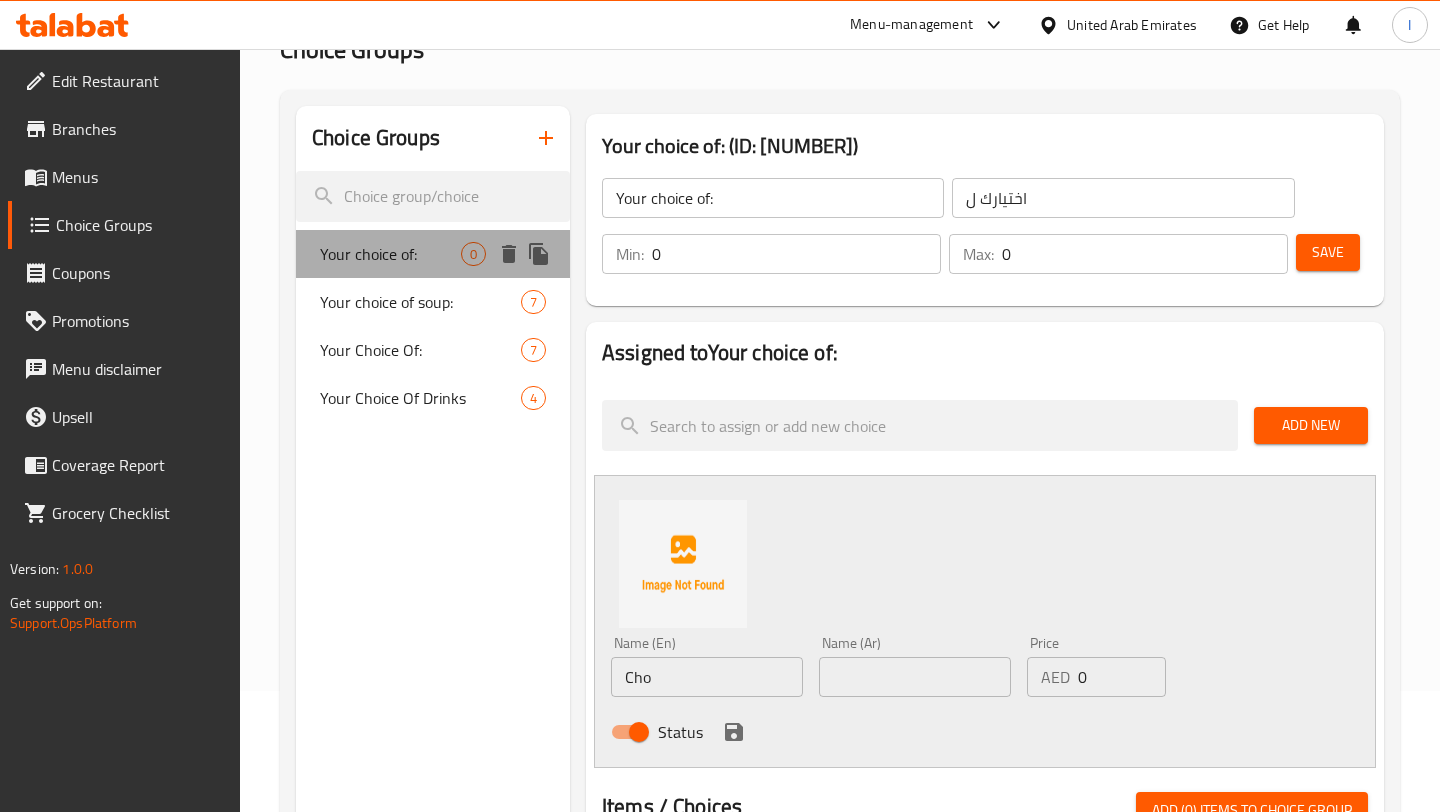 click on "Your choice of:" at bounding box center (390, 254) 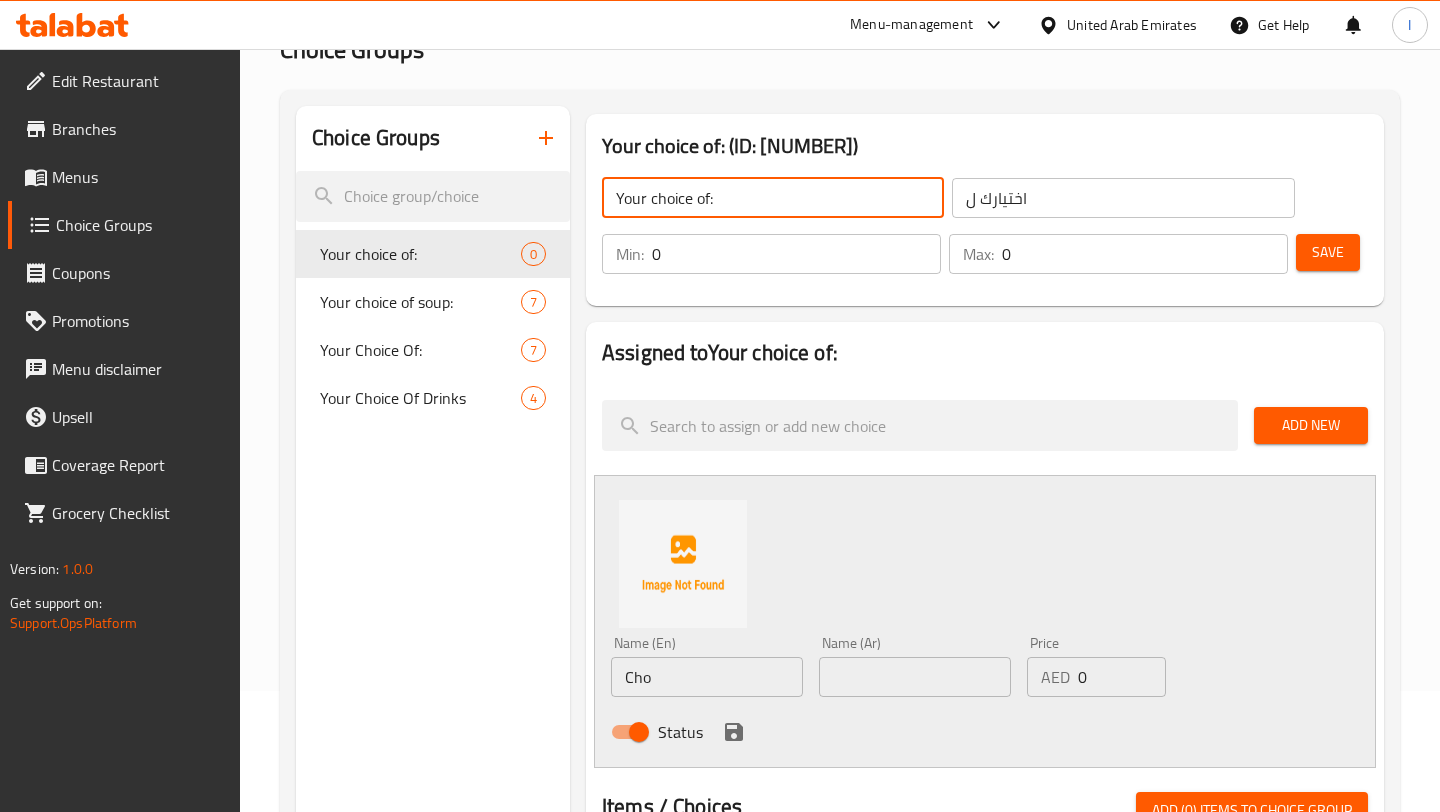 click on "Your choice of:" 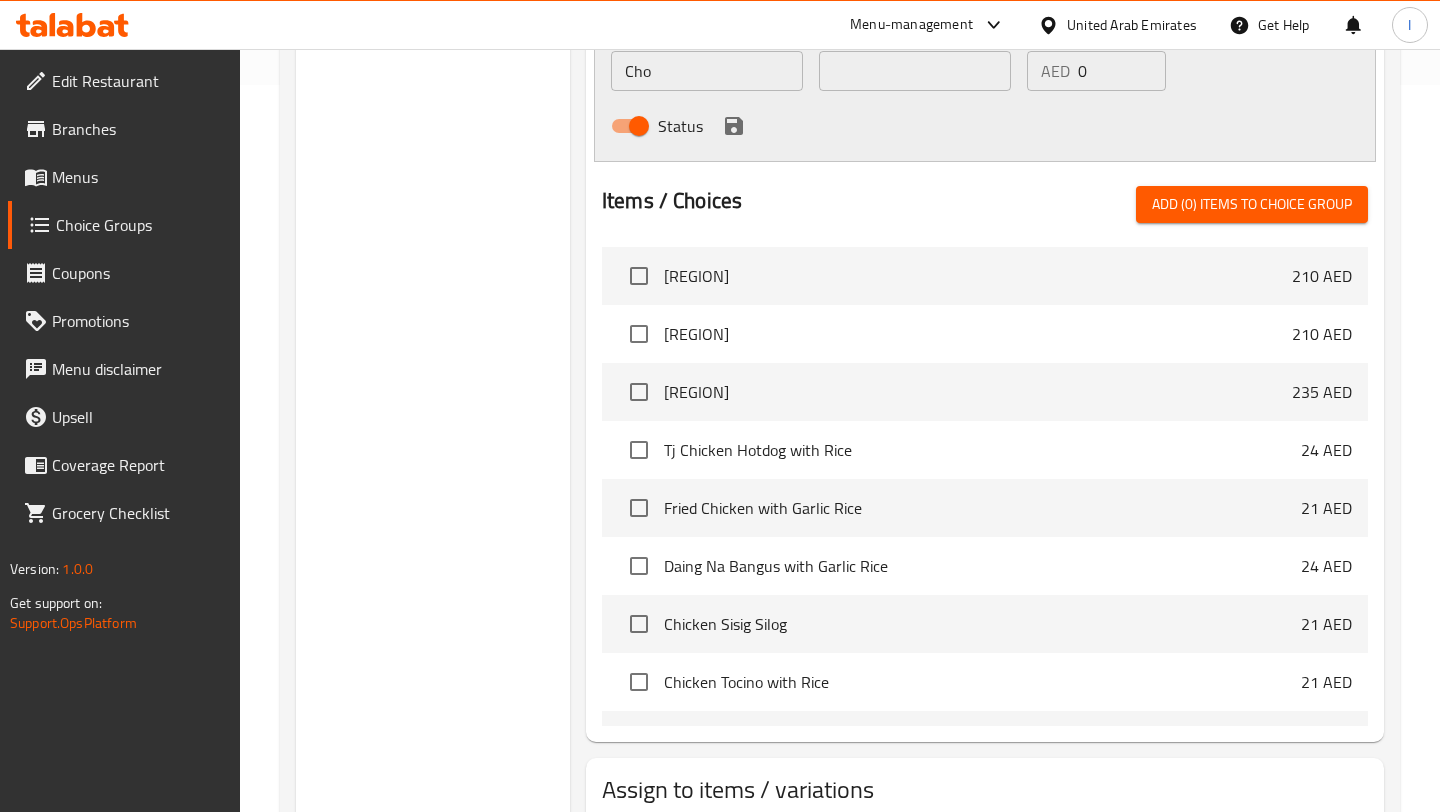 scroll, scrollTop: 753, scrollLeft: 0, axis: vertical 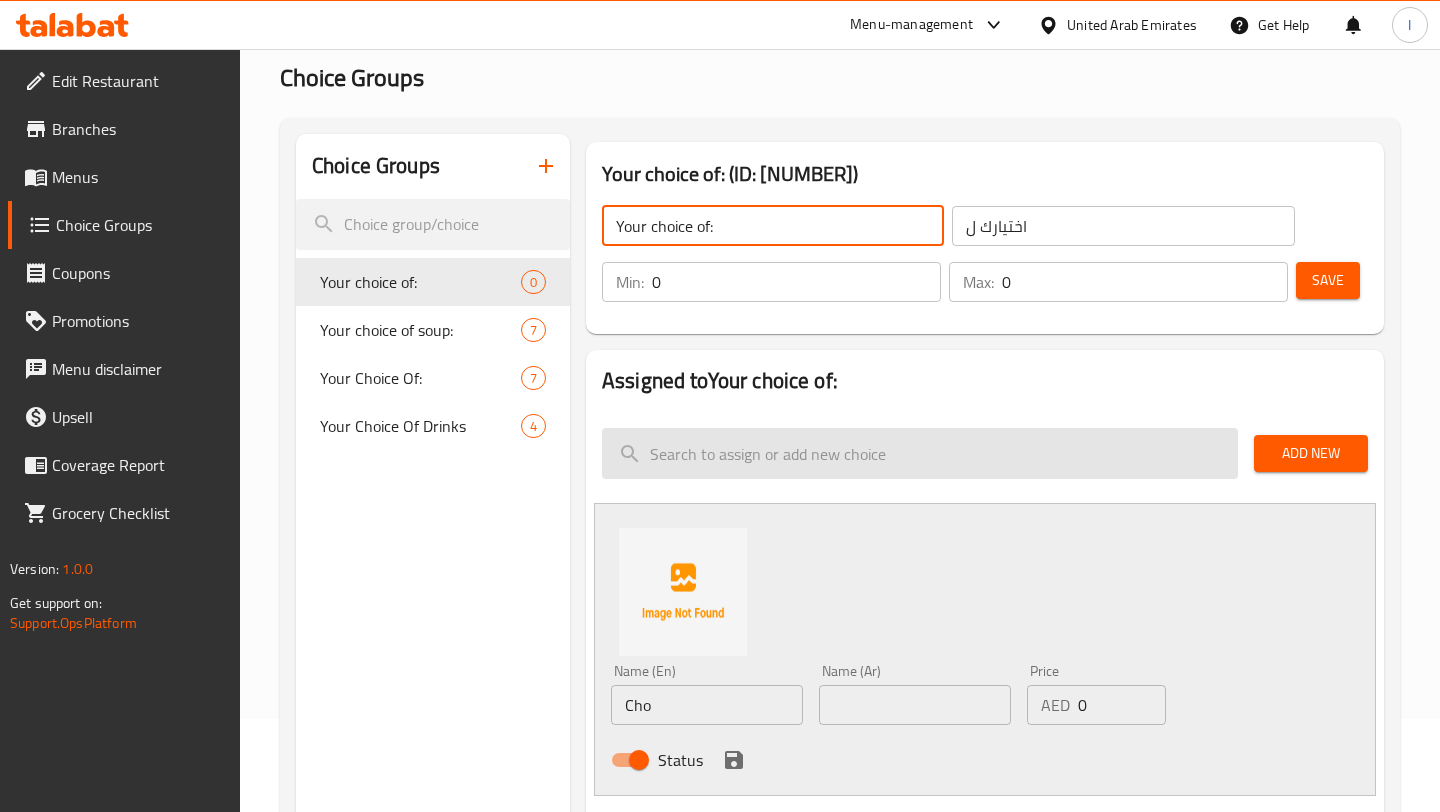 click at bounding box center [920, 453] 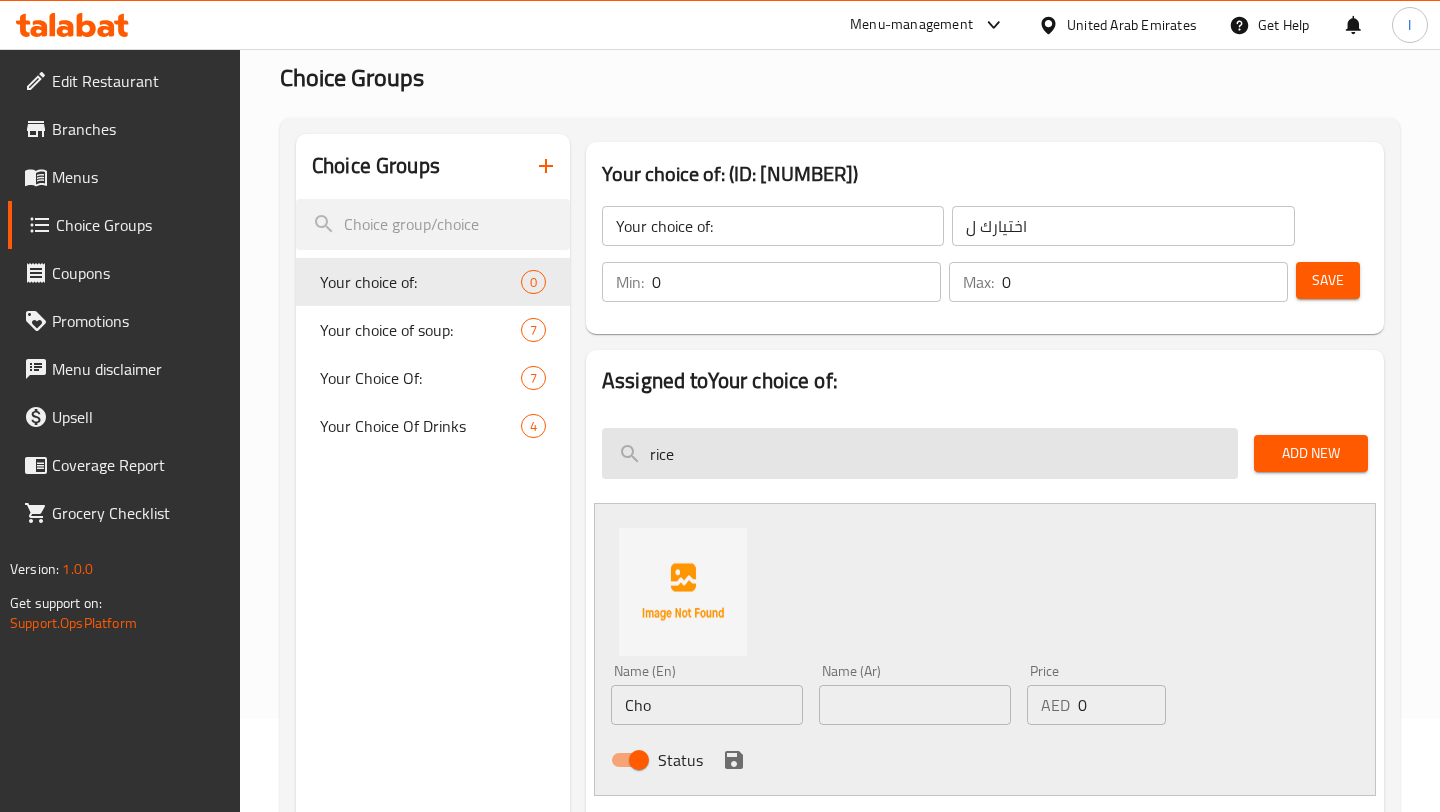 scroll, scrollTop: 0, scrollLeft: 0, axis: both 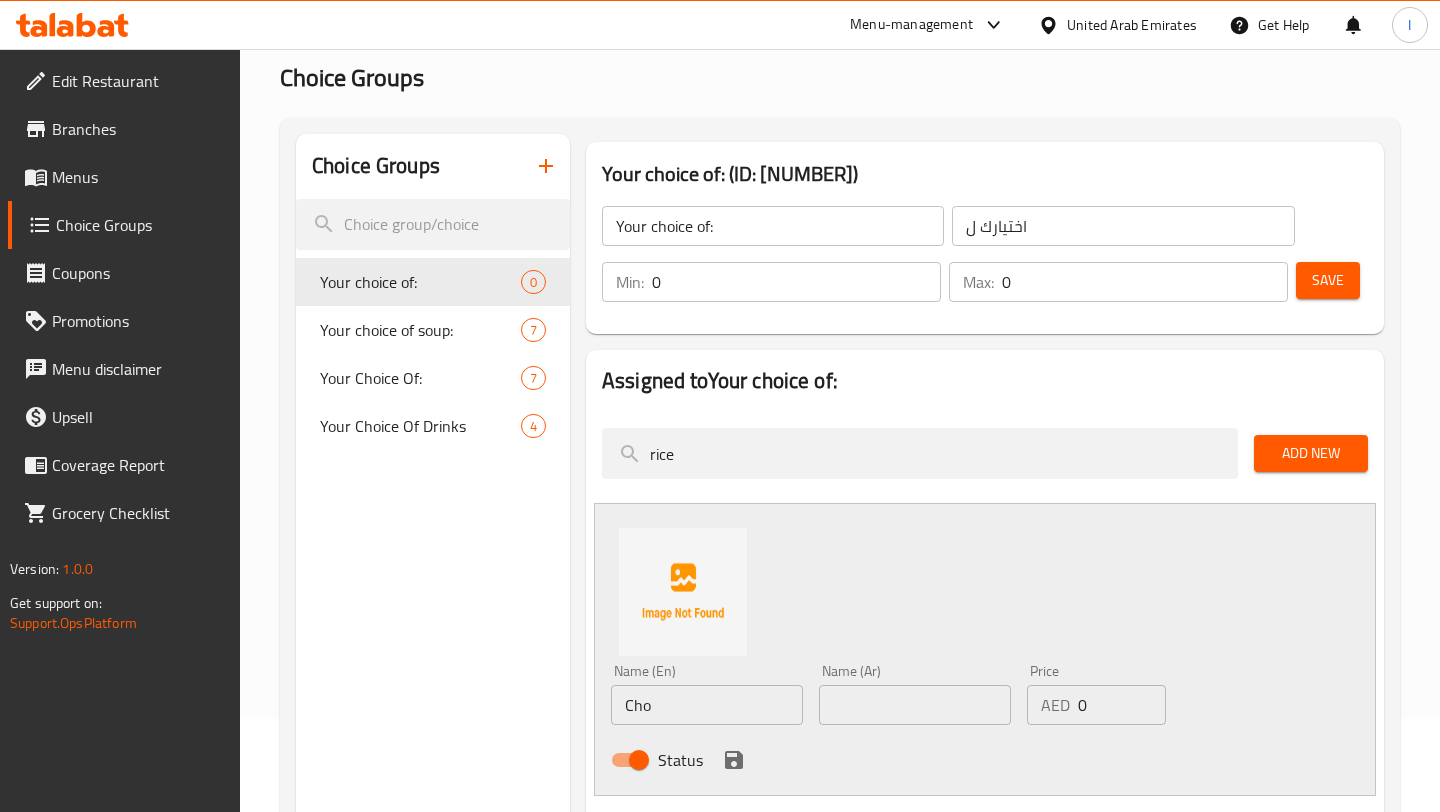 type on "rice" 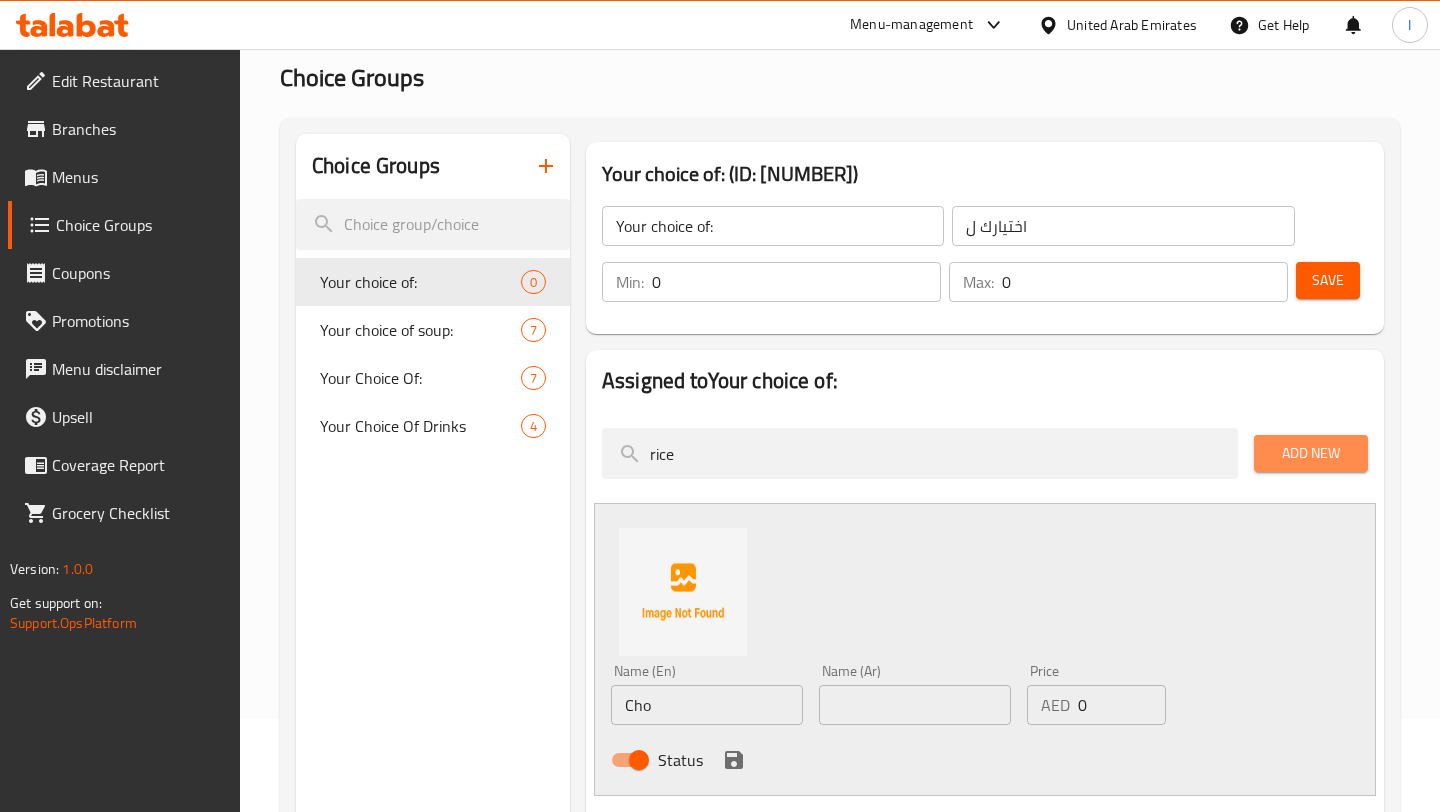 click on "Add New" at bounding box center (1311, 453) 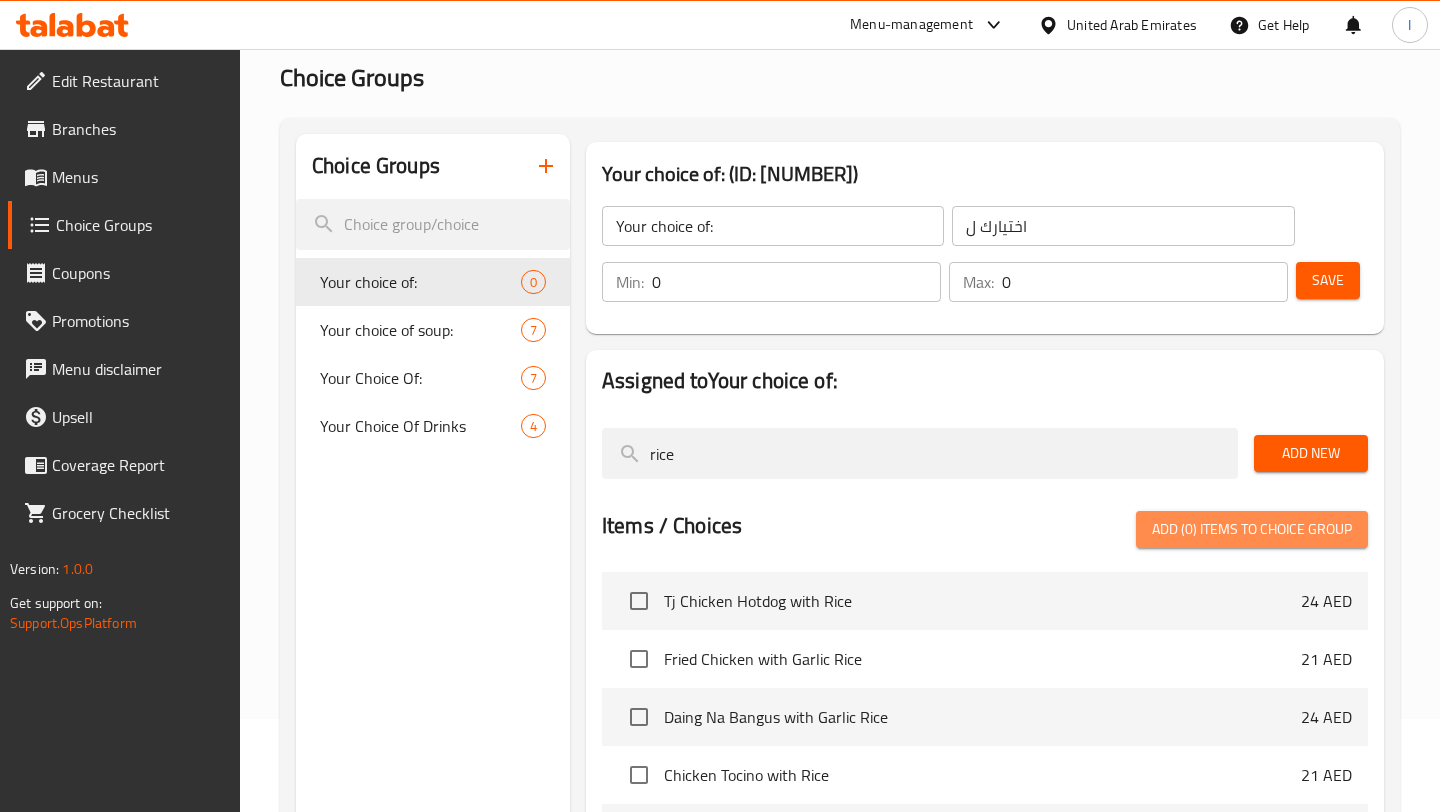 click on "Add (0) items to choice group" at bounding box center [1252, 529] 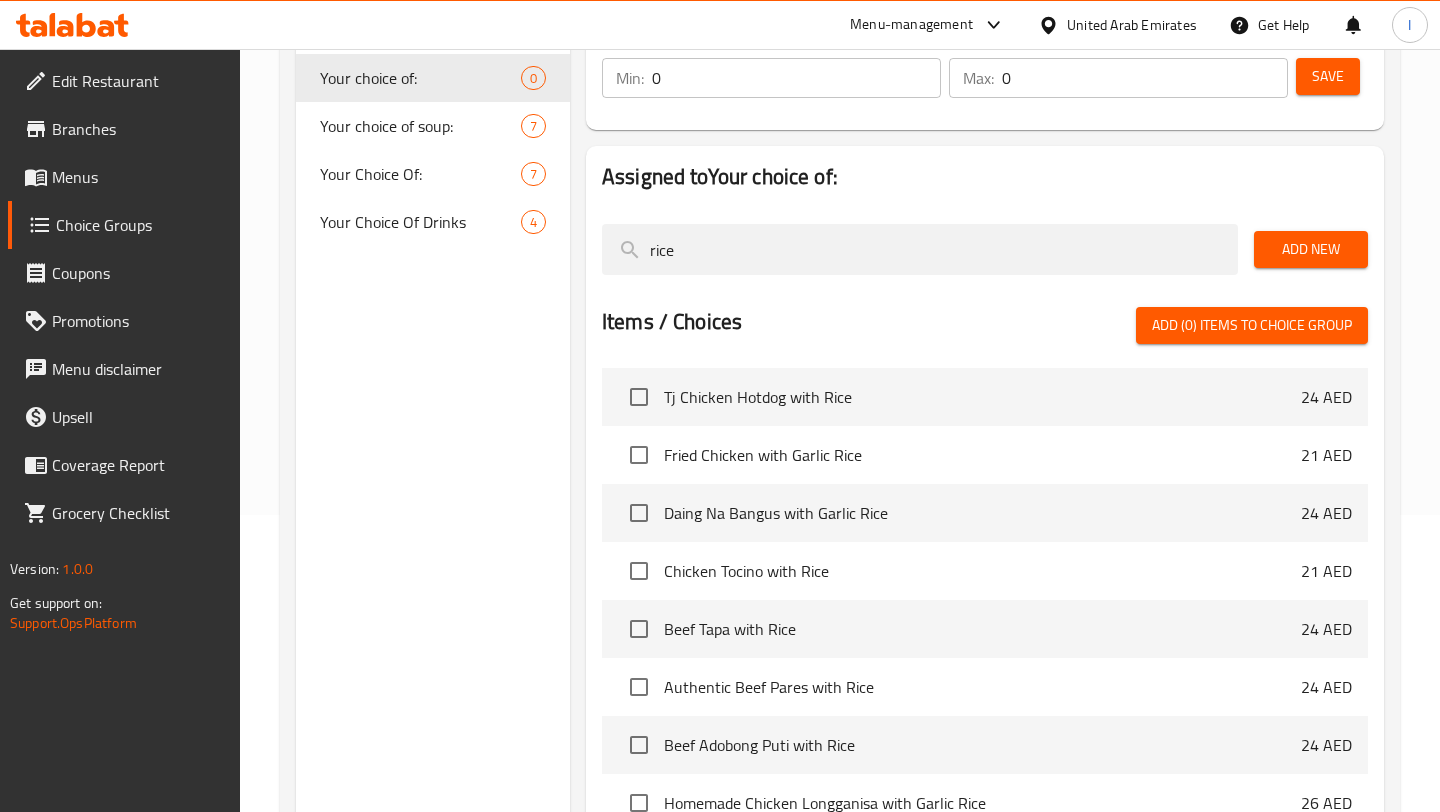 scroll, scrollTop: 310, scrollLeft: 0, axis: vertical 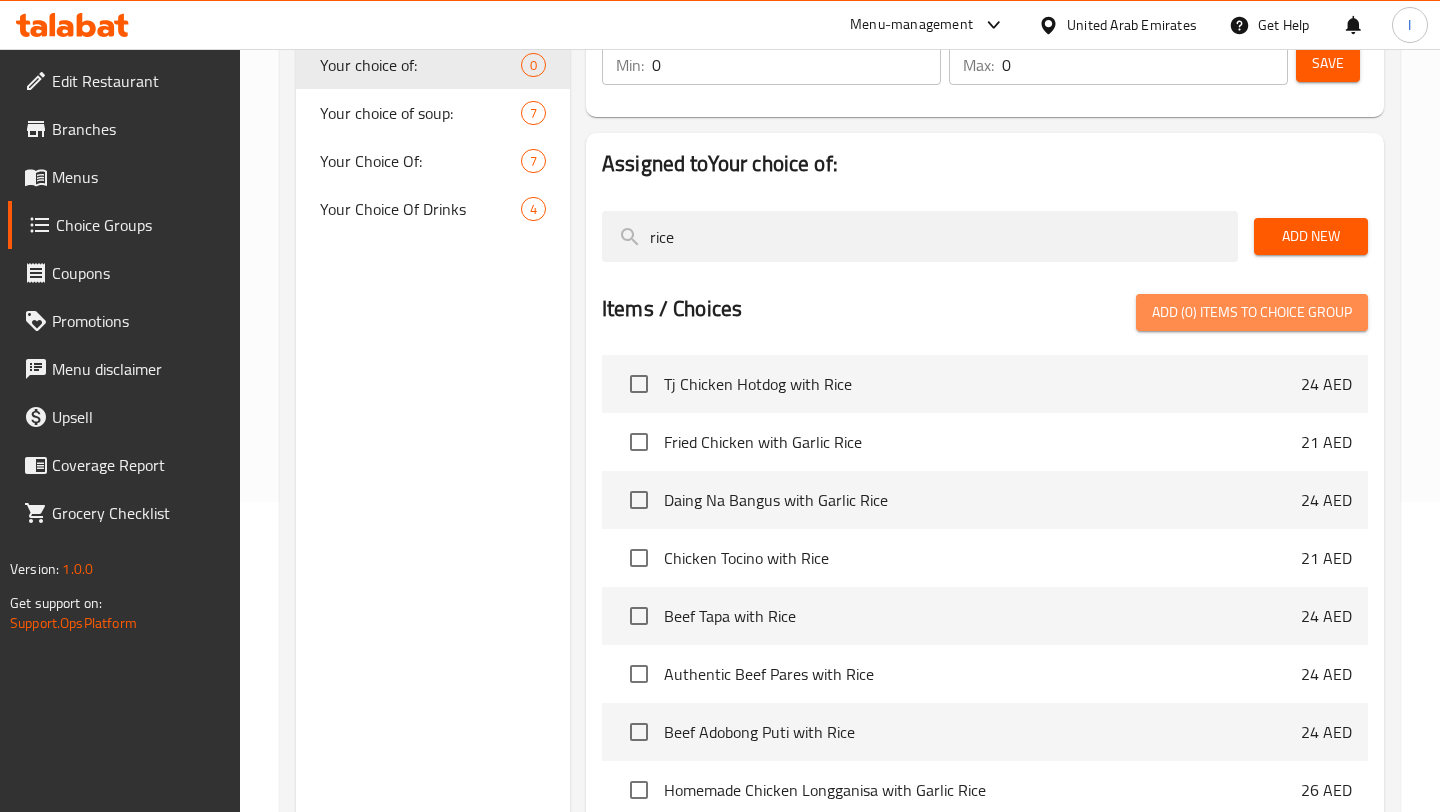 click on "Add (0) items to choice group" at bounding box center (1252, 312) 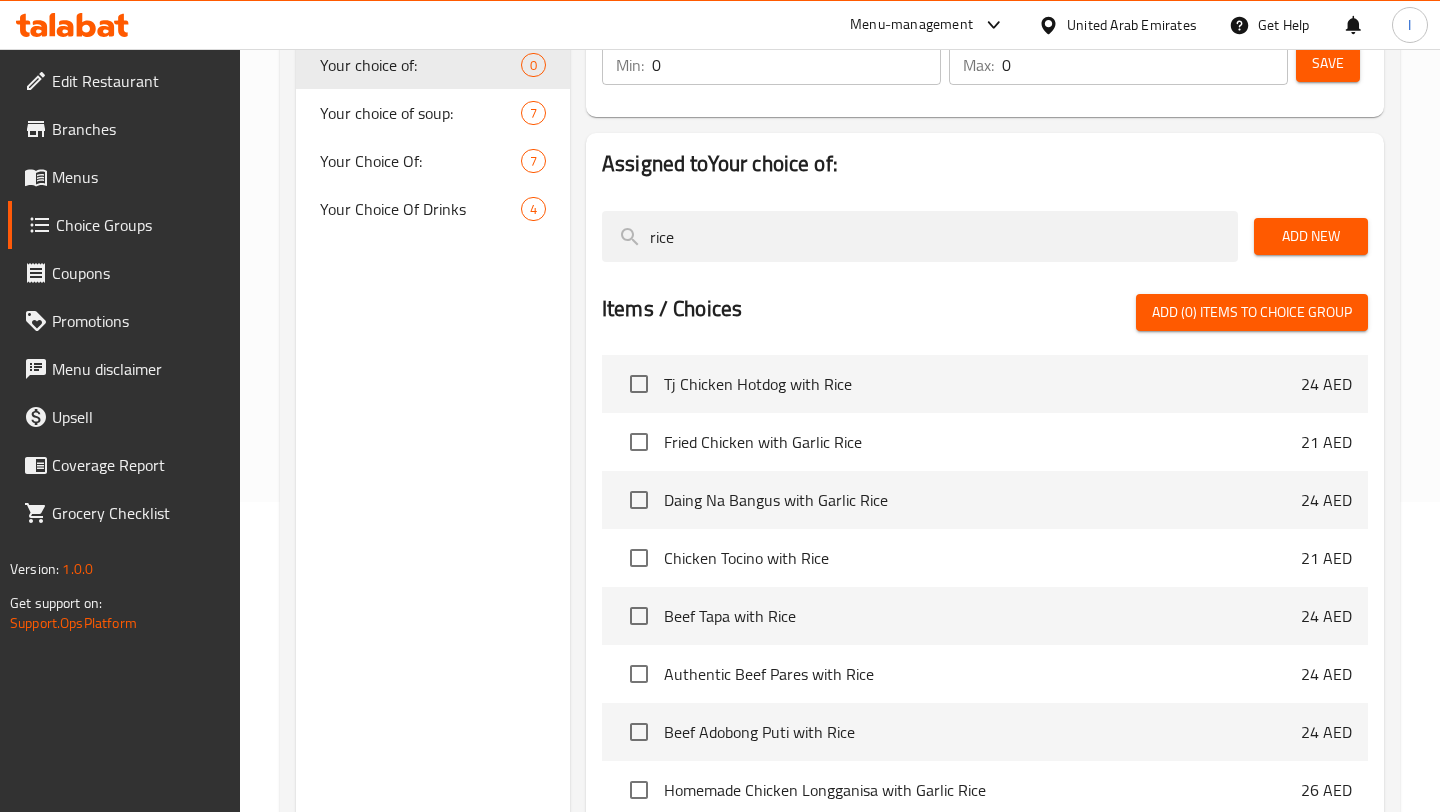 click on "Add New" at bounding box center [1311, 236] 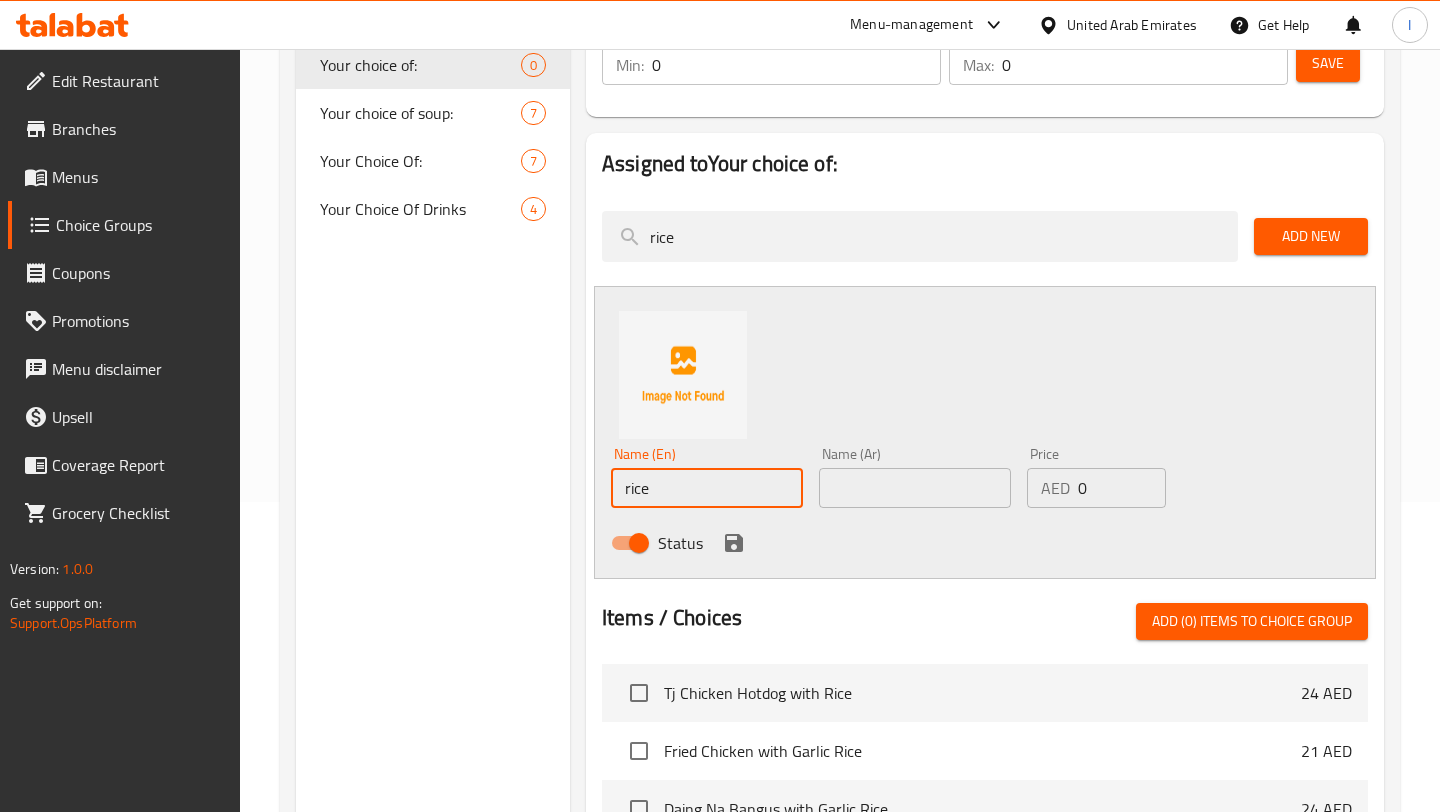 click on "rice" at bounding box center (707, 488) 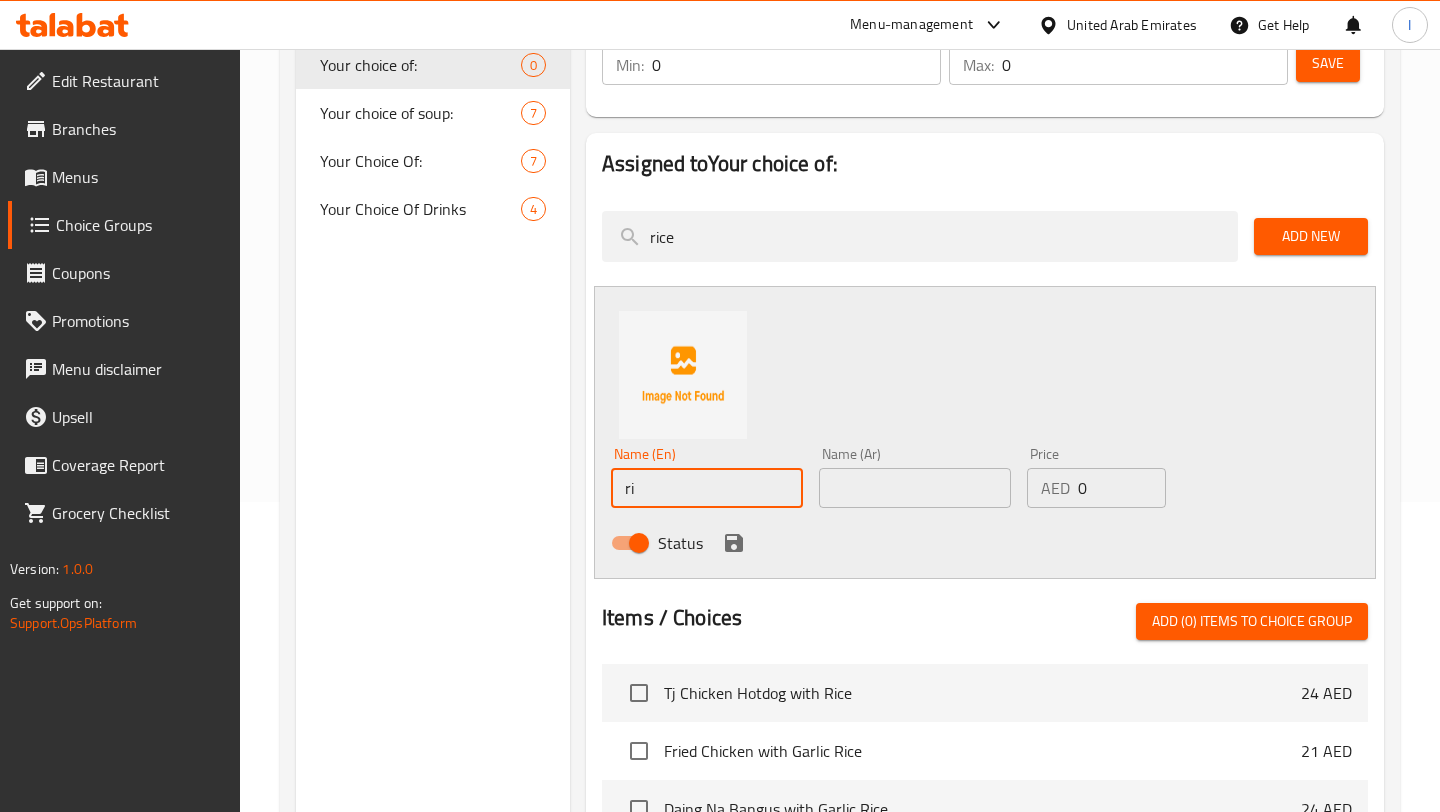 type on "r" 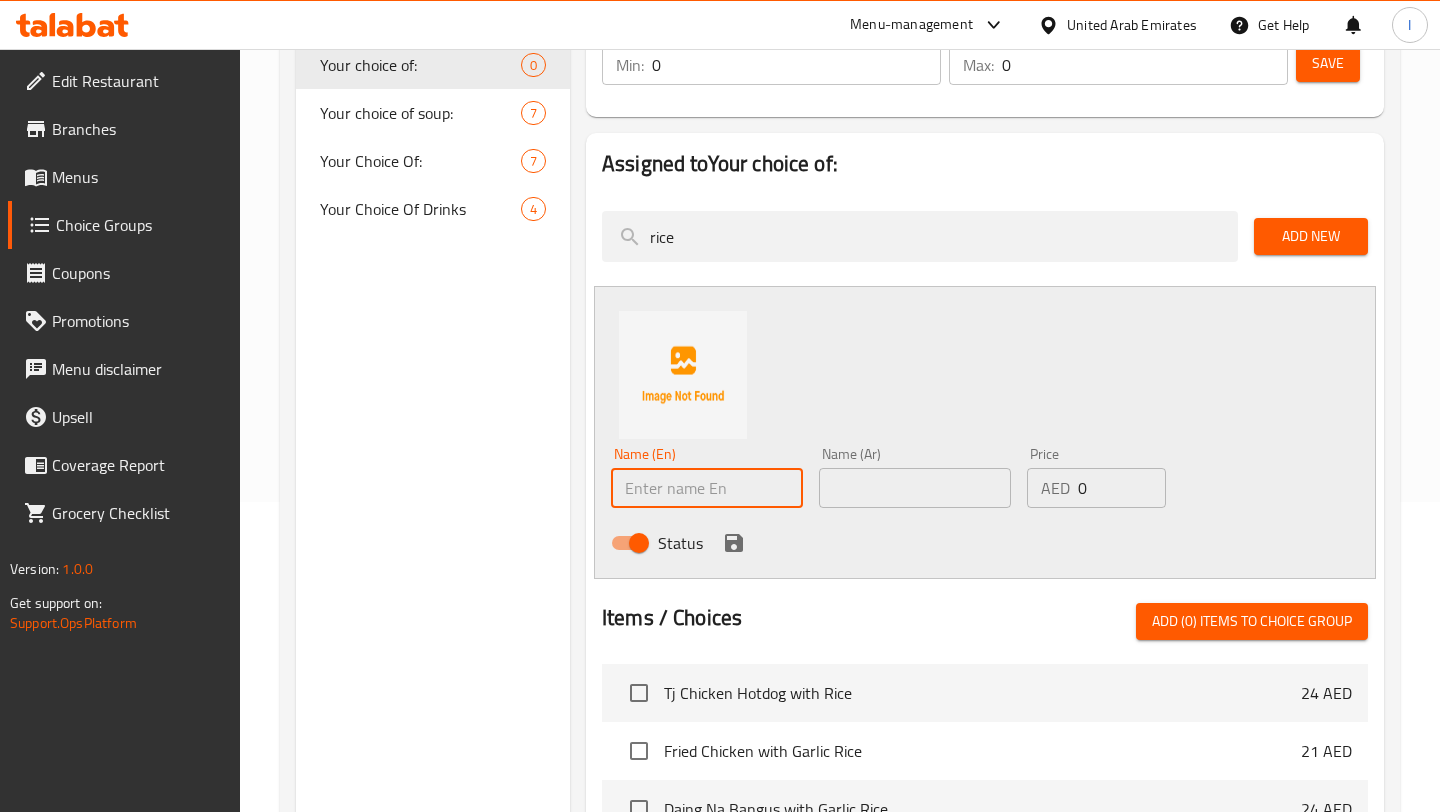click at bounding box center [707, 488] 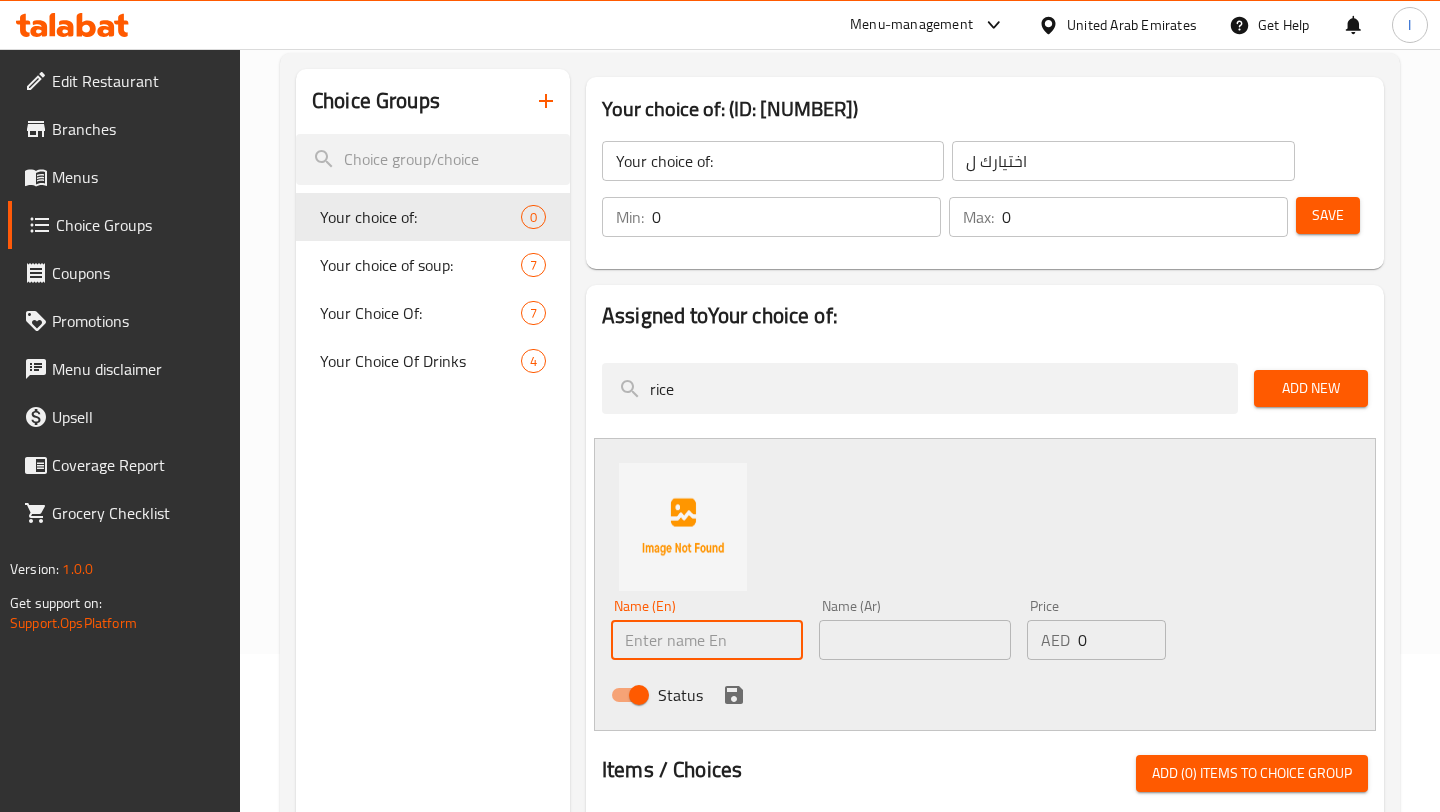 scroll, scrollTop: 147, scrollLeft: 0, axis: vertical 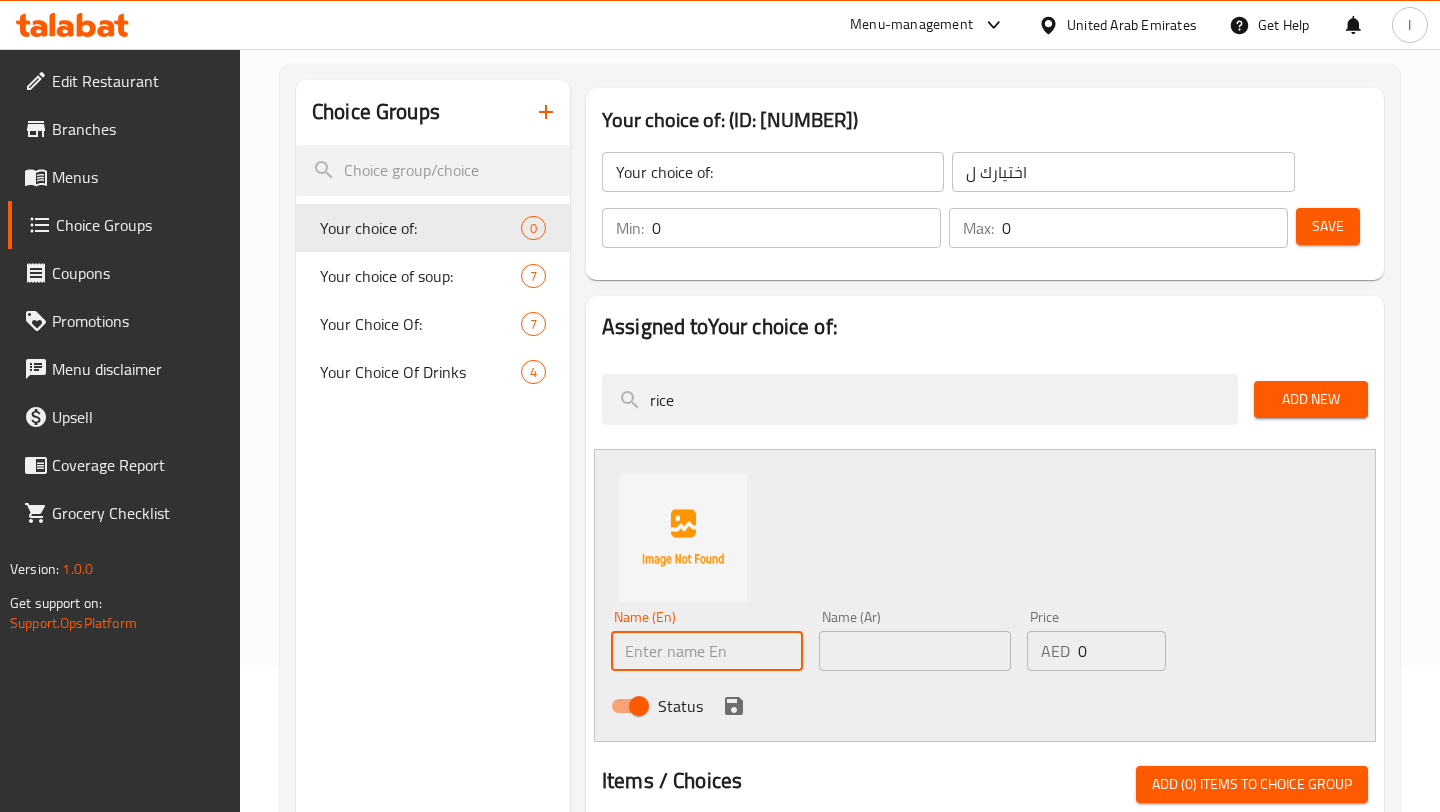 type 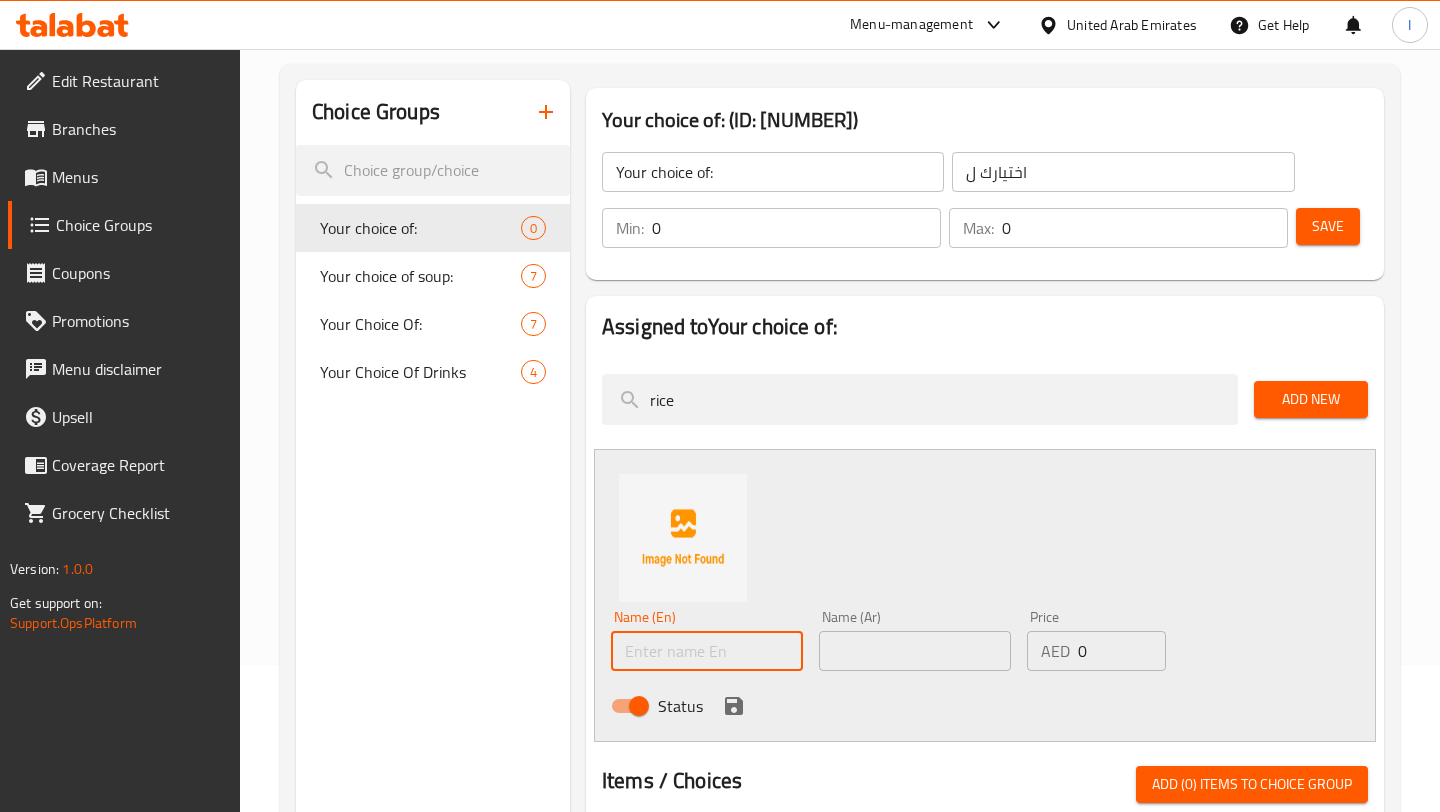 scroll, scrollTop: 0, scrollLeft: 0, axis: both 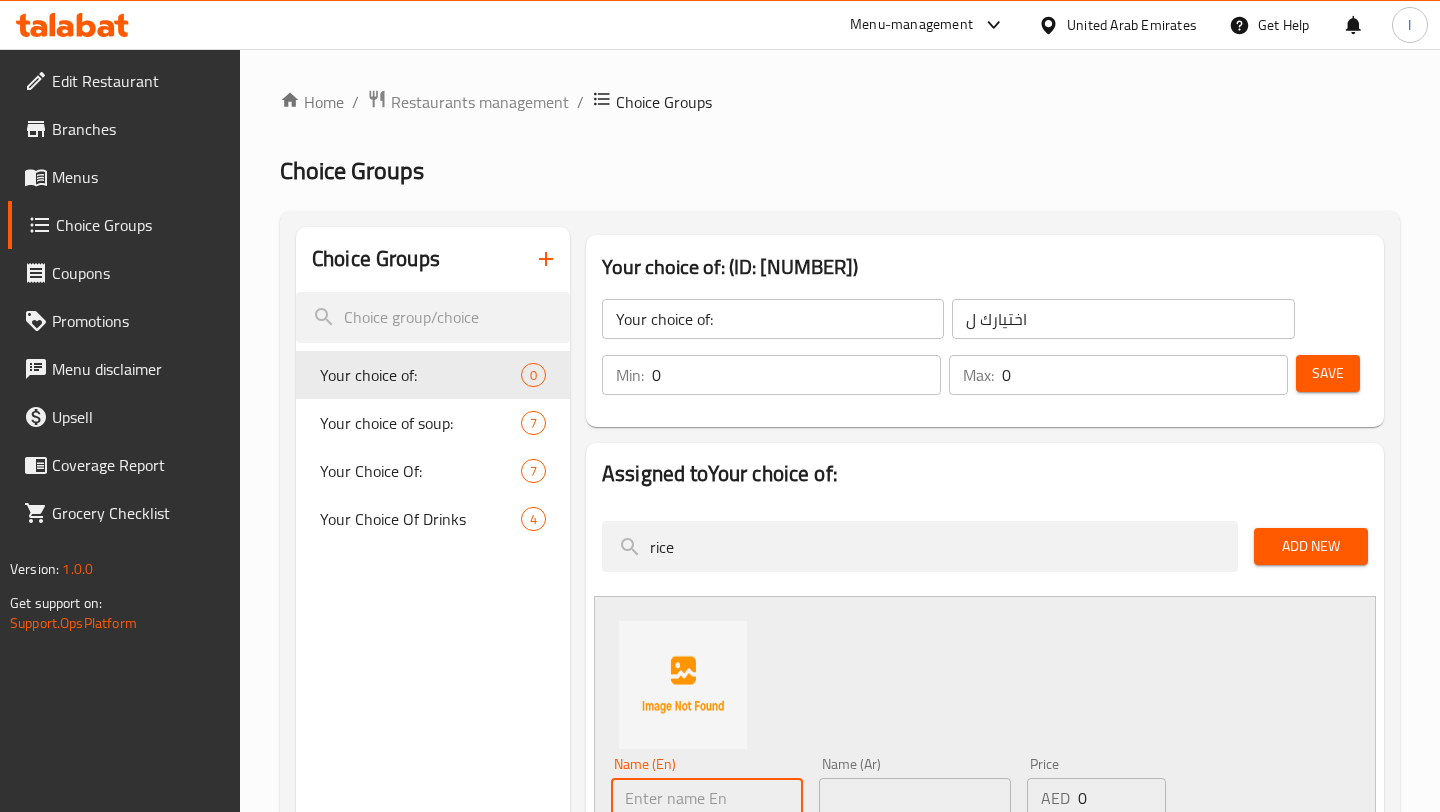 click on "Menus" at bounding box center (124, 177) 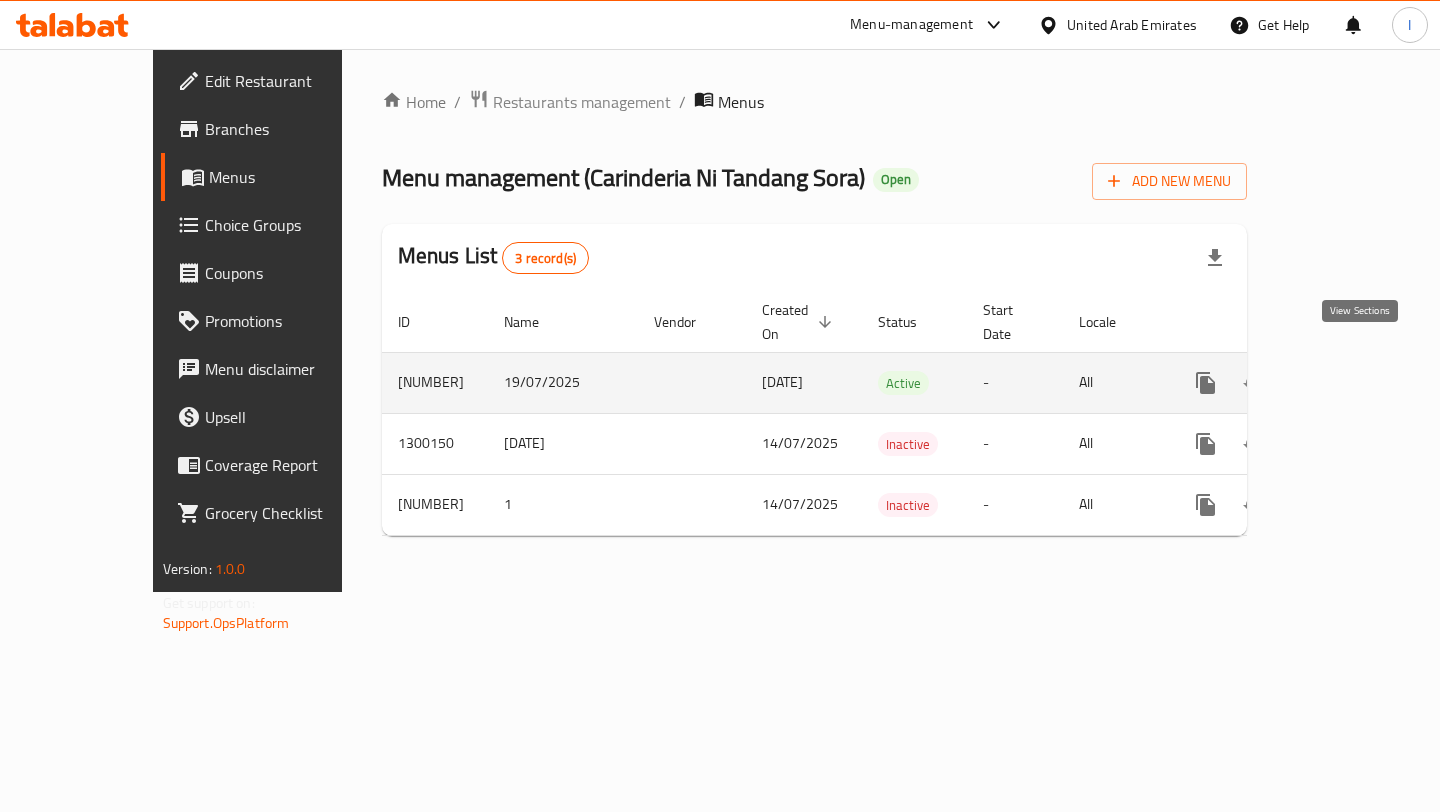 click at bounding box center [1350, 383] 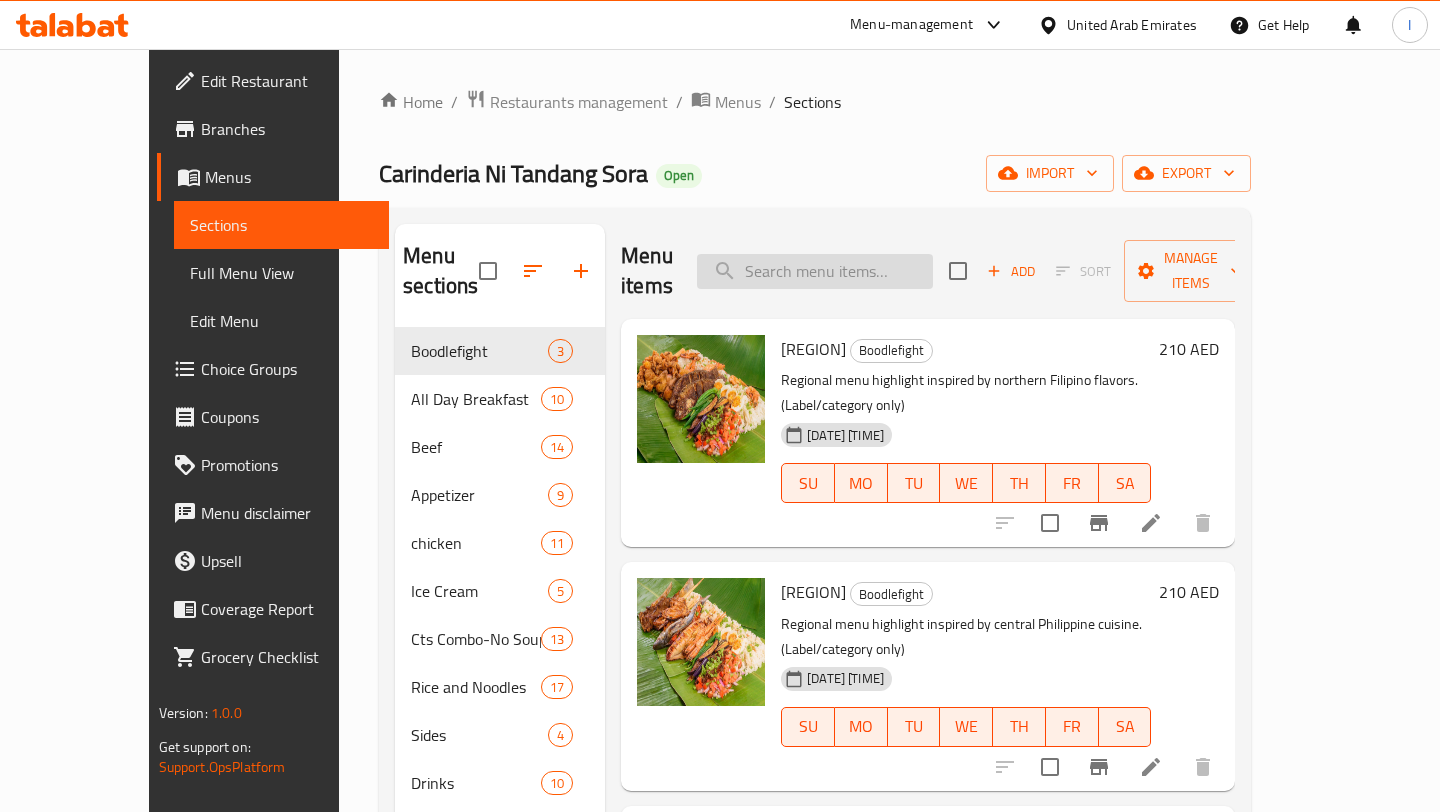 click at bounding box center [815, 271] 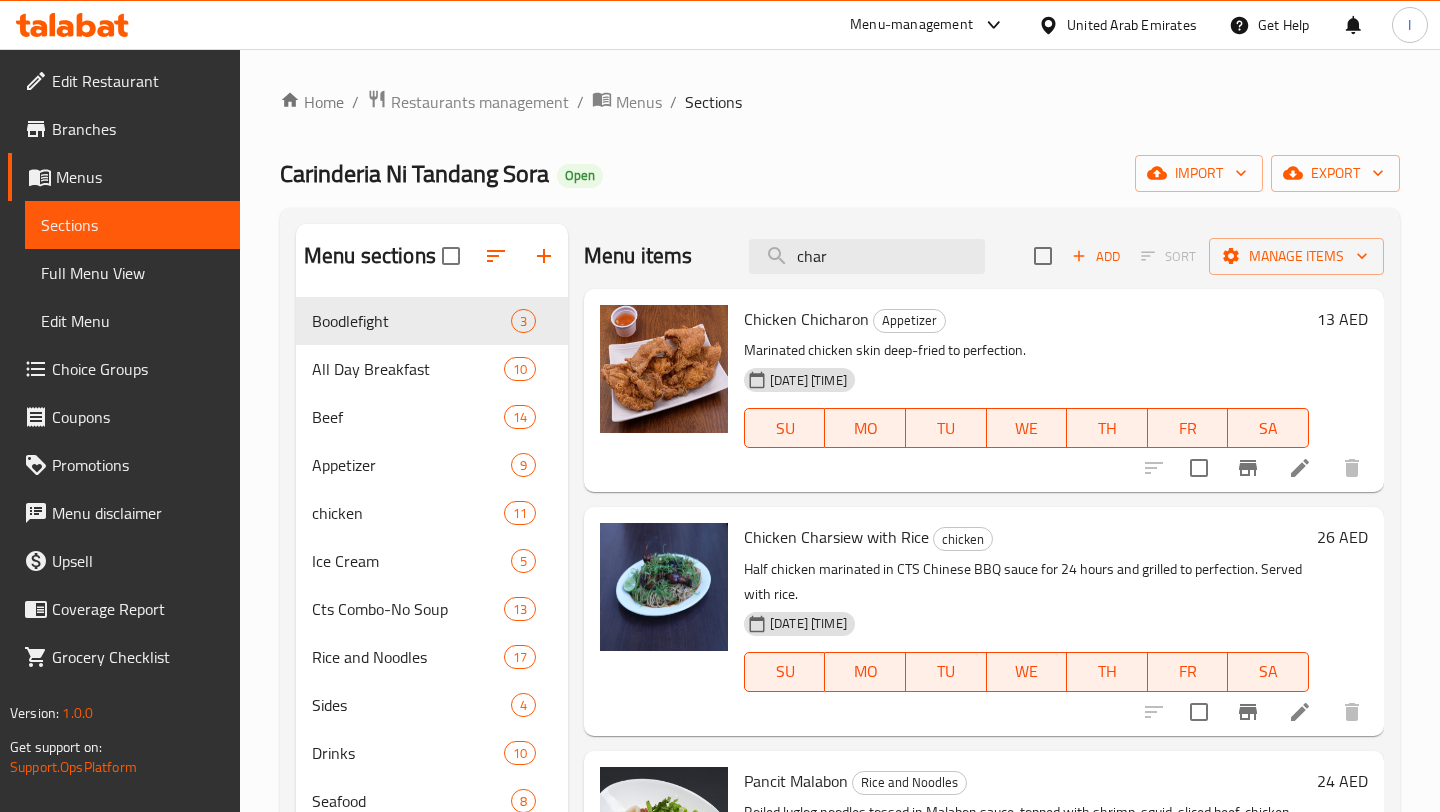 scroll, scrollTop: 76, scrollLeft: 0, axis: vertical 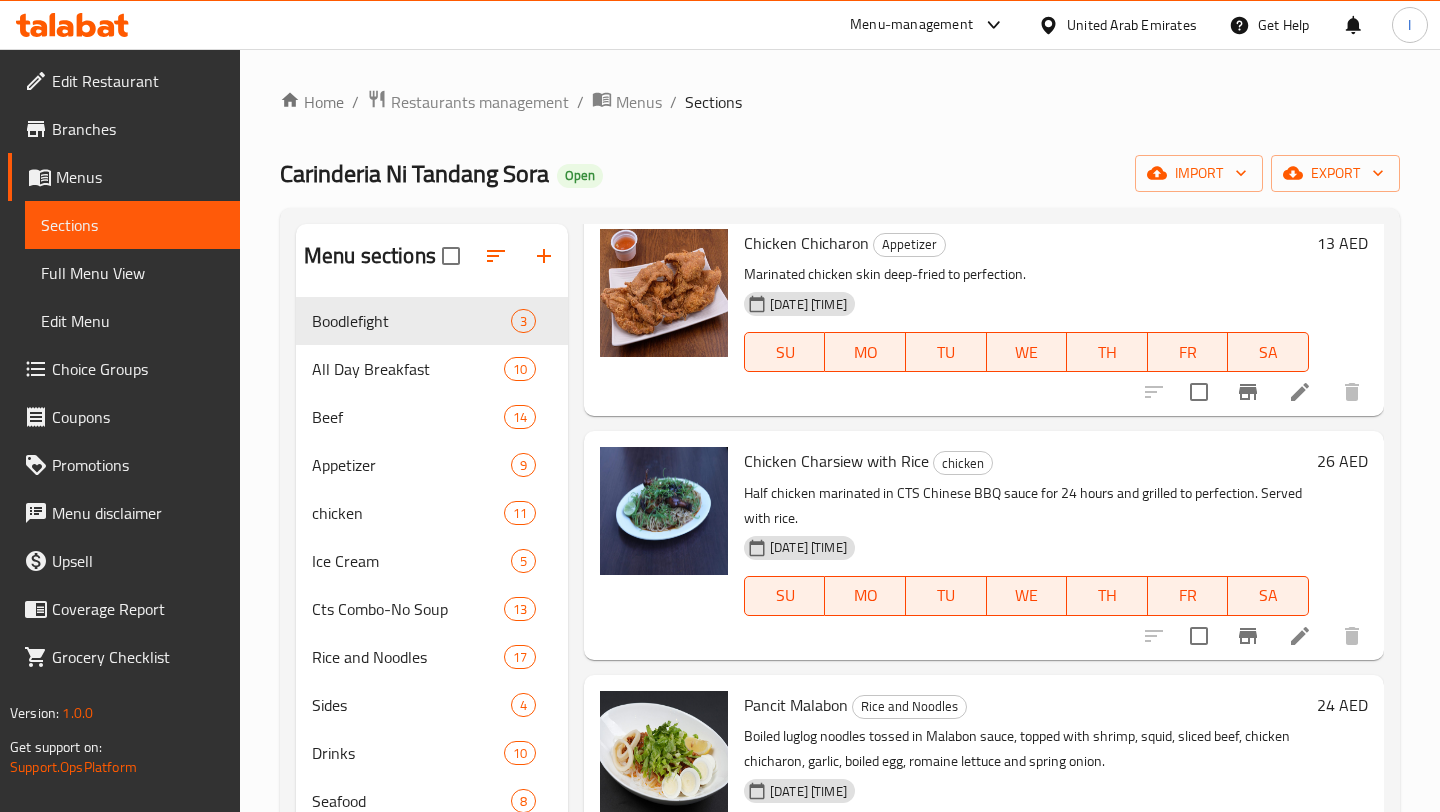 type on "char" 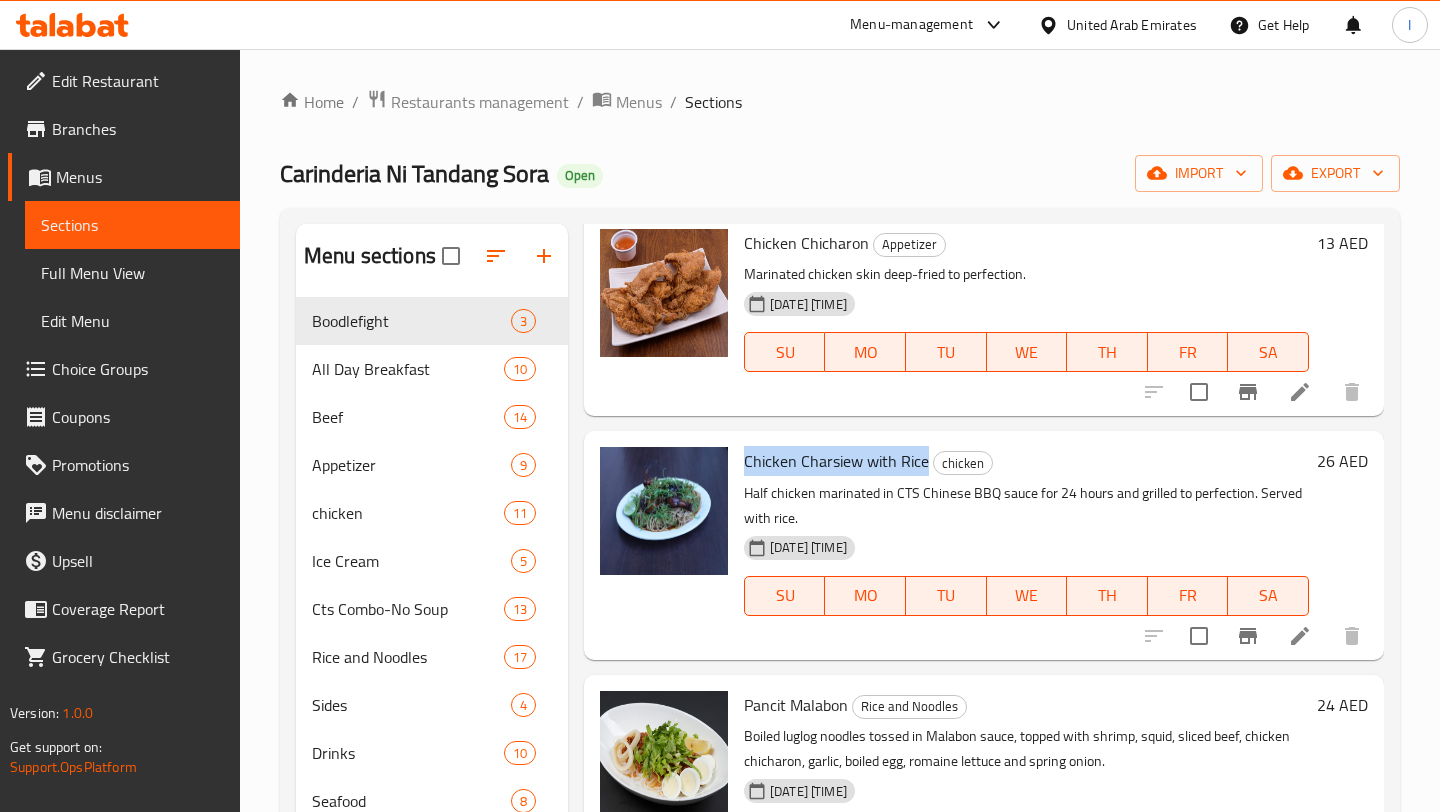 drag, startPoint x: 746, startPoint y: 461, endPoint x: 926, endPoint y: 462, distance: 180.00278 